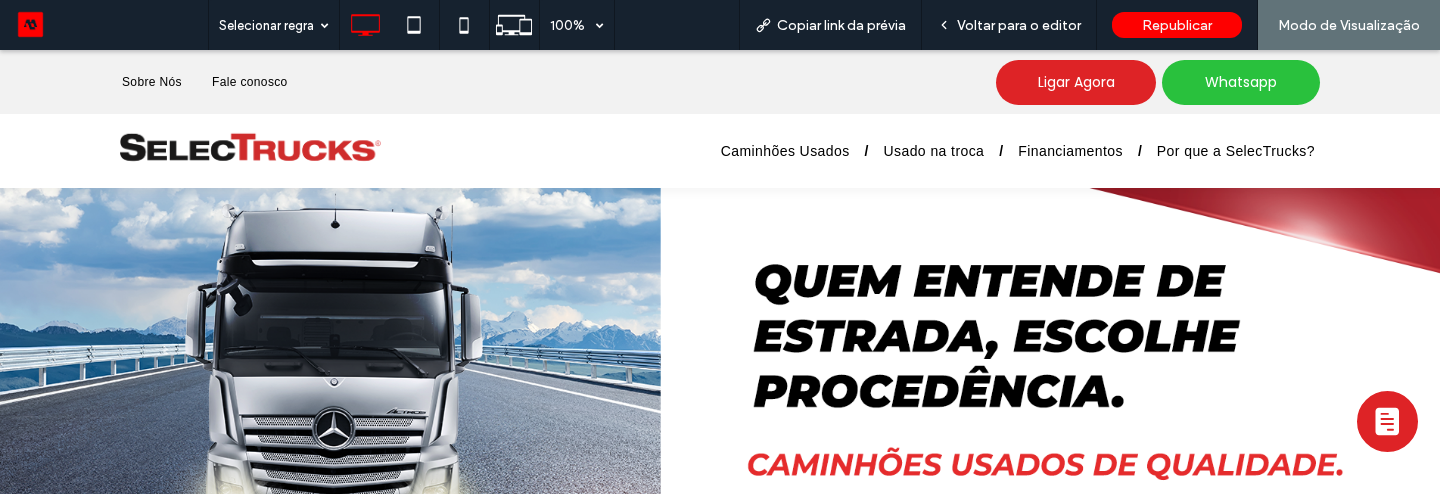 scroll, scrollTop: 0, scrollLeft: 0, axis: both 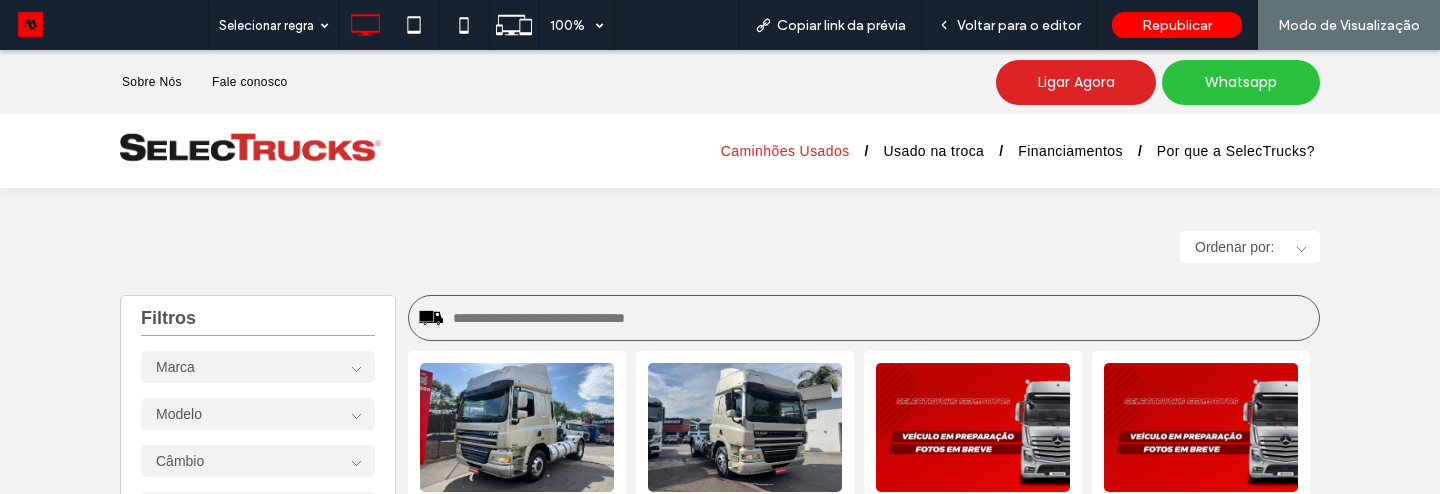 click at bounding box center [881, 318] 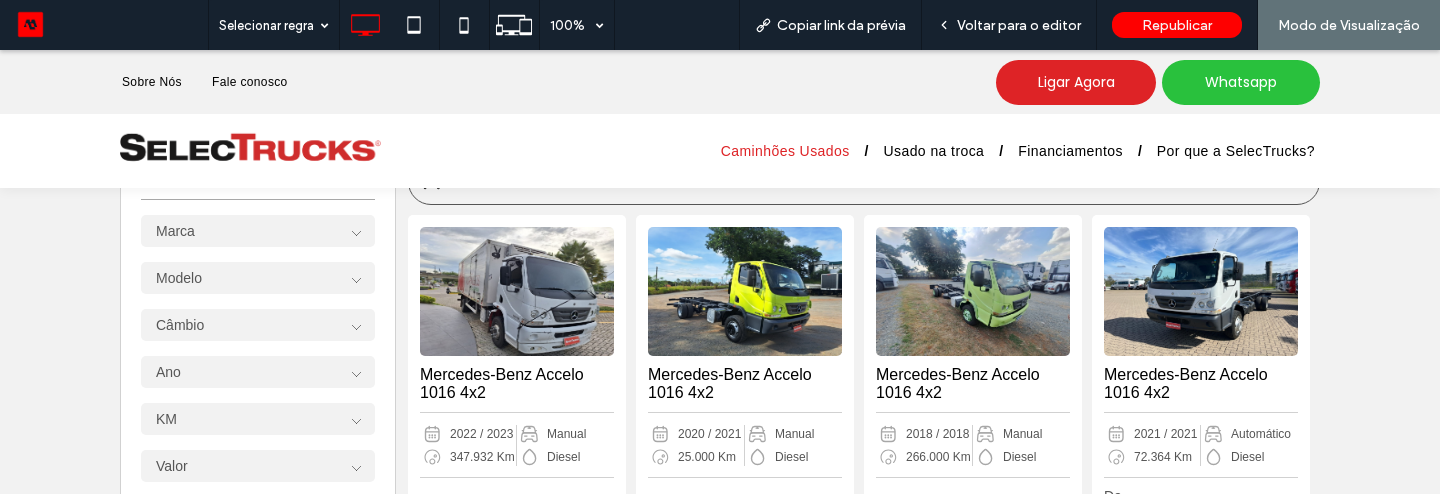 scroll, scrollTop: 139, scrollLeft: 0, axis: vertical 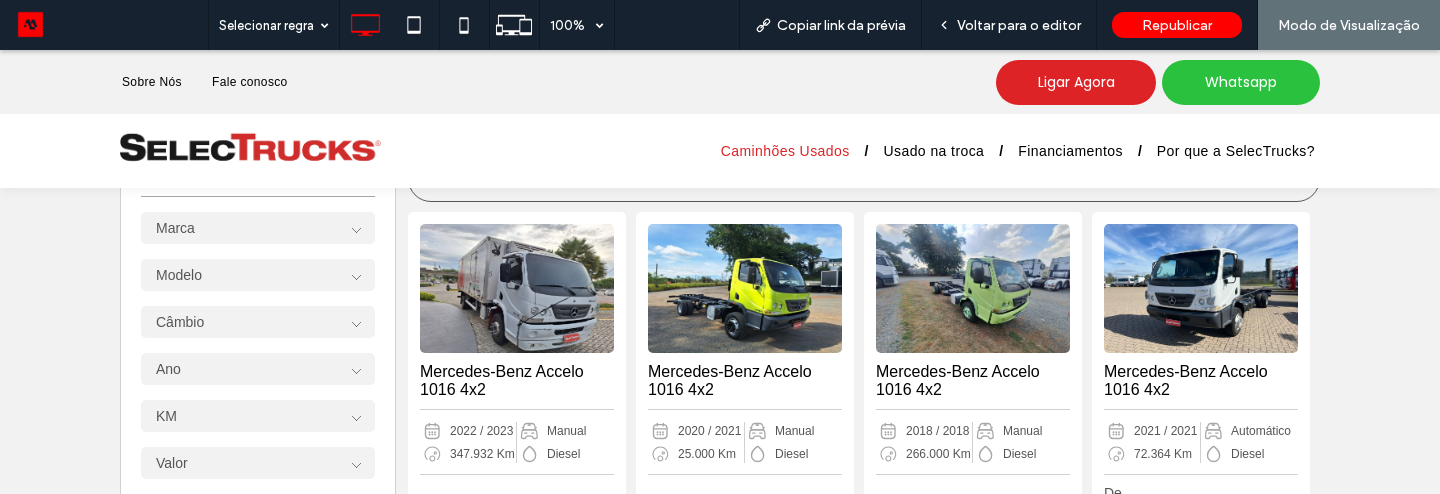 type on "********" 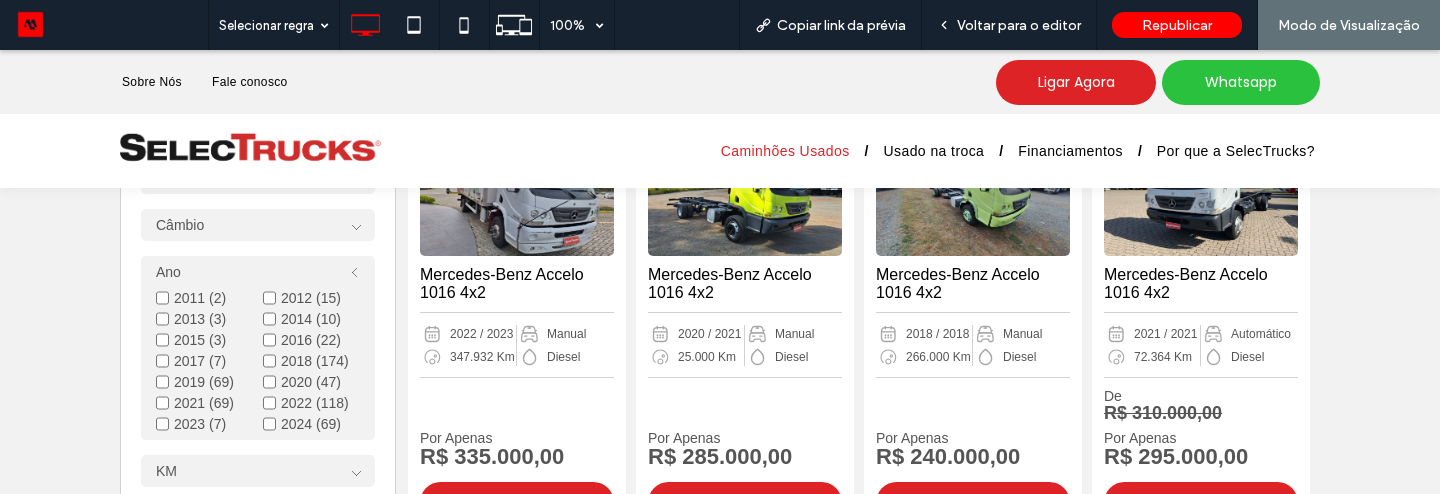 scroll, scrollTop: 251, scrollLeft: 0, axis: vertical 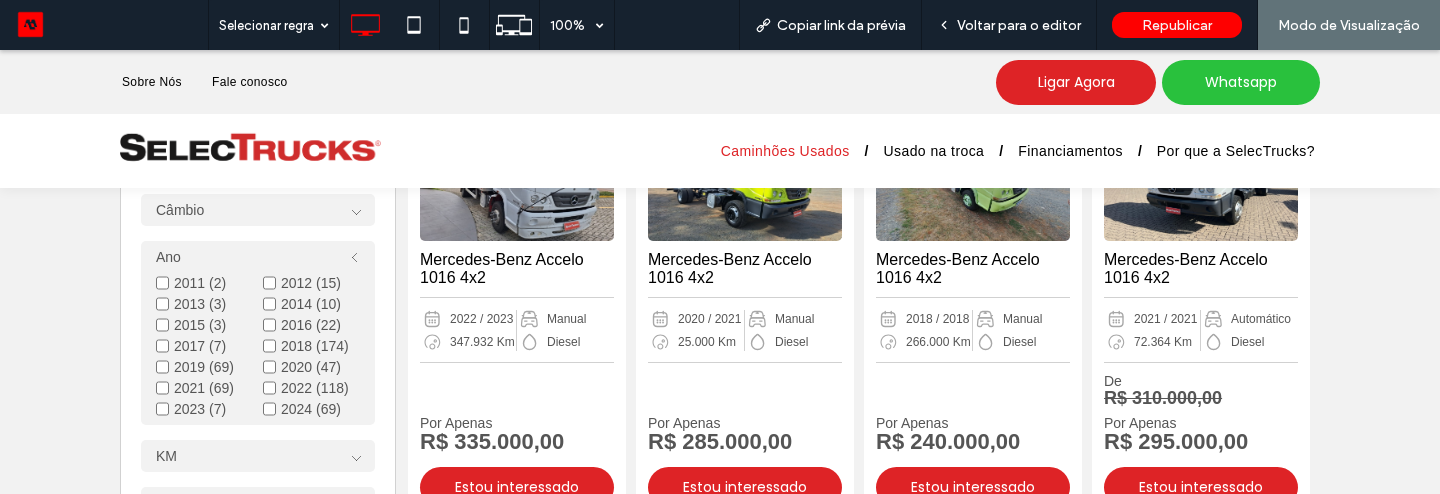 click on "2020 (47)" at bounding box center (311, 367) 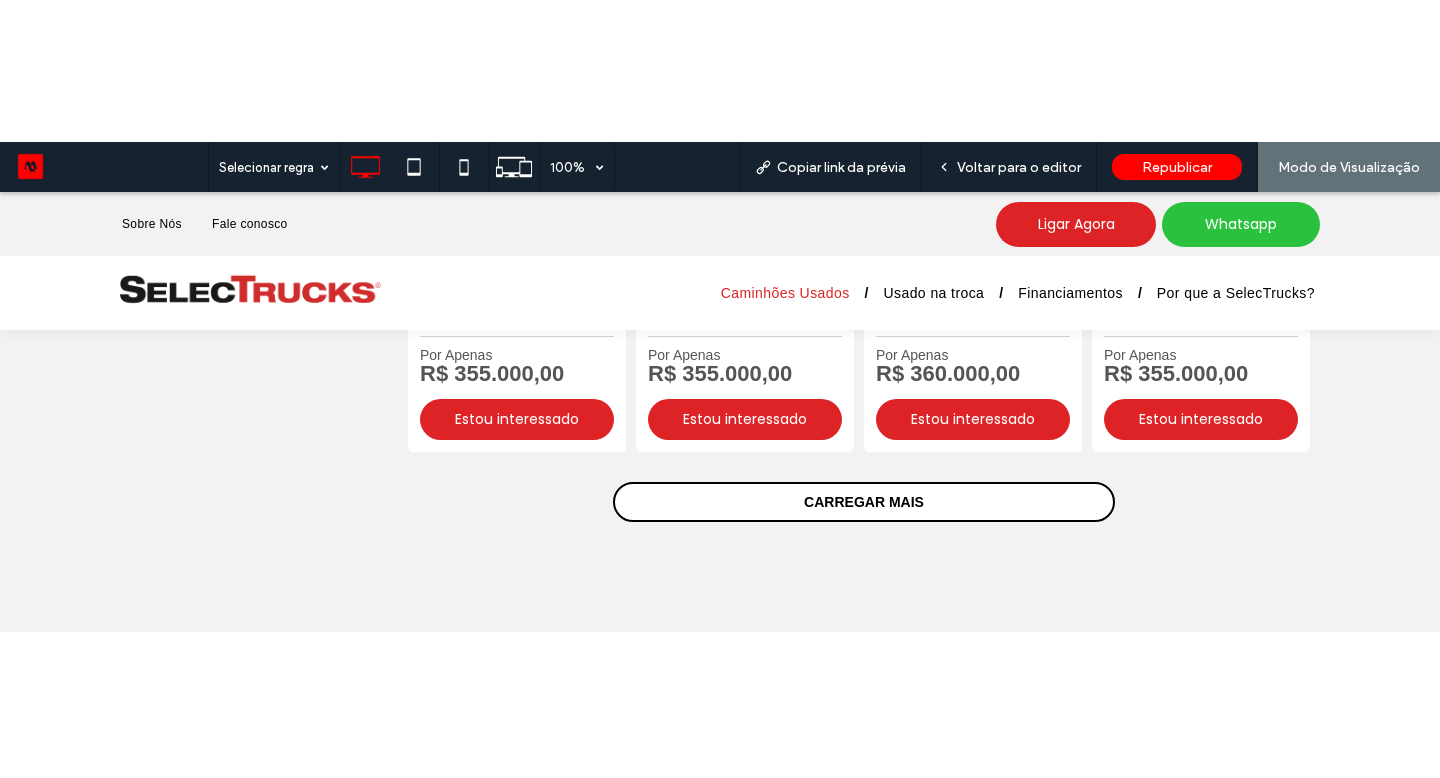 scroll, scrollTop: 1235, scrollLeft: 0, axis: vertical 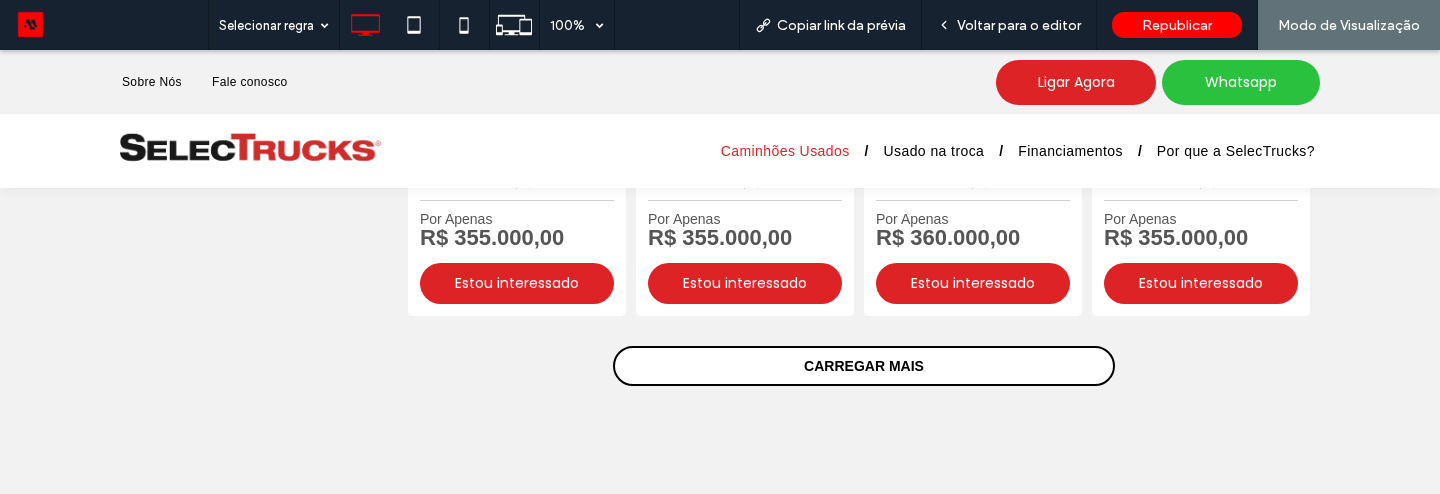 click on "CARREGAR MAIS" at bounding box center [864, 366] 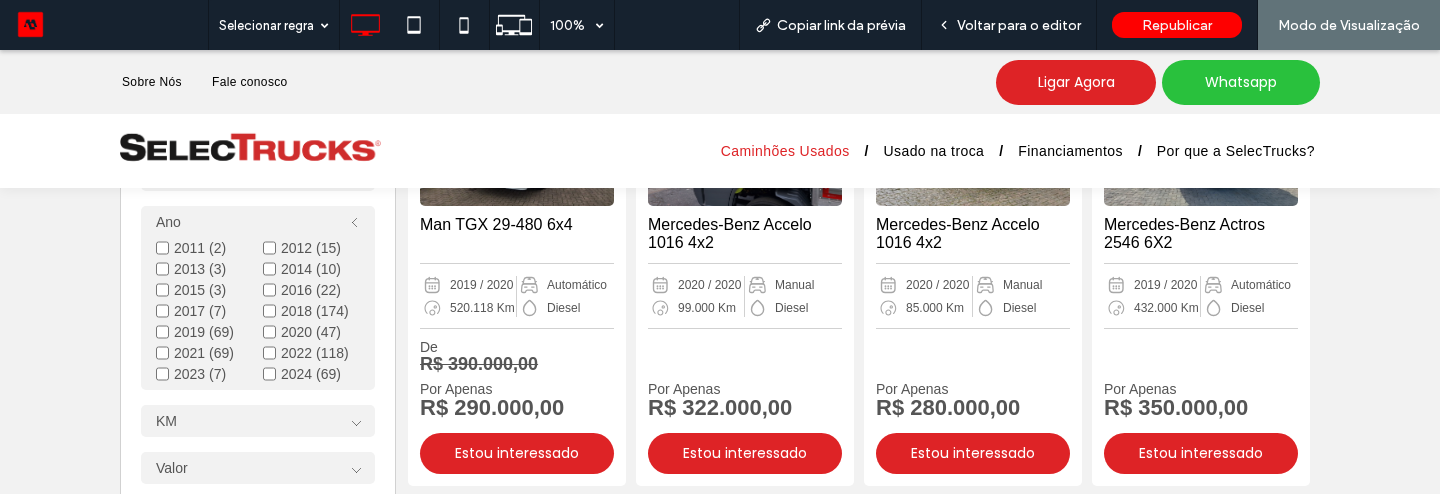 scroll, scrollTop: 274, scrollLeft: 0, axis: vertical 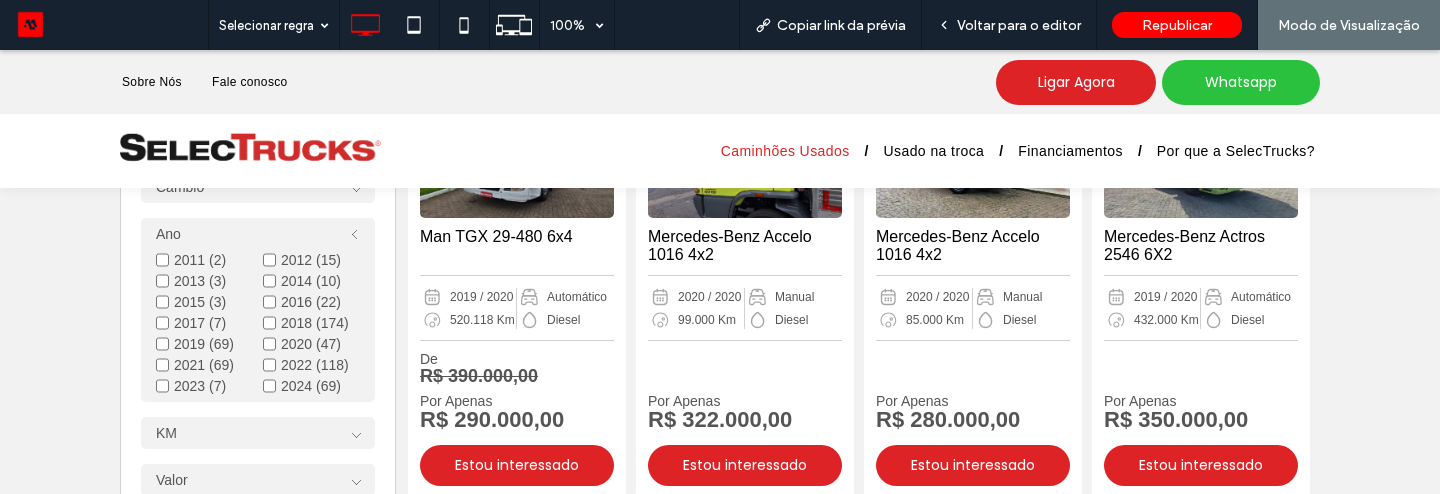 click on "2020 (47)" at bounding box center [311, 344] 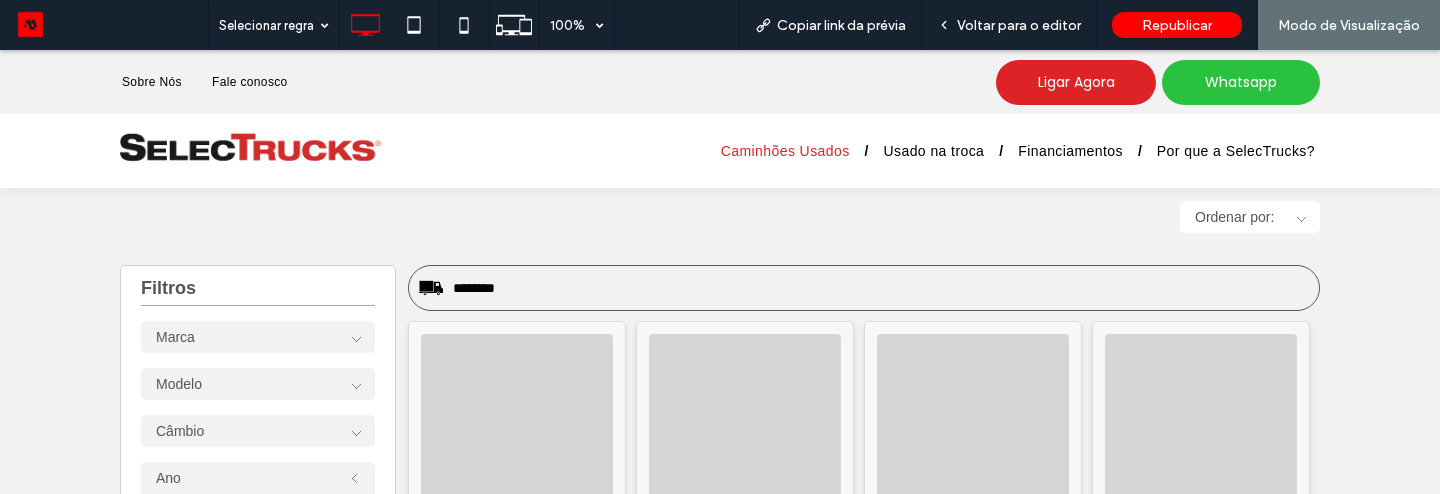 scroll, scrollTop: 37, scrollLeft: 0, axis: vertical 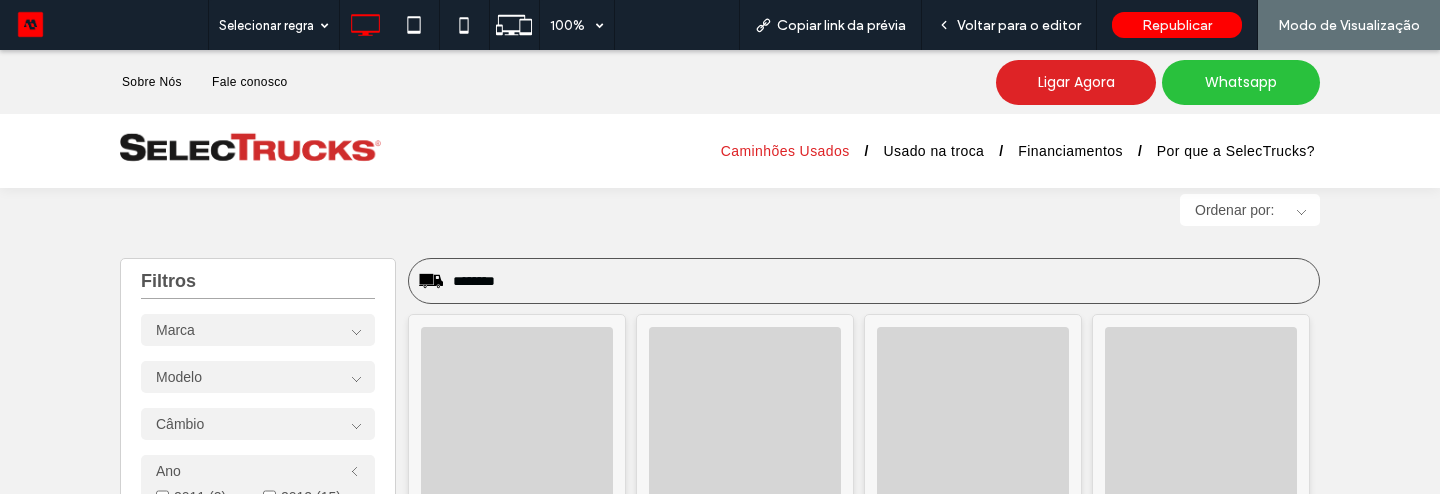 click on "Caminhões Usados" at bounding box center (785, 151) 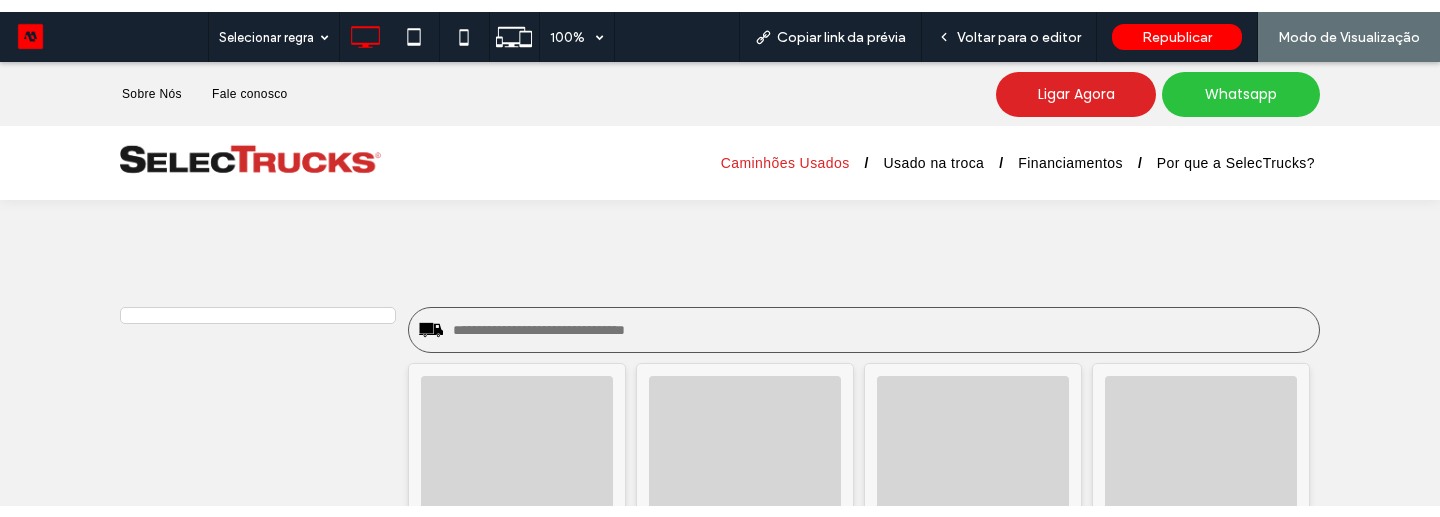scroll, scrollTop: 0, scrollLeft: 0, axis: both 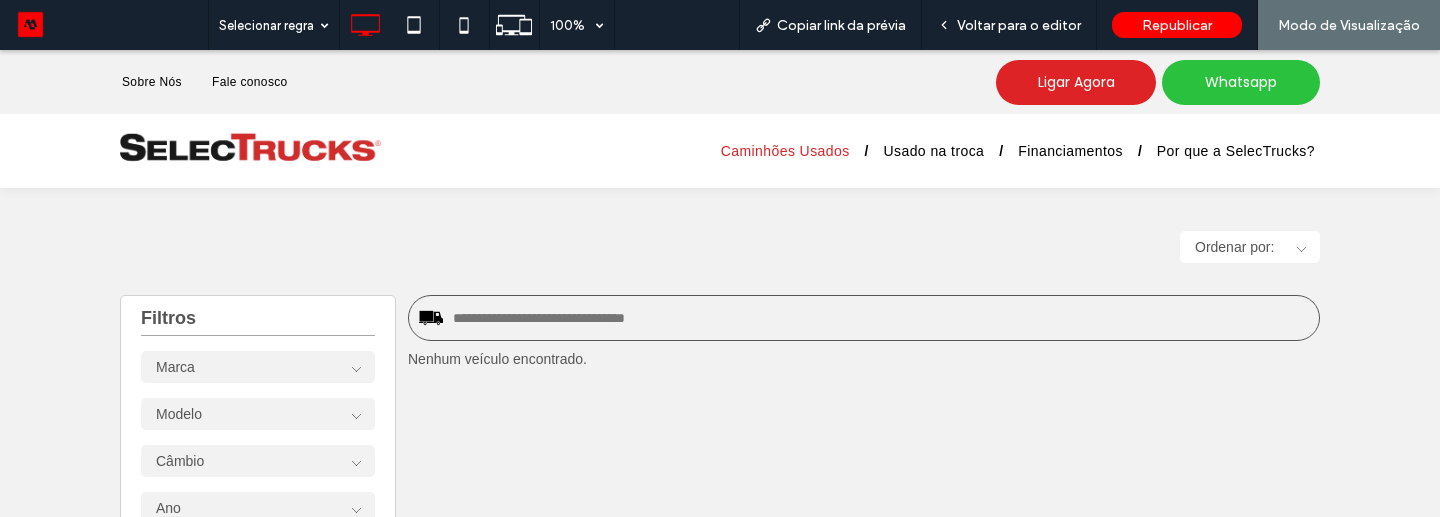 click at bounding box center (250, 151) 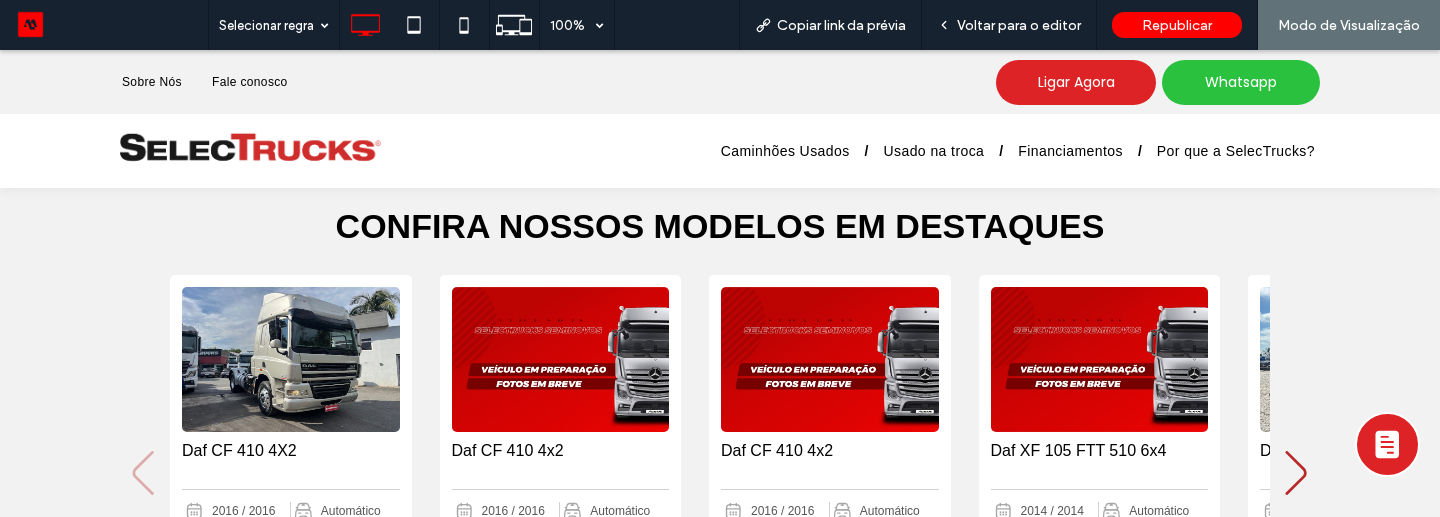 scroll, scrollTop: 477, scrollLeft: 0, axis: vertical 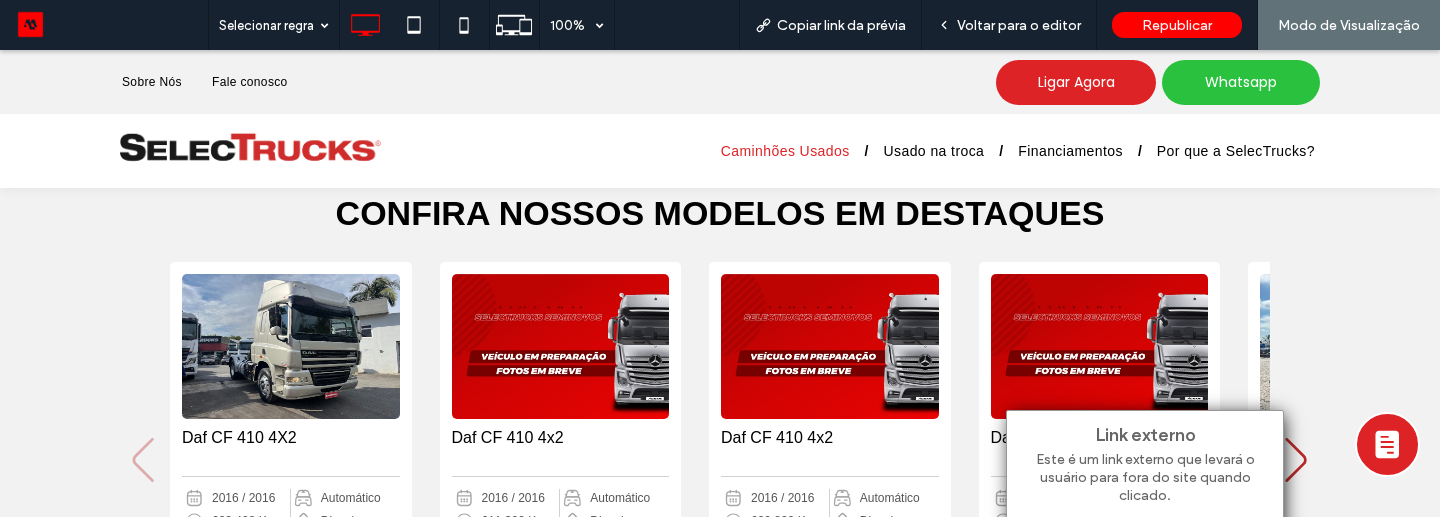 click on "Caminhões Usados" at bounding box center [785, 151] 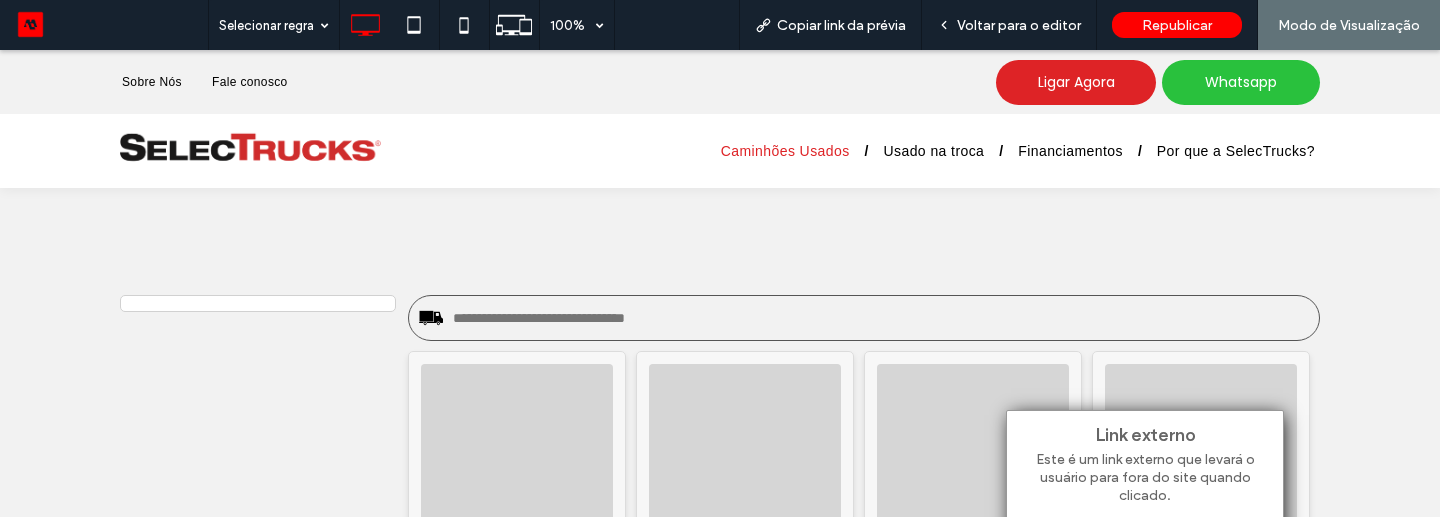 scroll, scrollTop: 0, scrollLeft: 0, axis: both 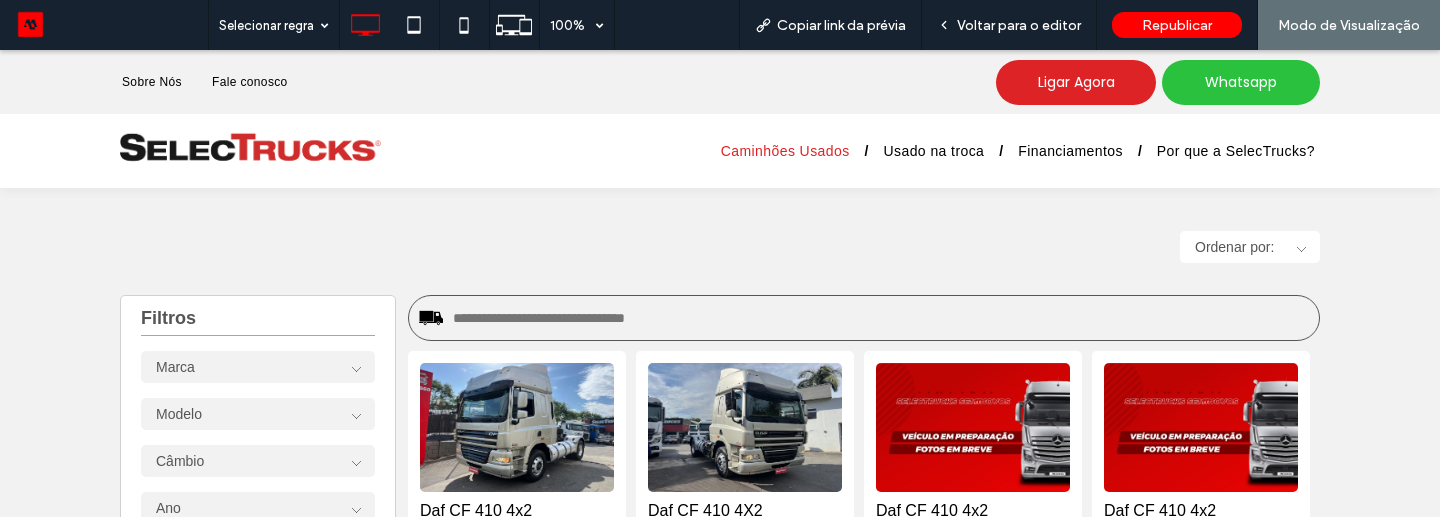 click at bounding box center [881, 318] 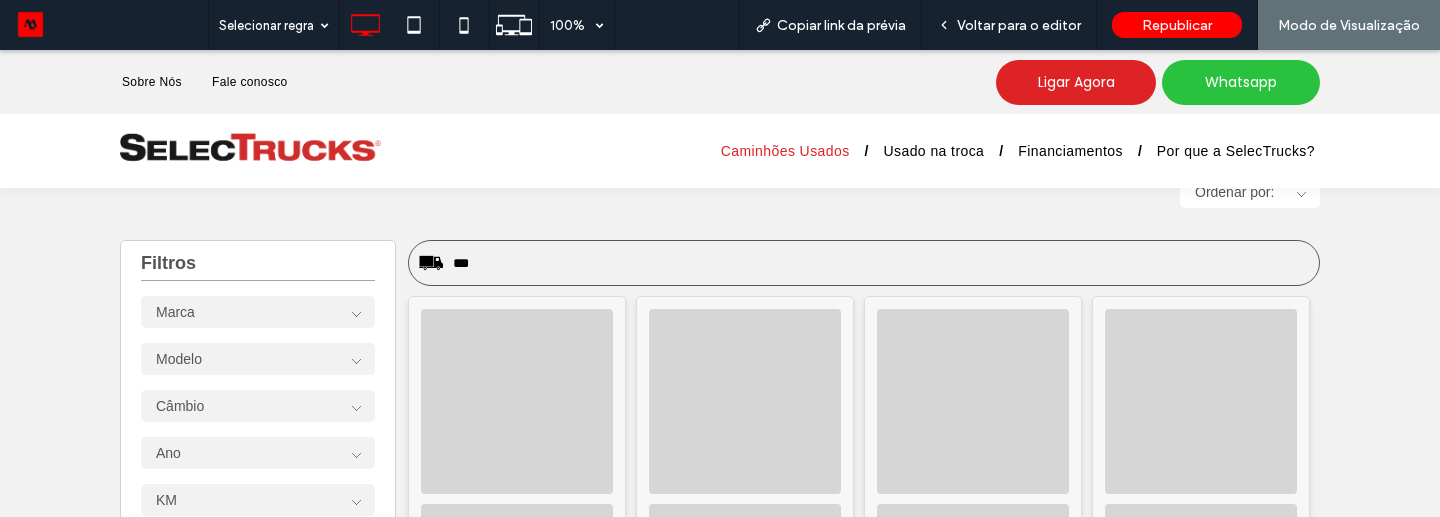 scroll, scrollTop: 73, scrollLeft: 0, axis: vertical 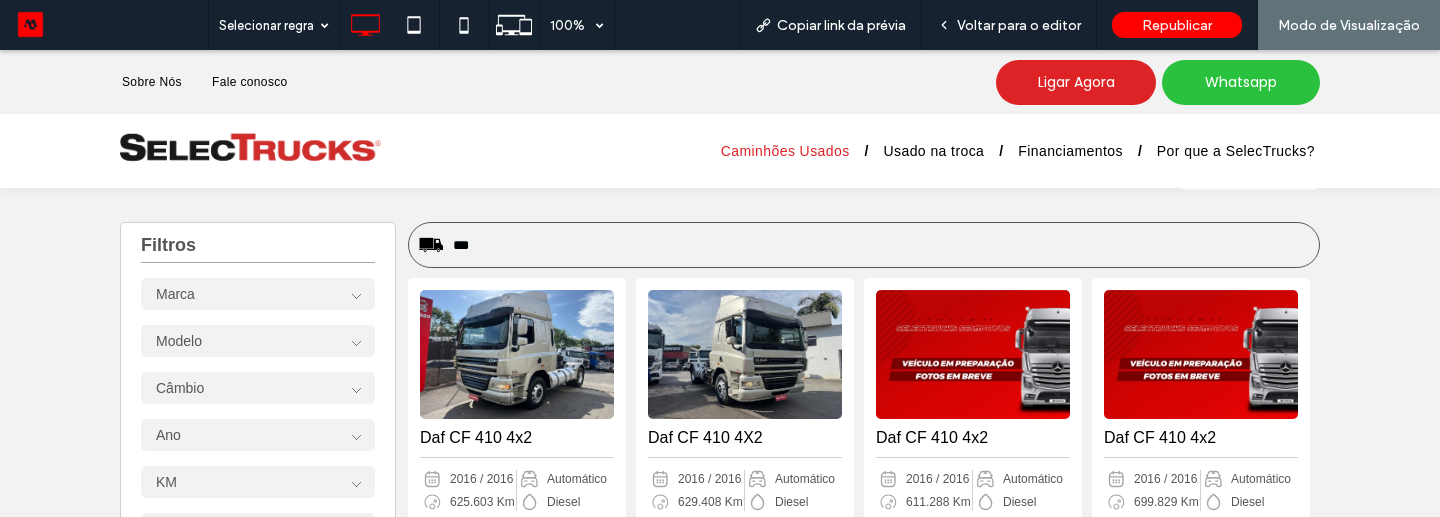 type on "***" 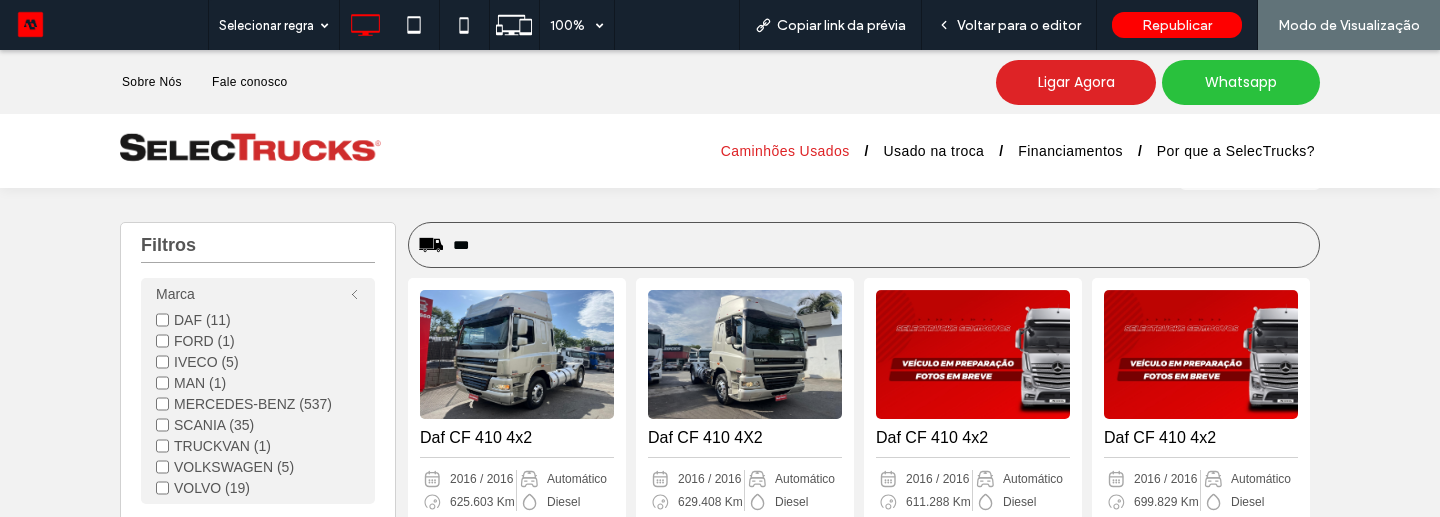 click on "MERCEDES-BENZ (537)" at bounding box center [258, 404] 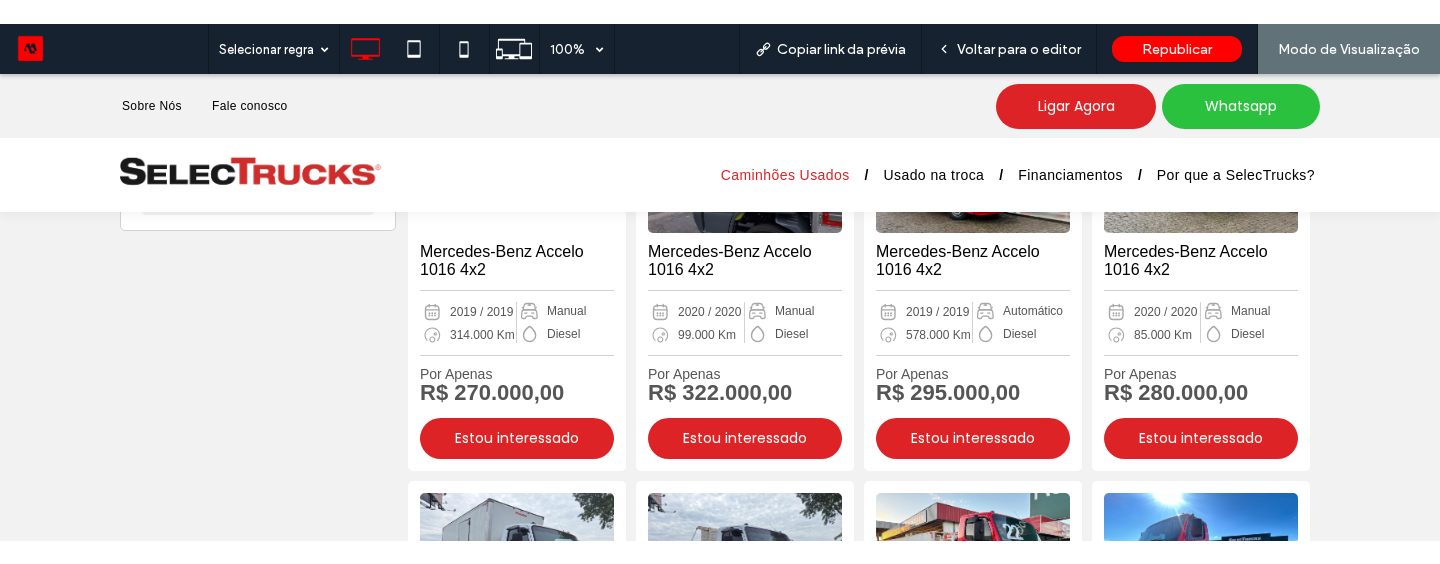 scroll, scrollTop: 0, scrollLeft: 0, axis: both 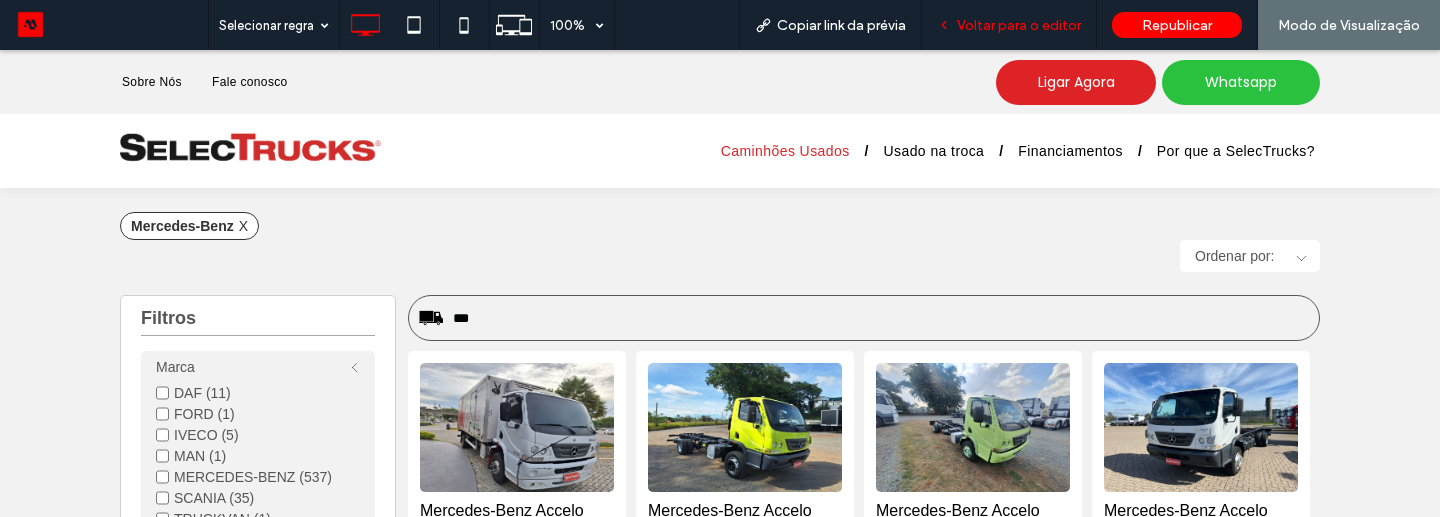 click on "Voltar para o editor" at bounding box center (1009, 25) 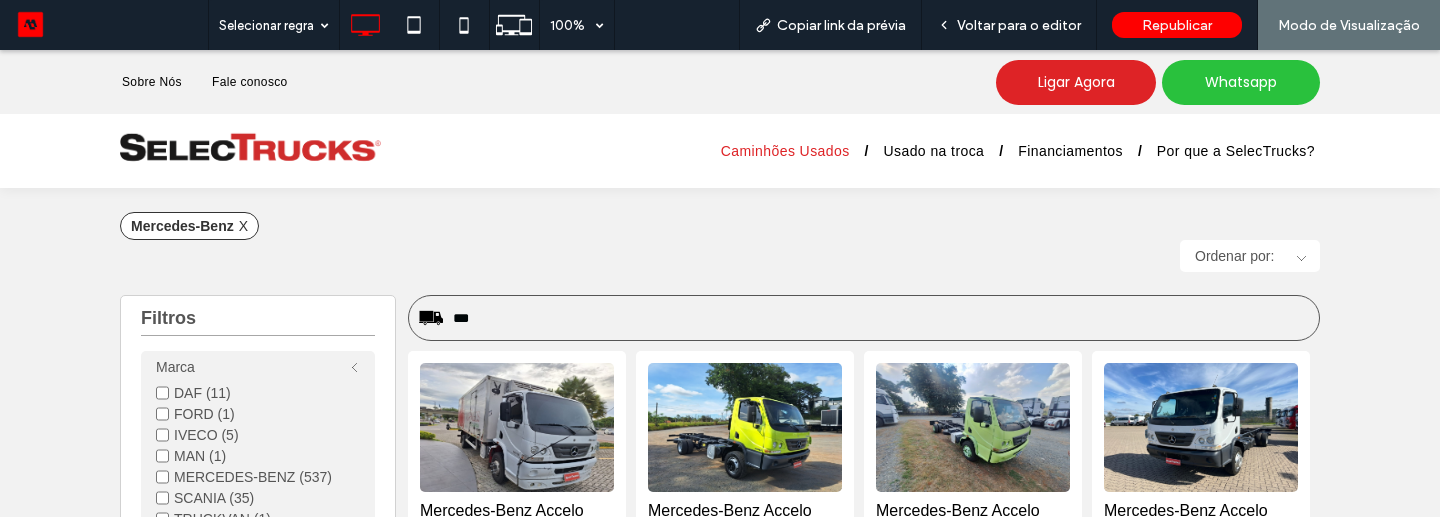 click on "X" at bounding box center [243, 226] 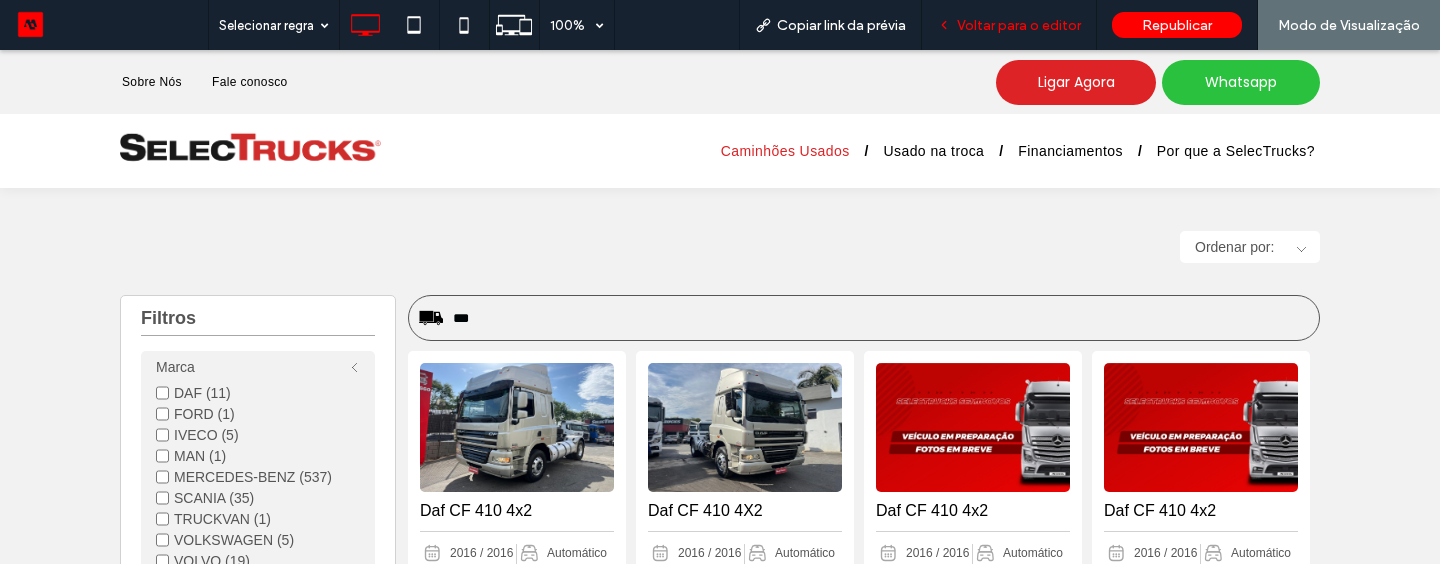 click on "Voltar para o editor" at bounding box center (1019, 25) 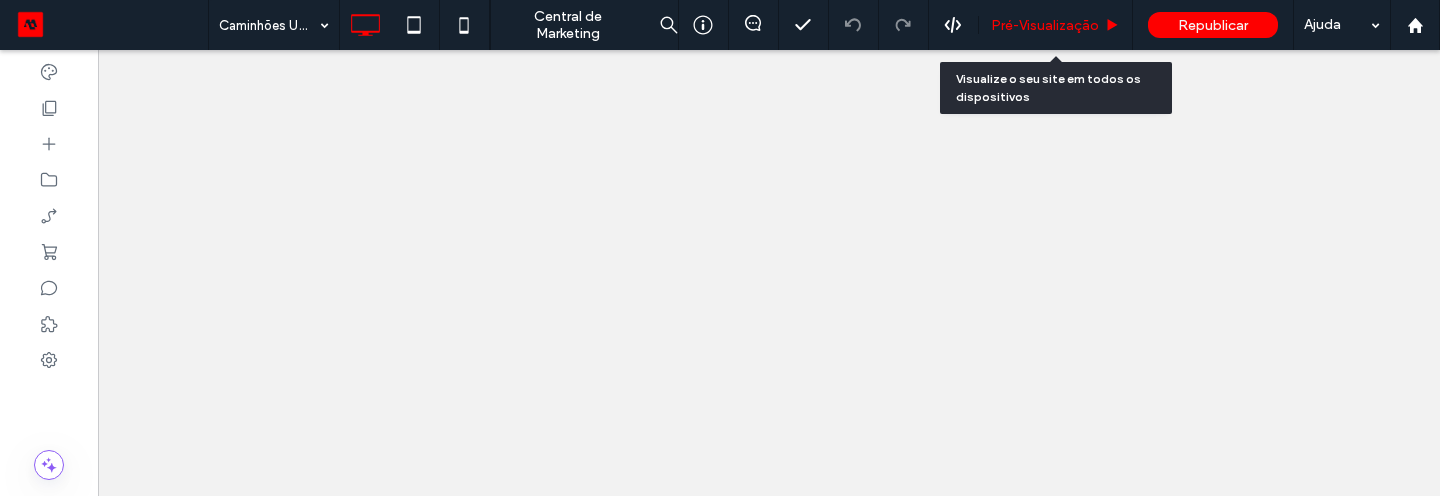 scroll, scrollTop: 0, scrollLeft: 0, axis: both 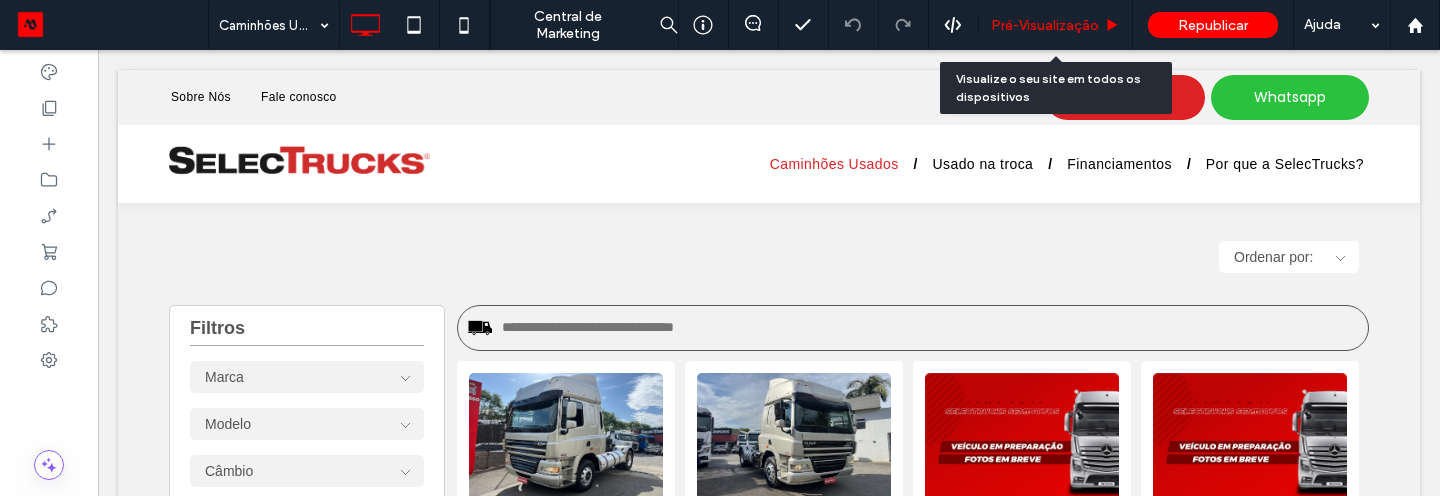 click on "Pré-Visualizaçāo" at bounding box center (1045, 25) 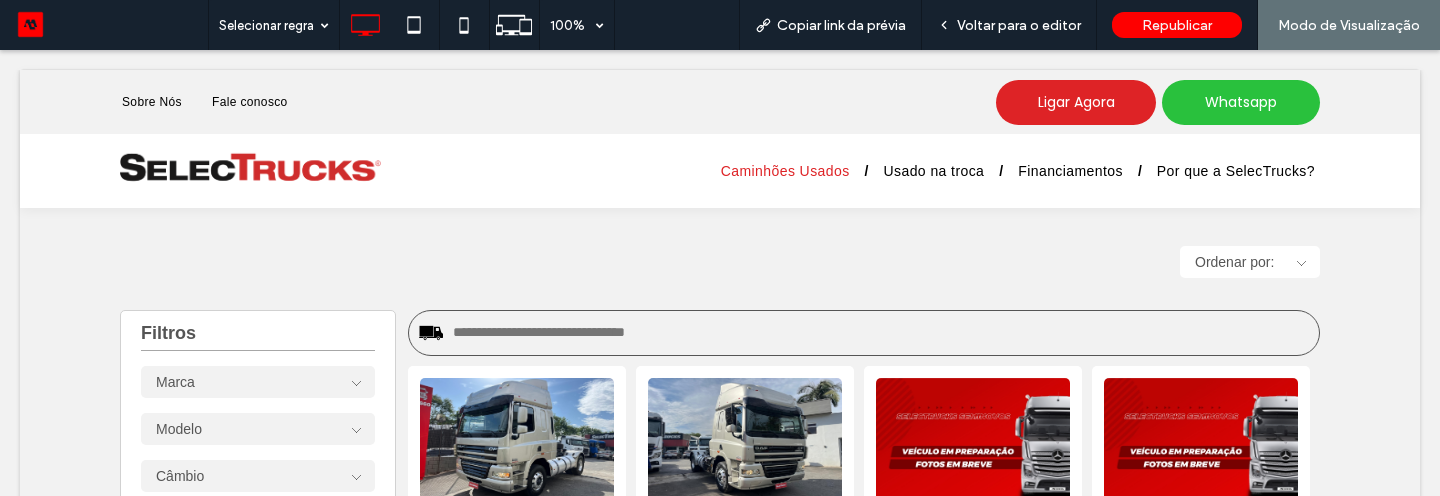 scroll, scrollTop: 0, scrollLeft: 0, axis: both 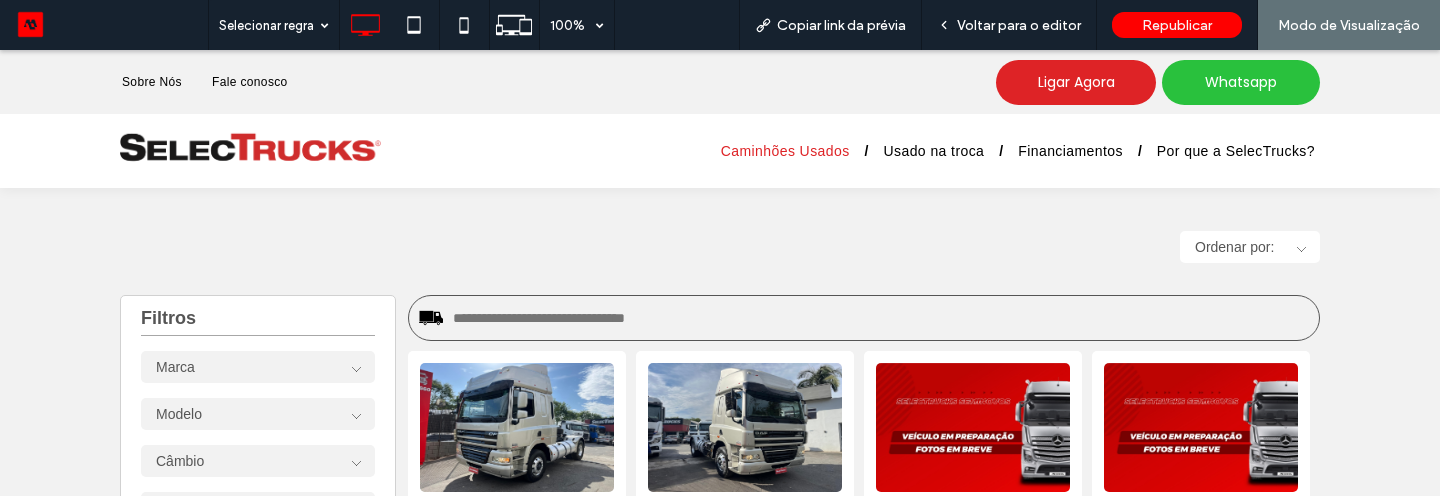 click at bounding box center [881, 318] 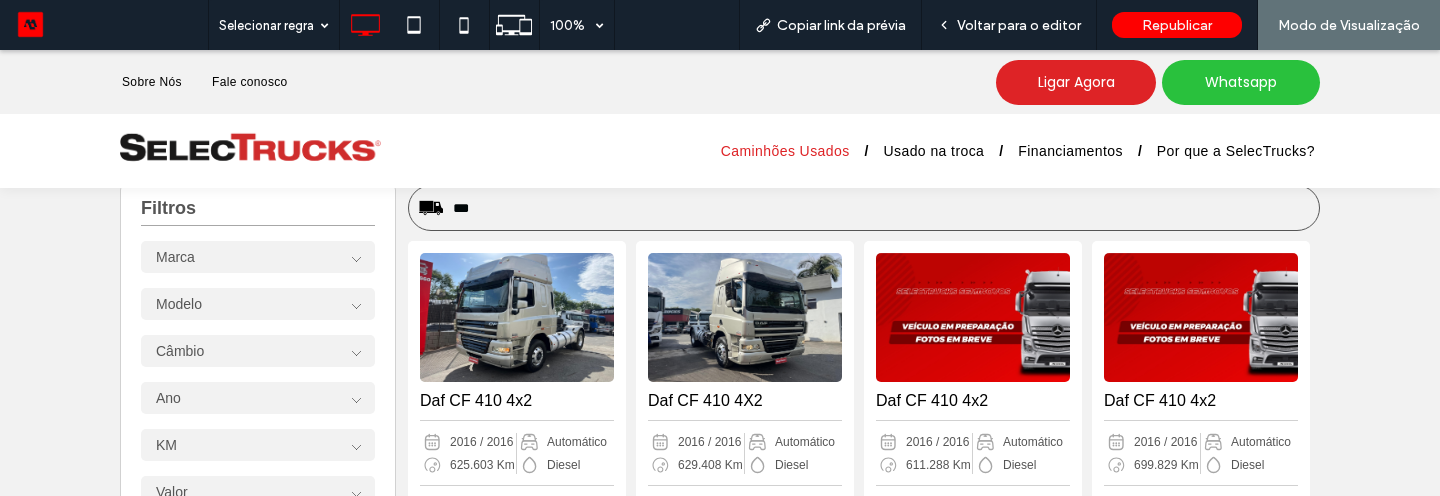 scroll, scrollTop: 111, scrollLeft: 0, axis: vertical 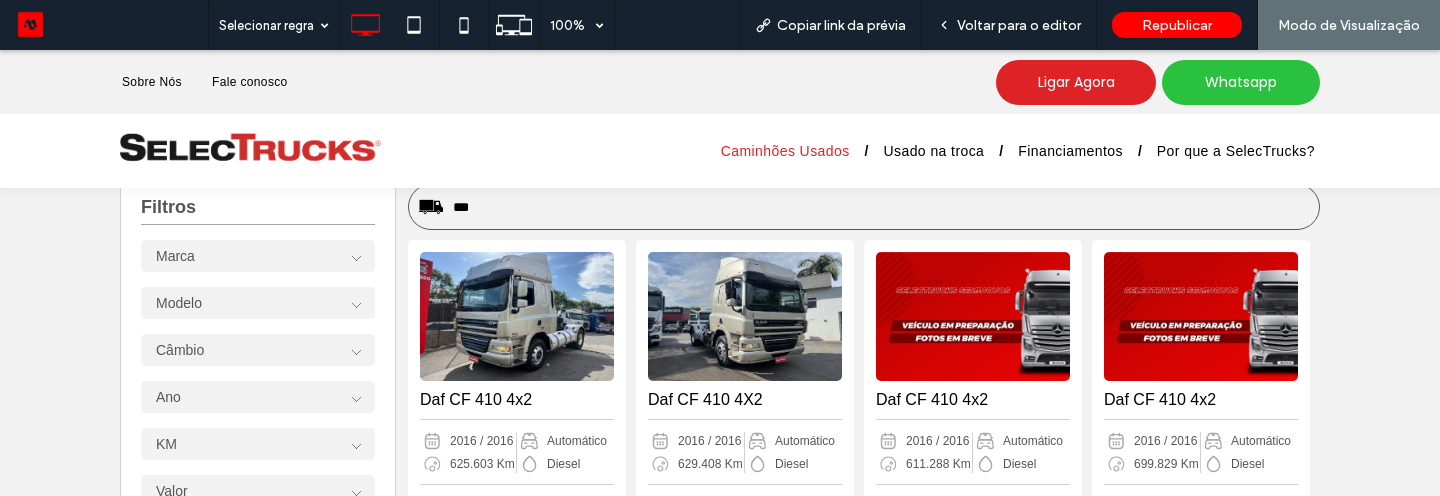 type on "***" 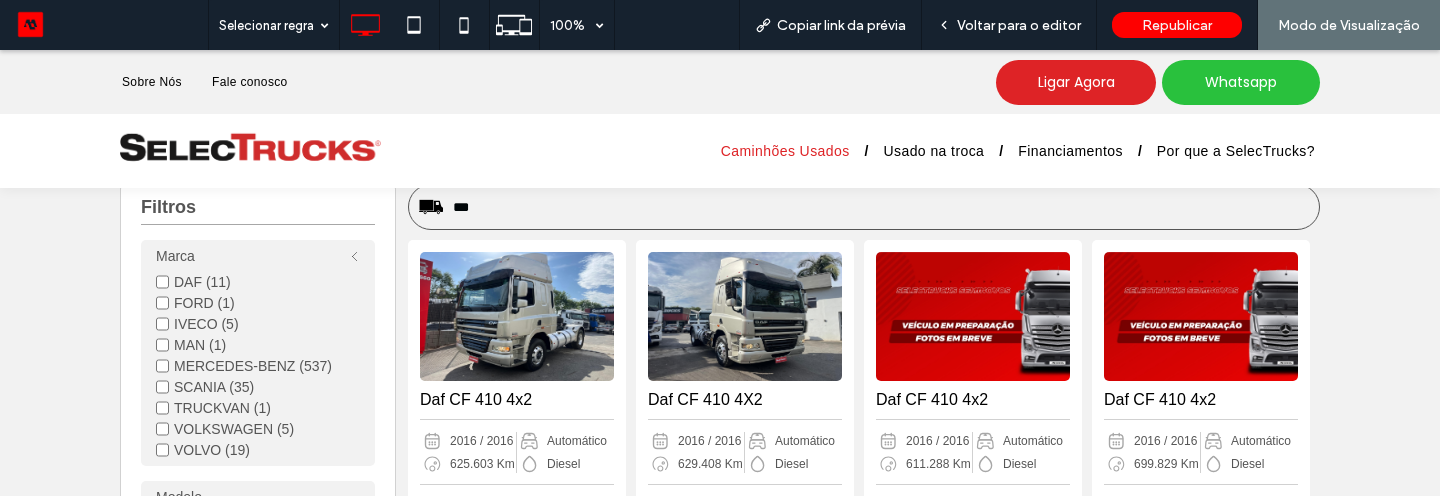 click on "MERCEDES-BENZ (537)" at bounding box center (258, 366) 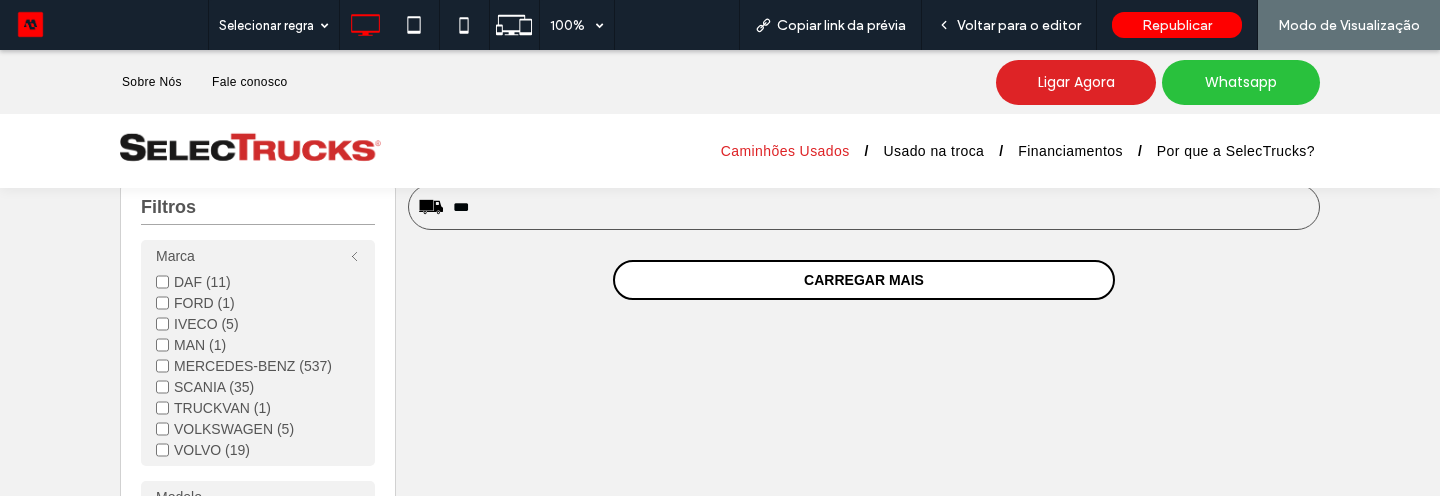 click on "MERCEDES-BENZ (537)" at bounding box center (258, 366) 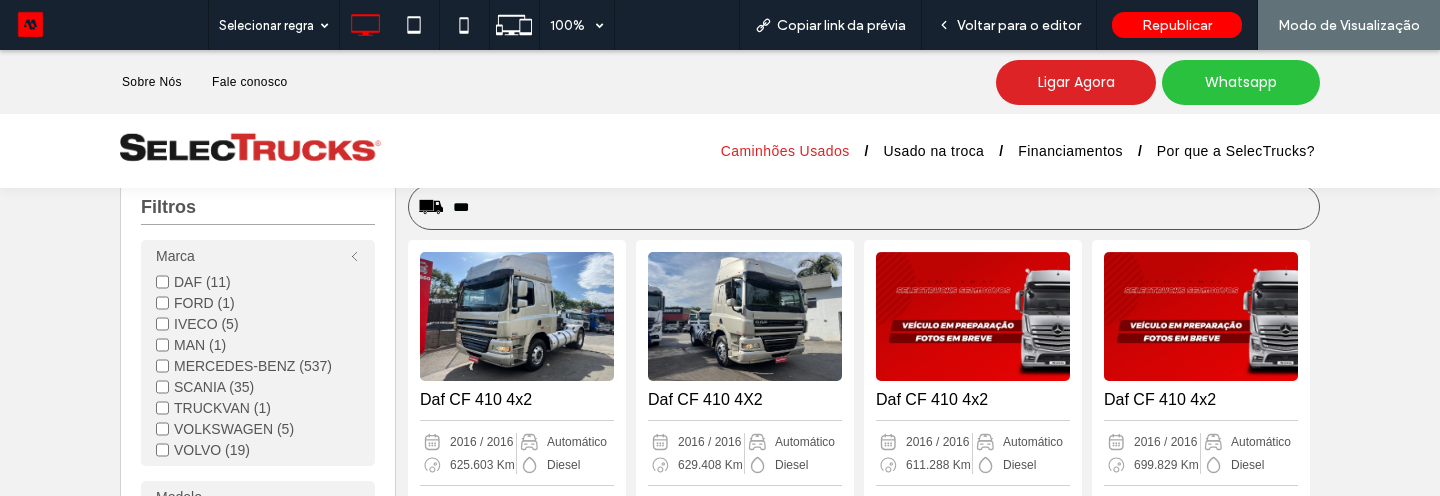 click on "DAF (11)" at bounding box center [258, 282] 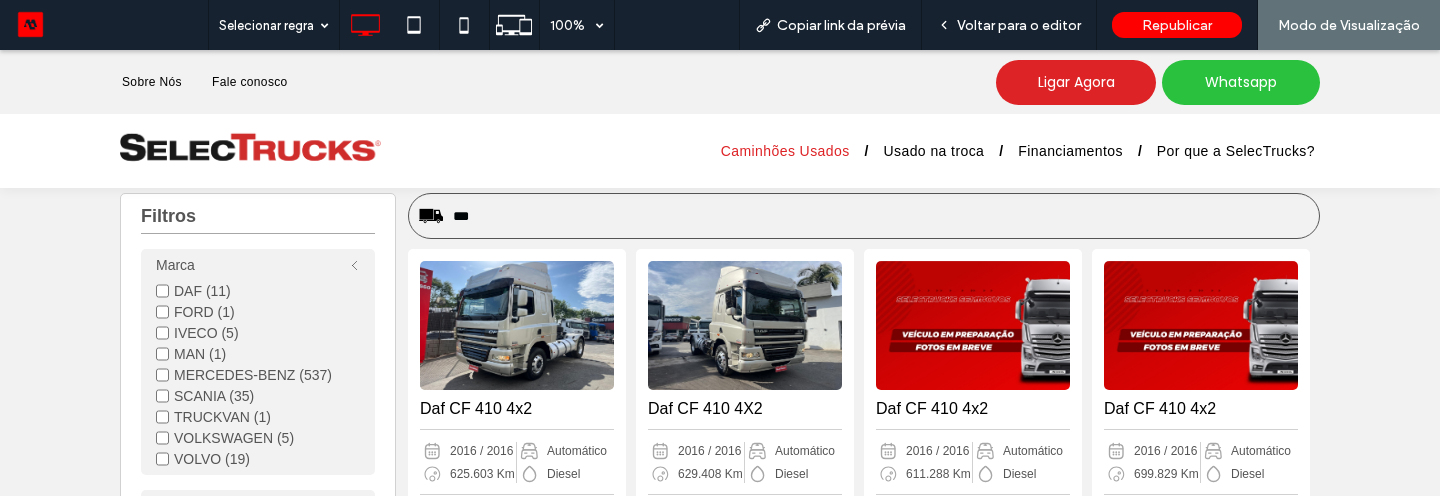 scroll, scrollTop: 100, scrollLeft: 0, axis: vertical 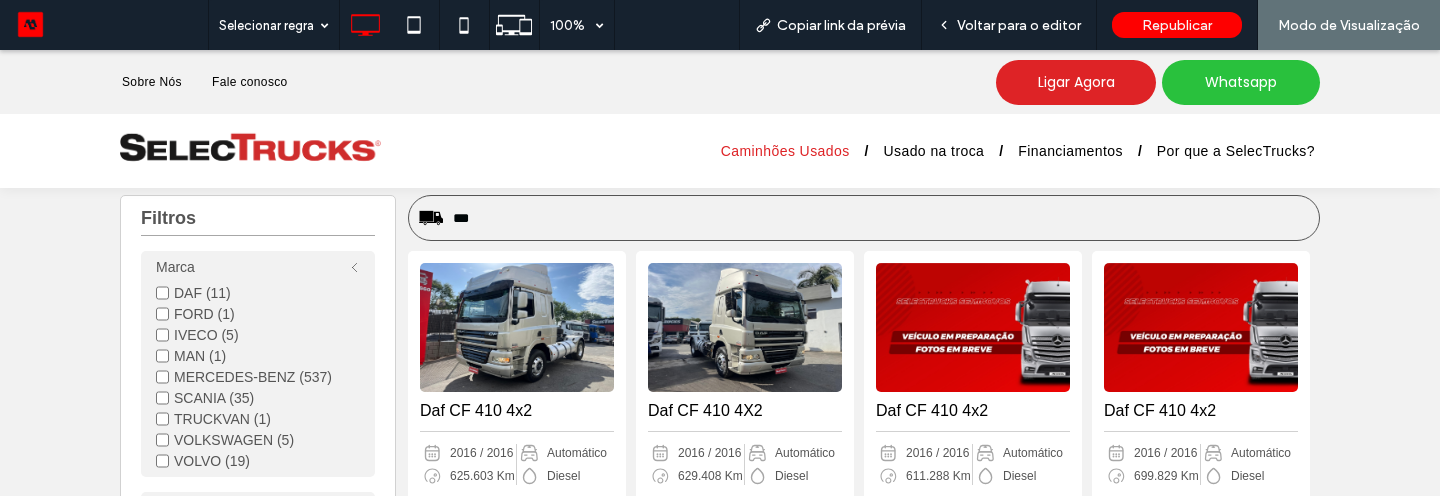 click on "DAF (11)" at bounding box center (258, 293) 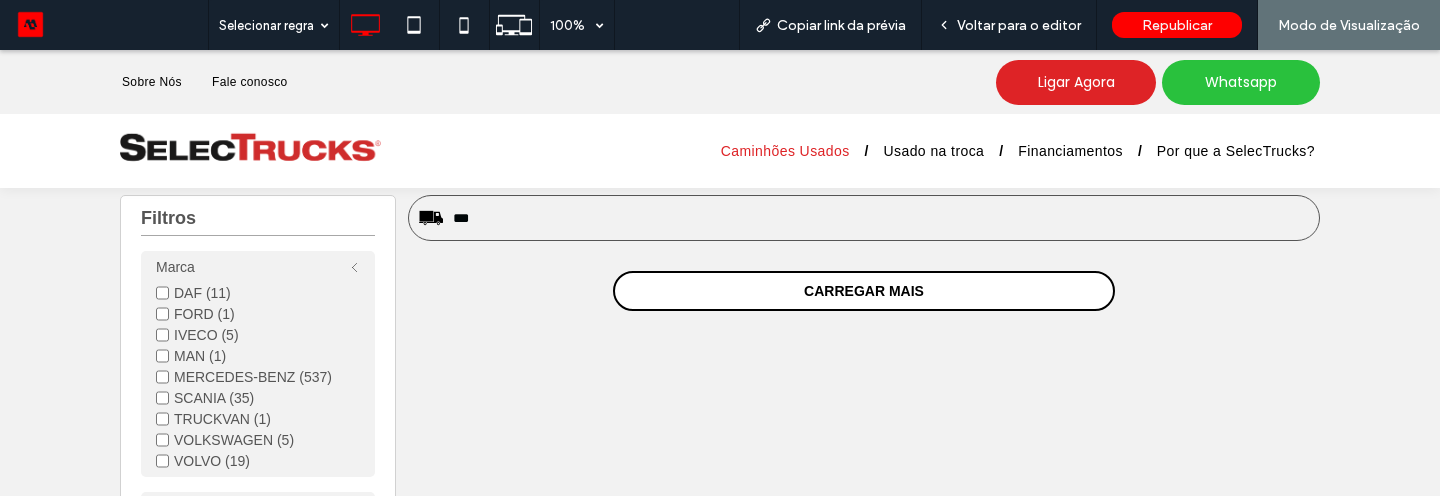 click on "CARREGAR MAIS" at bounding box center (864, 291) 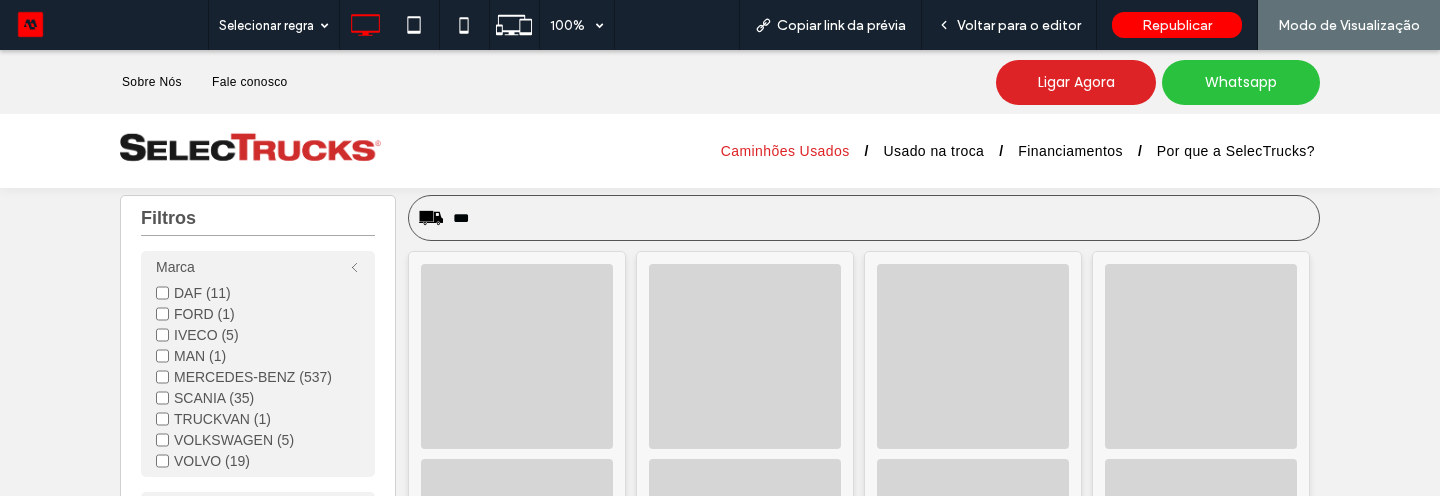 click on "SCANIA (35)" at bounding box center (258, 398) 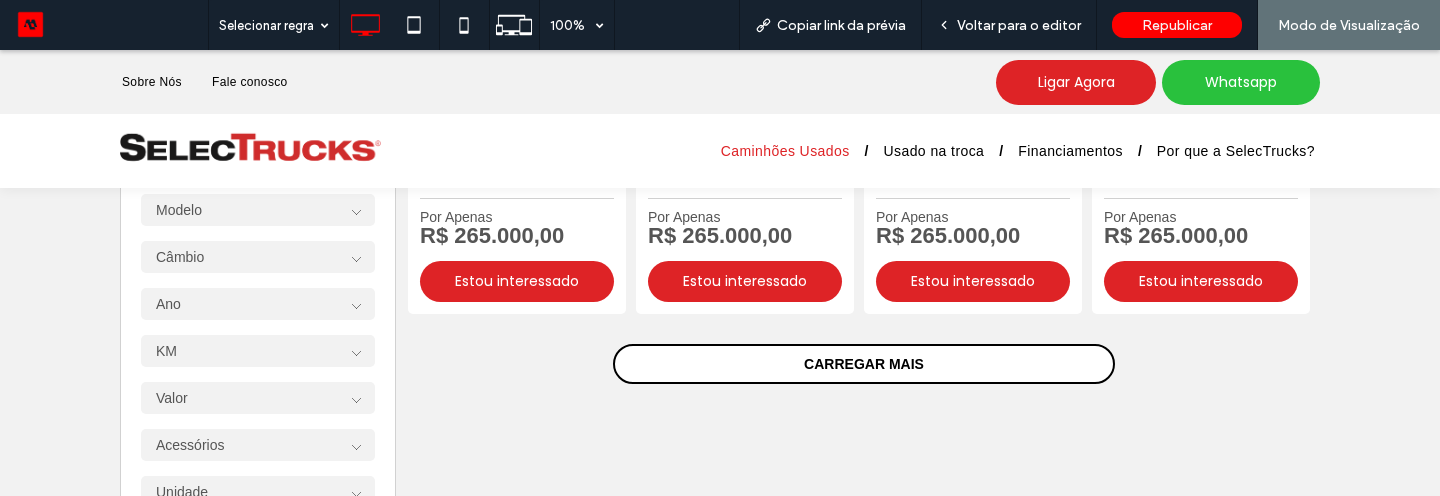 scroll, scrollTop: 402, scrollLeft: 0, axis: vertical 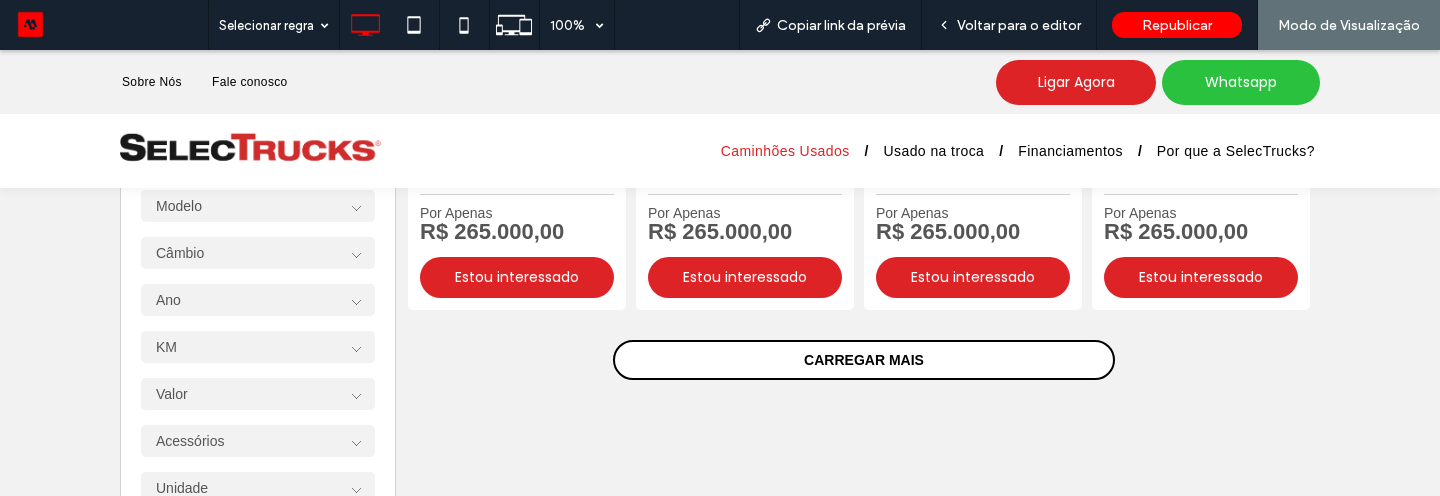 click on "CARREGAR MAIS" at bounding box center [864, 360] 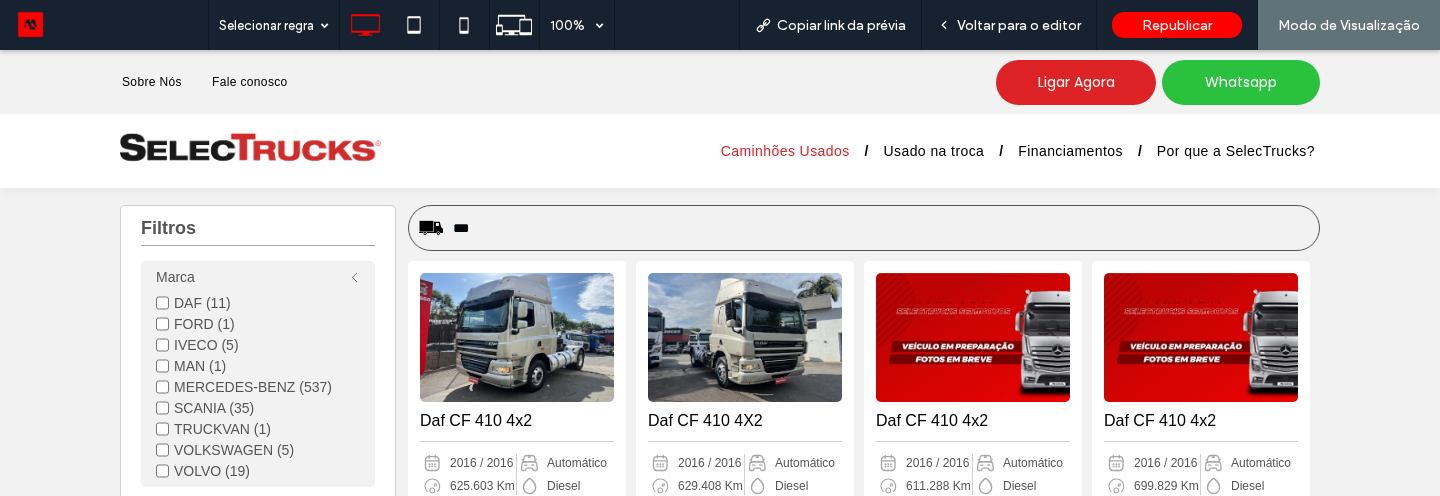 scroll, scrollTop: 105, scrollLeft: 0, axis: vertical 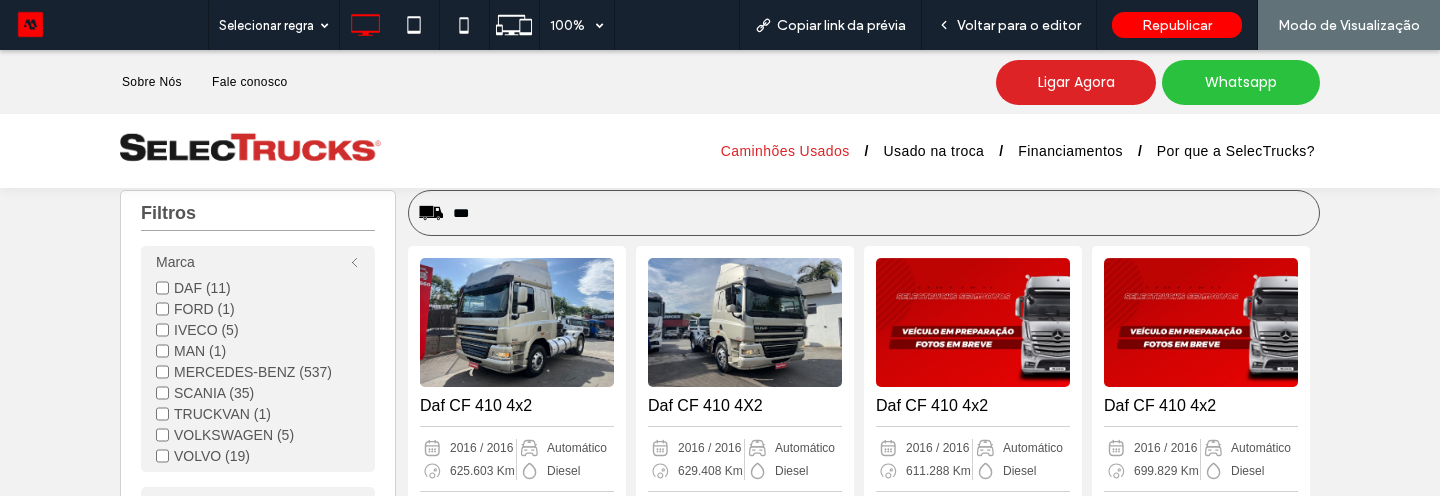 click on "FORD (1)" at bounding box center [258, 309] 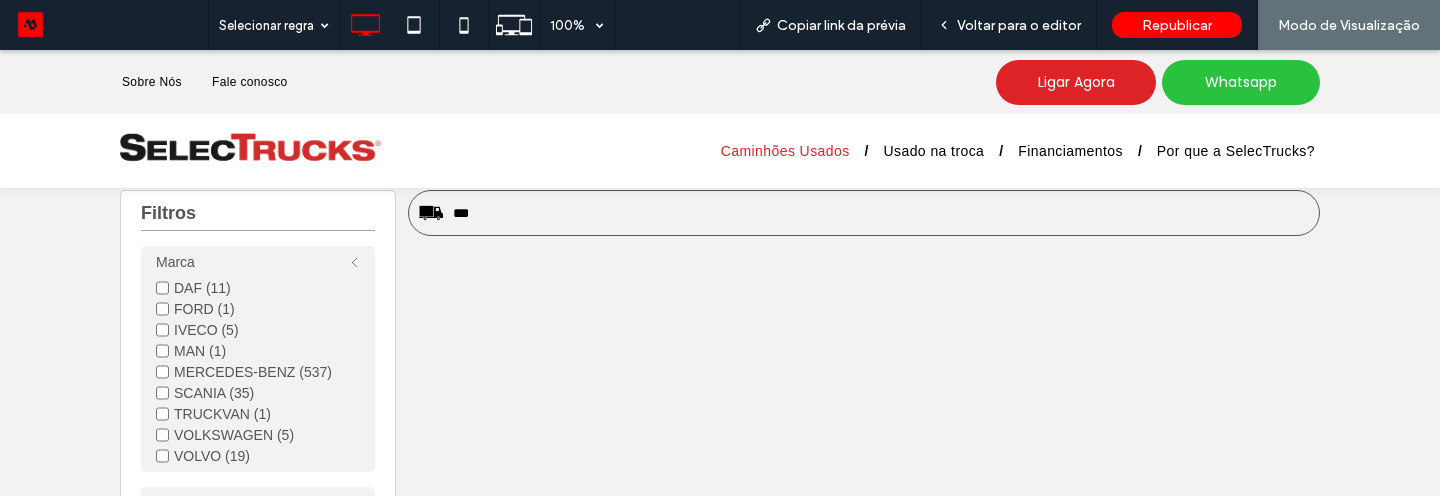 click on "FORD (1)" at bounding box center [258, 309] 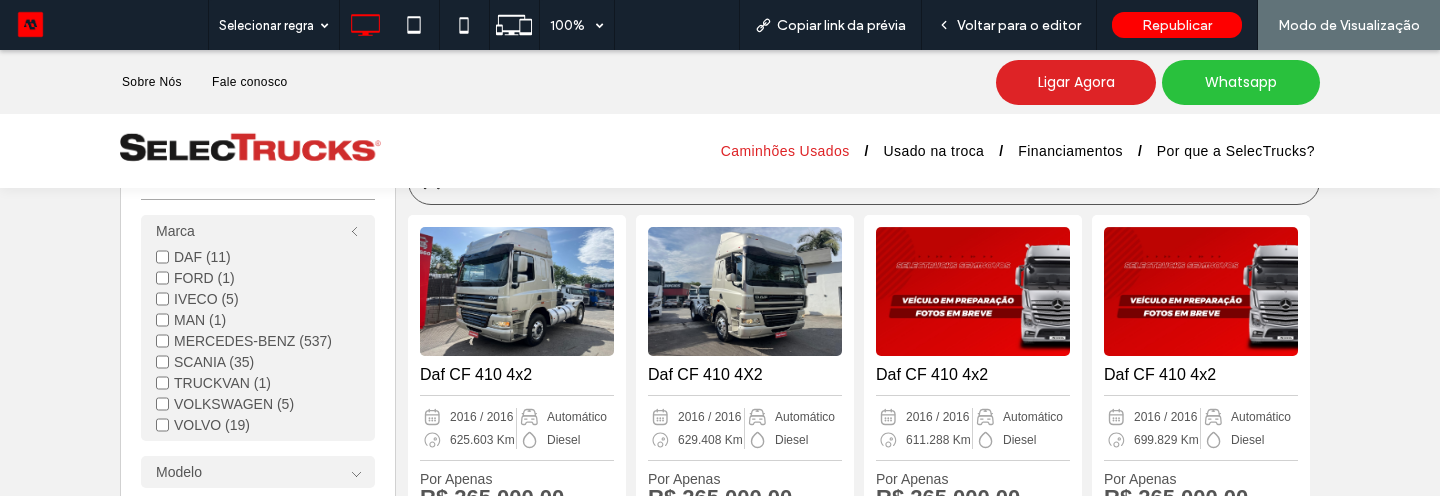 scroll, scrollTop: 67, scrollLeft: 0, axis: vertical 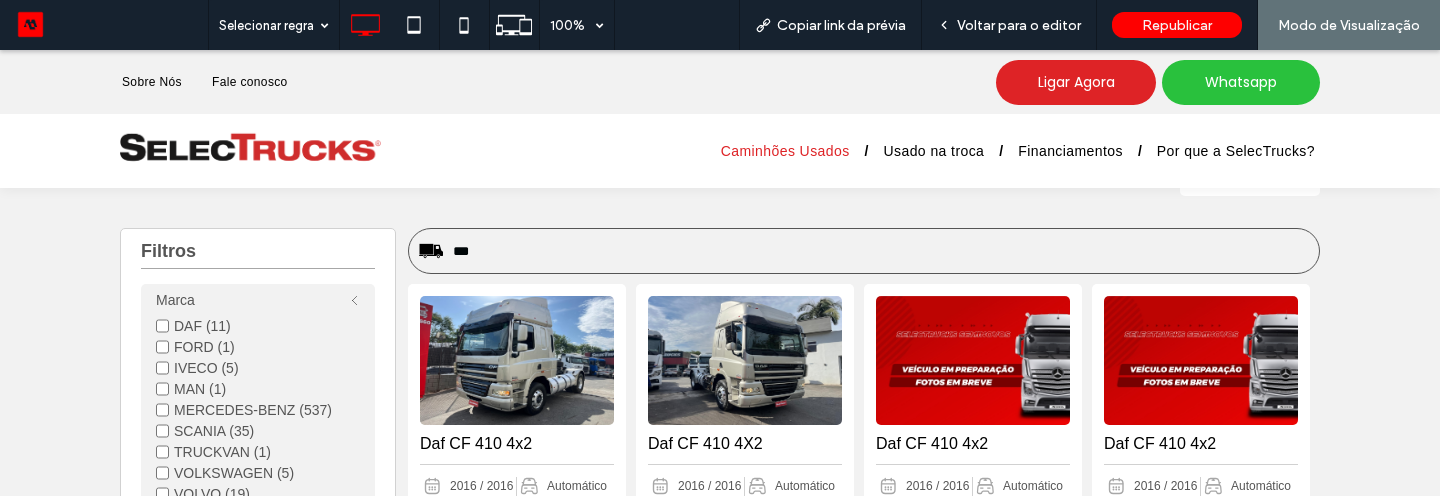 click on "Marca" at bounding box center (258, 300) 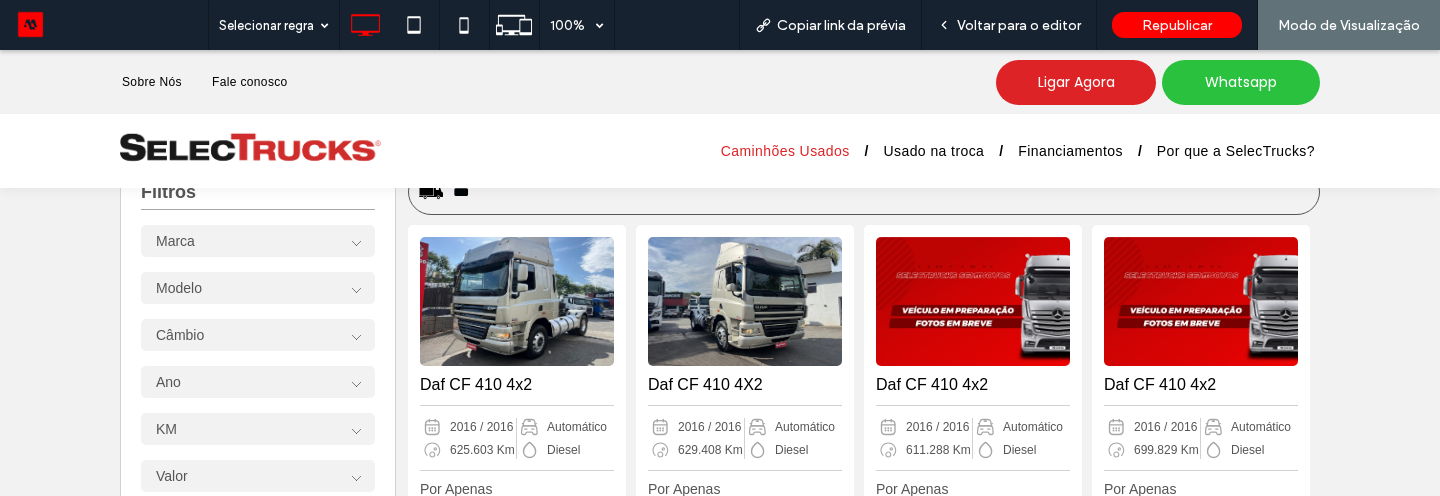 scroll, scrollTop: 121, scrollLeft: 0, axis: vertical 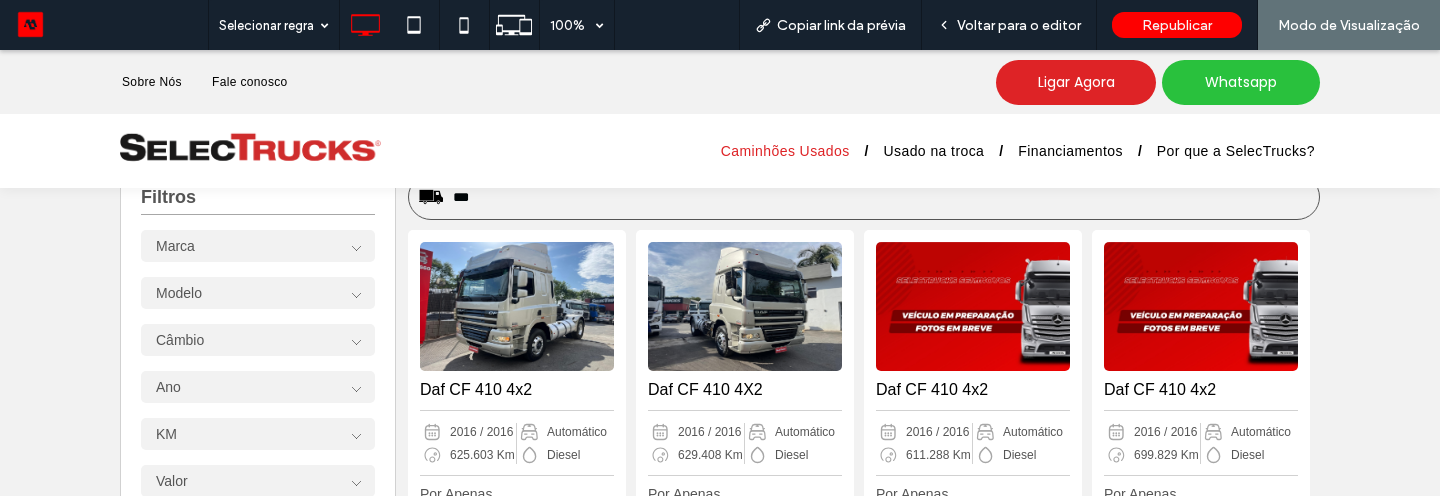 click on "Caminhões Usados" at bounding box center (785, 151) 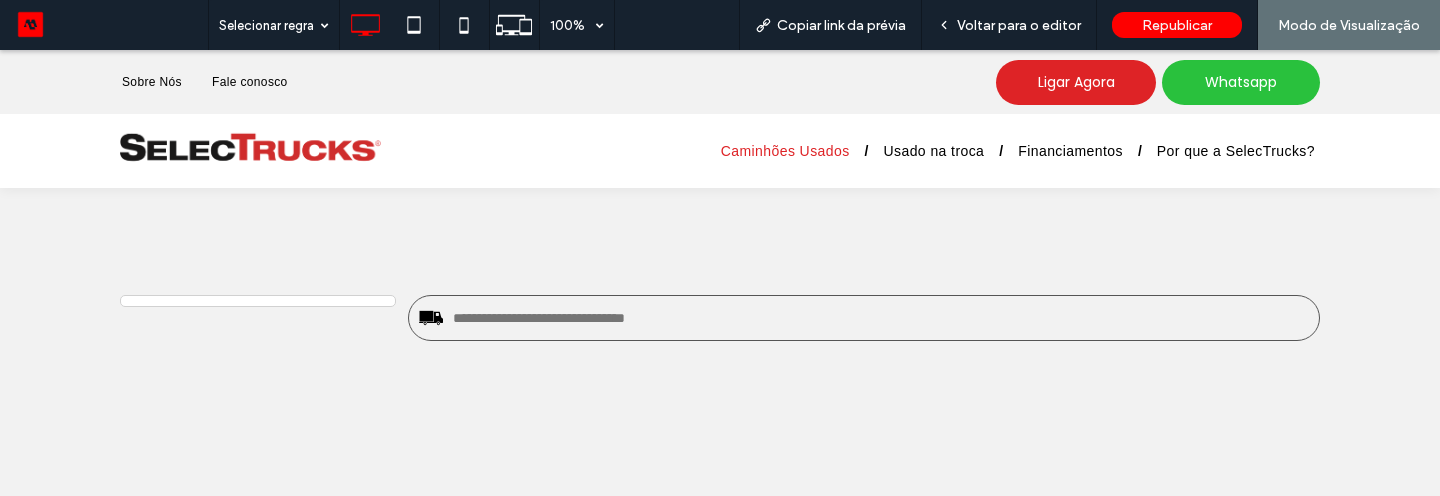 scroll, scrollTop: 0, scrollLeft: 0, axis: both 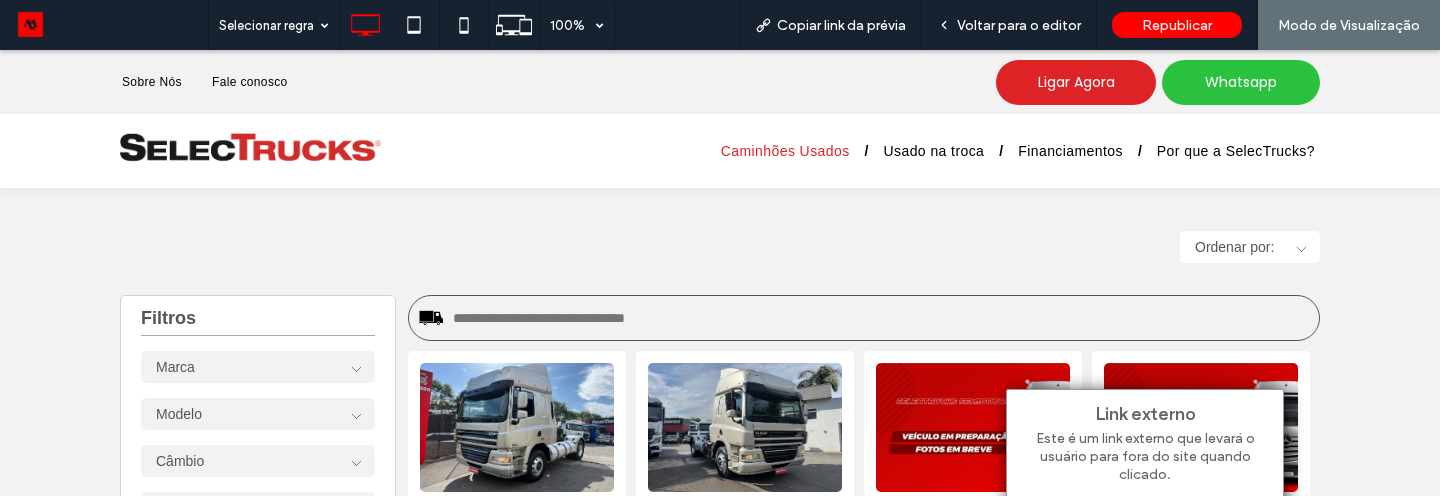click at bounding box center [864, 318] 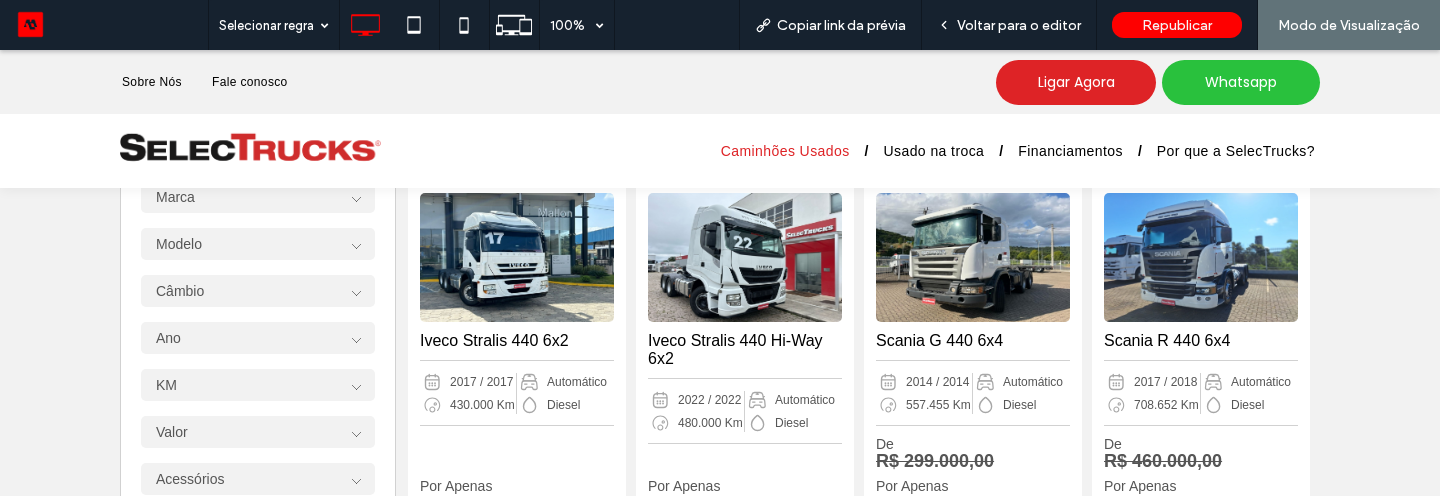 scroll, scrollTop: 159, scrollLeft: 0, axis: vertical 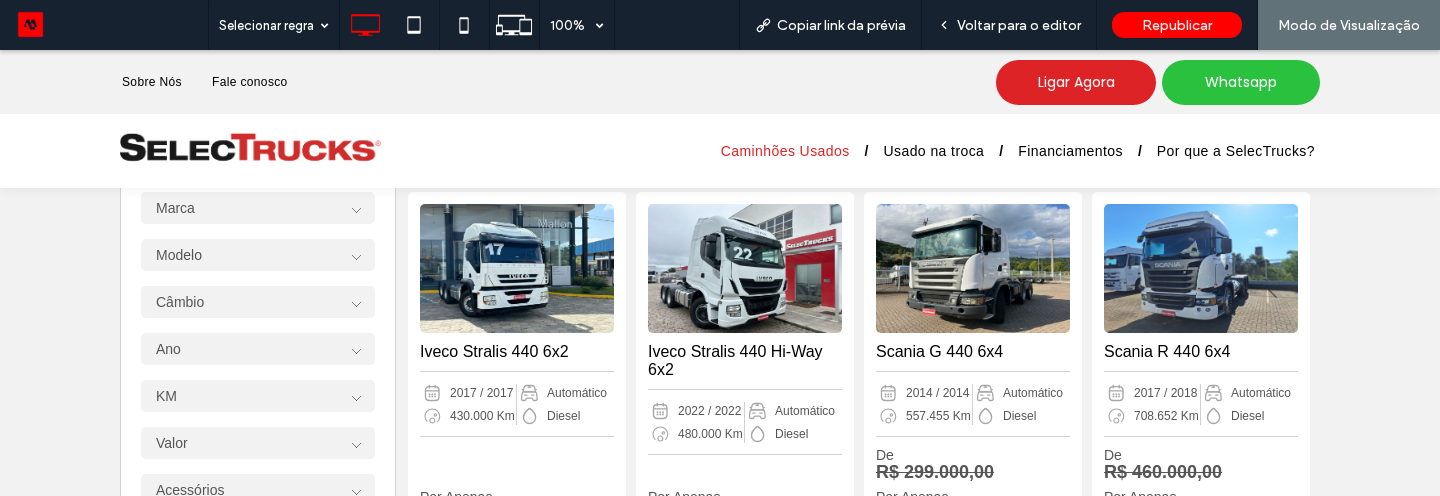 click on "Marca" at bounding box center [258, 208] 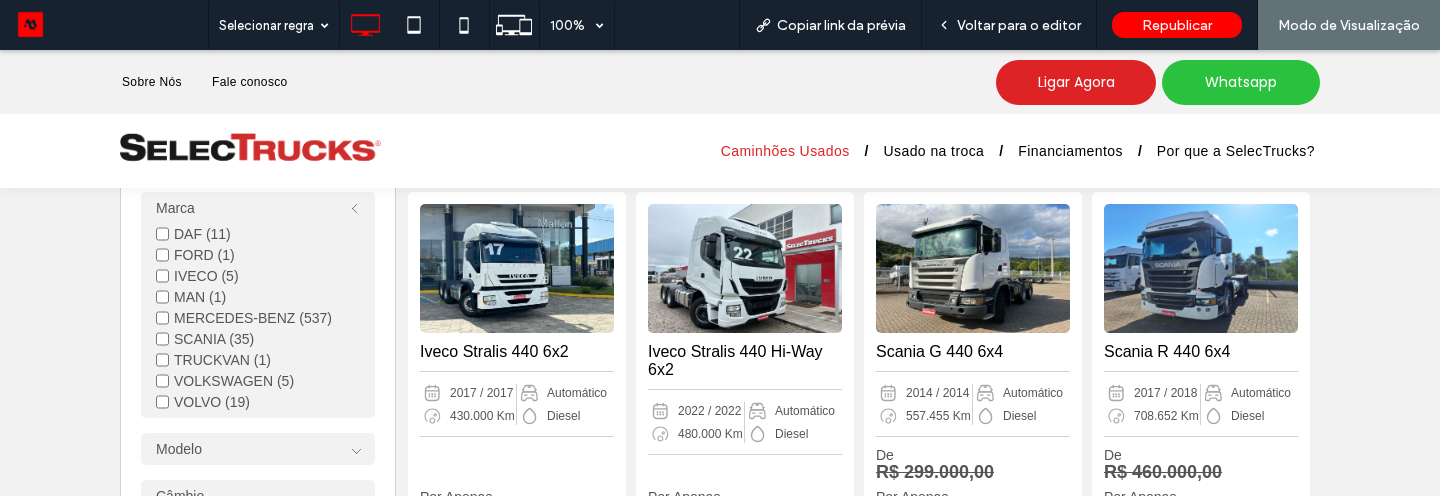 click on "SCANIA (35)" at bounding box center (258, 339) 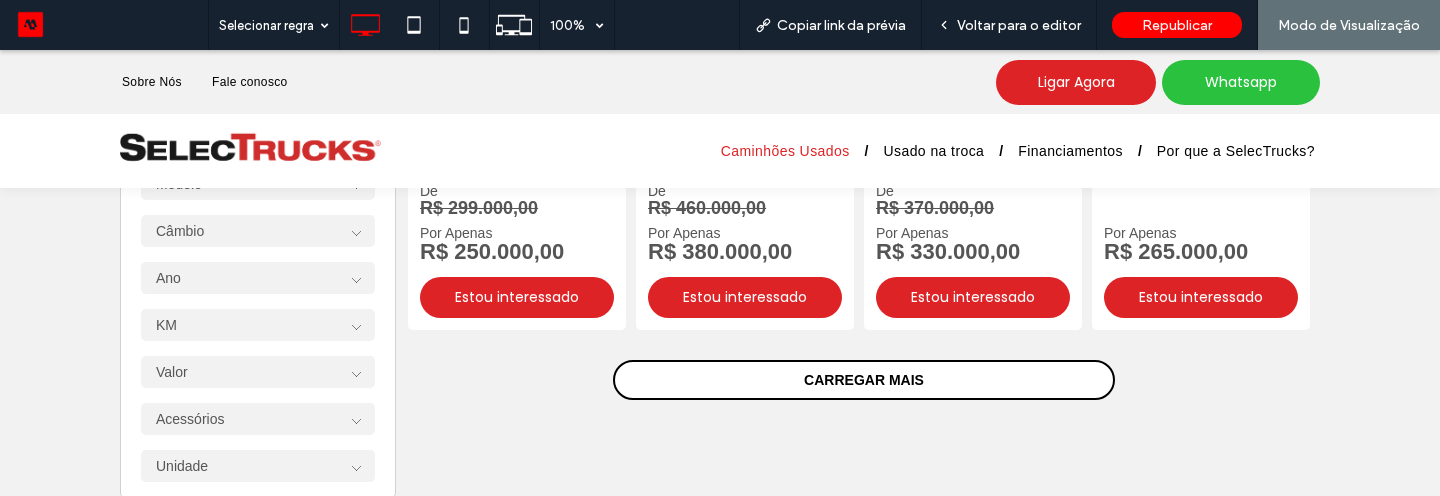 scroll, scrollTop: 464, scrollLeft: 0, axis: vertical 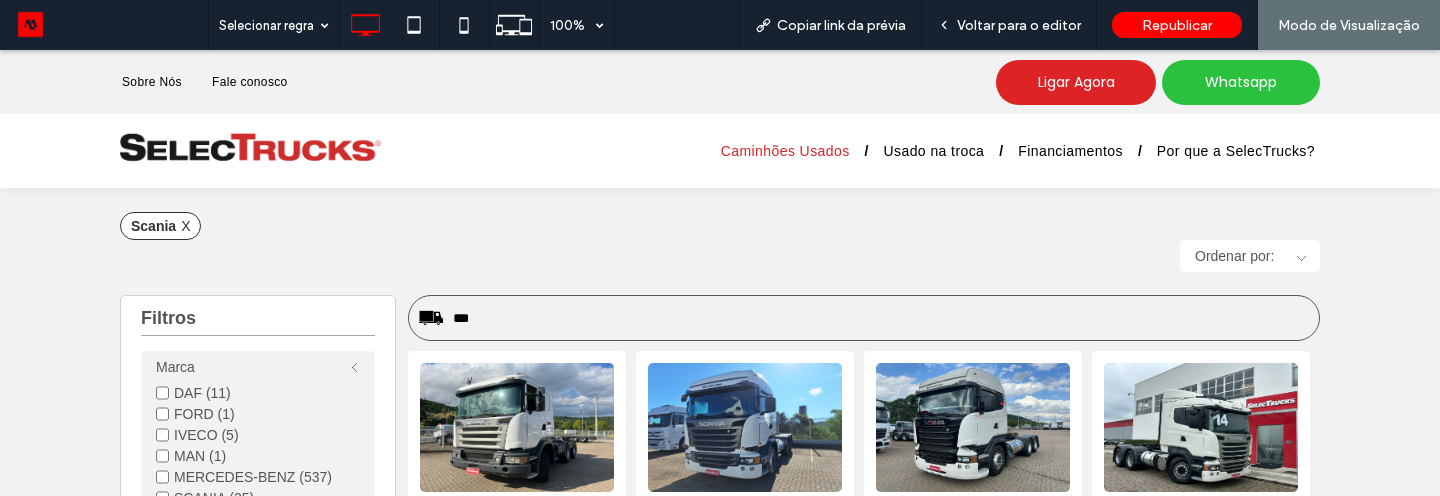 click on "***" at bounding box center (881, 318) 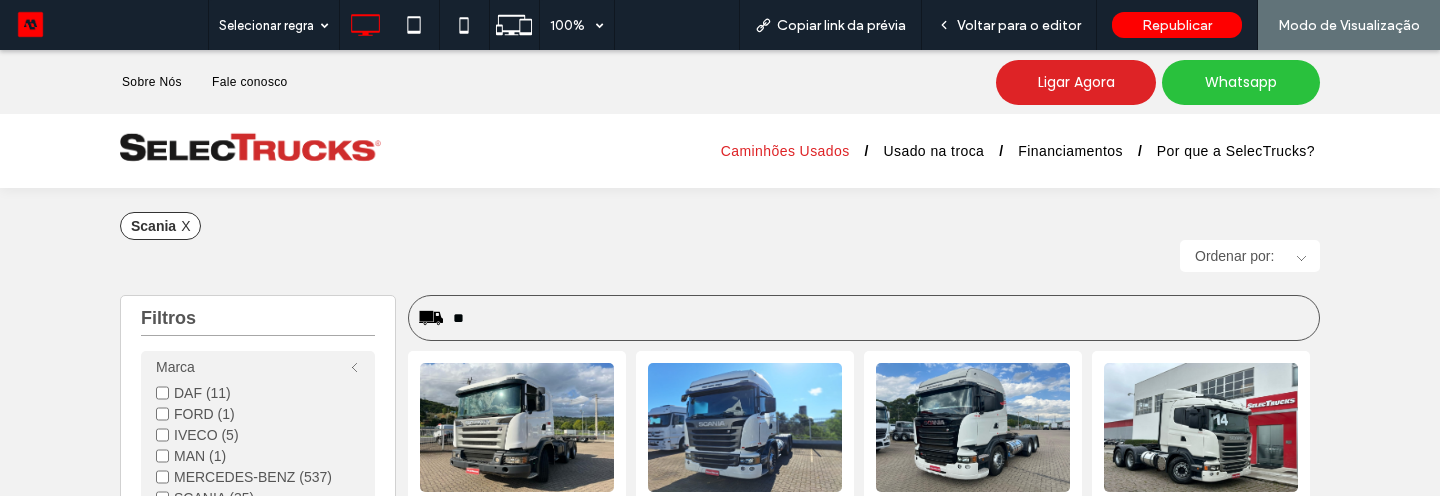 type on "*" 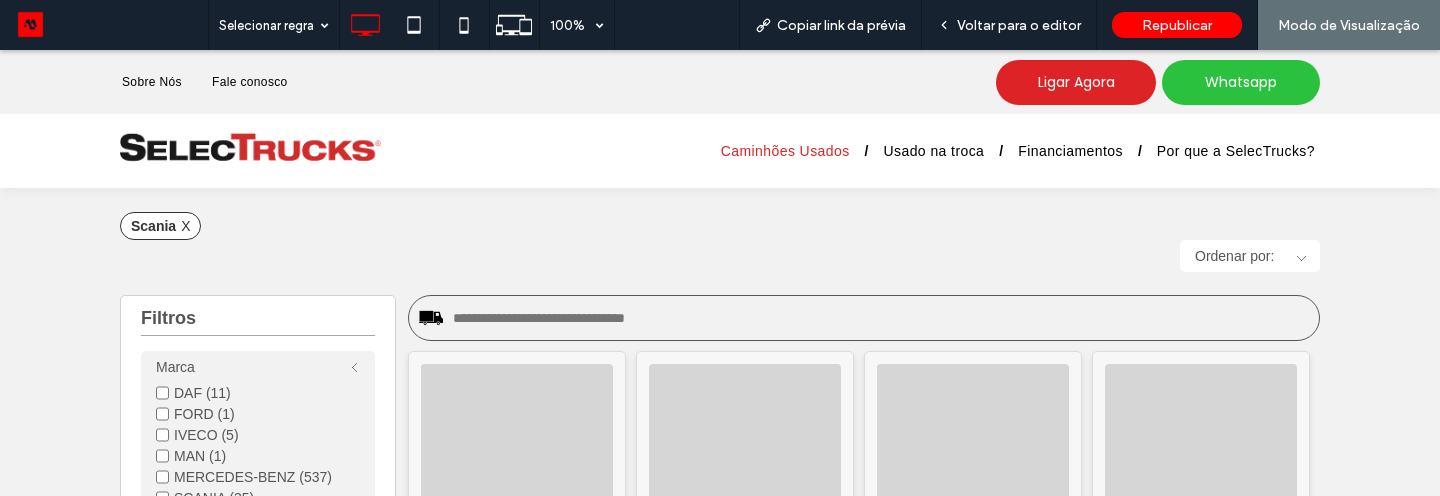 click on "Filtros
Marca
DAF (11)
FORD (1)
IVECO (5)
MAN (1)
MERCEDES-BENZ (537)
SCANIA (35)
TRUCKVAN (1)
VOLKSWAGEN (5)
VOLVO (19)
Modelo
ACCELO 815 (12)
ACCELO 1016 (12)
Ano" at bounding box center [720, 1011] 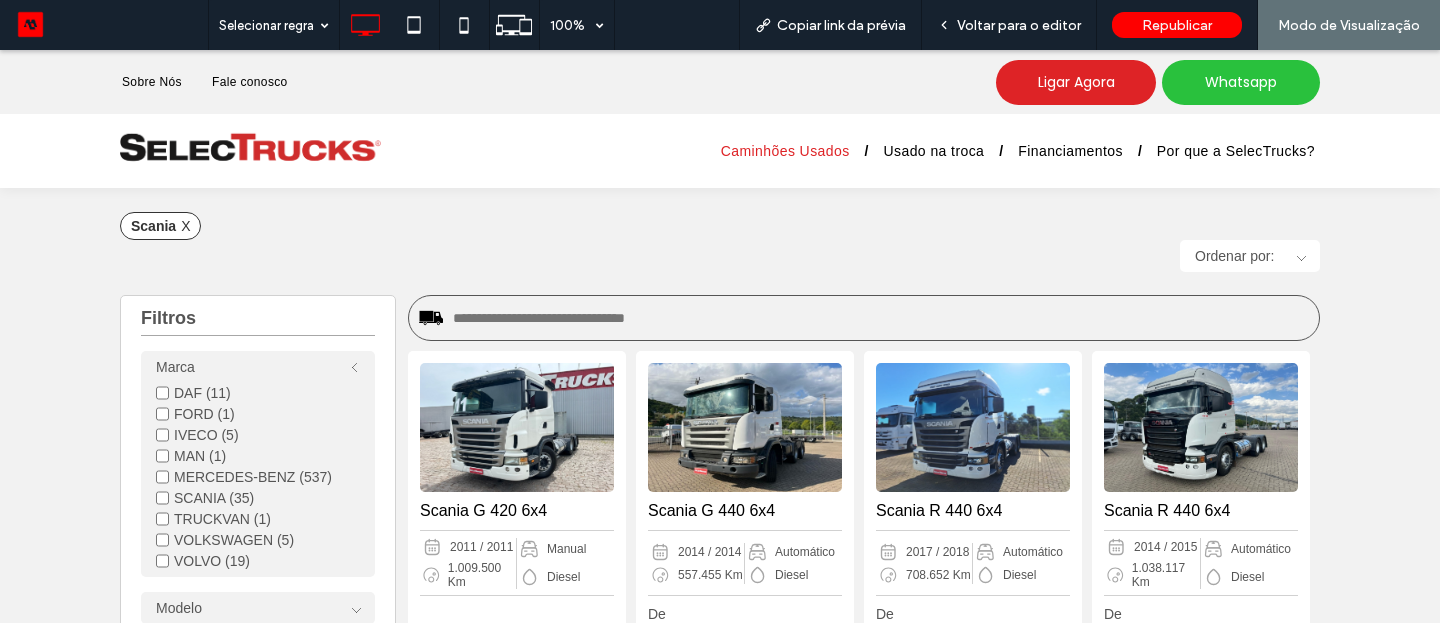 click at bounding box center (881, 318) 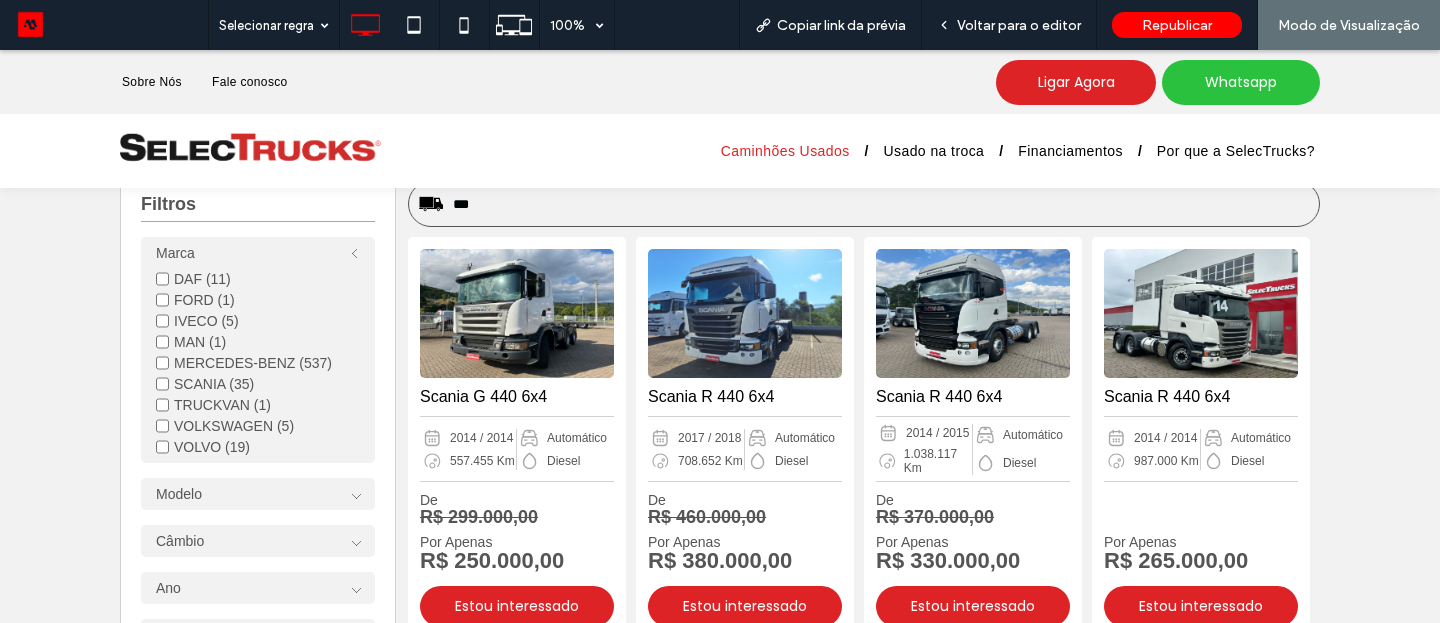 scroll, scrollTop: 113, scrollLeft: 0, axis: vertical 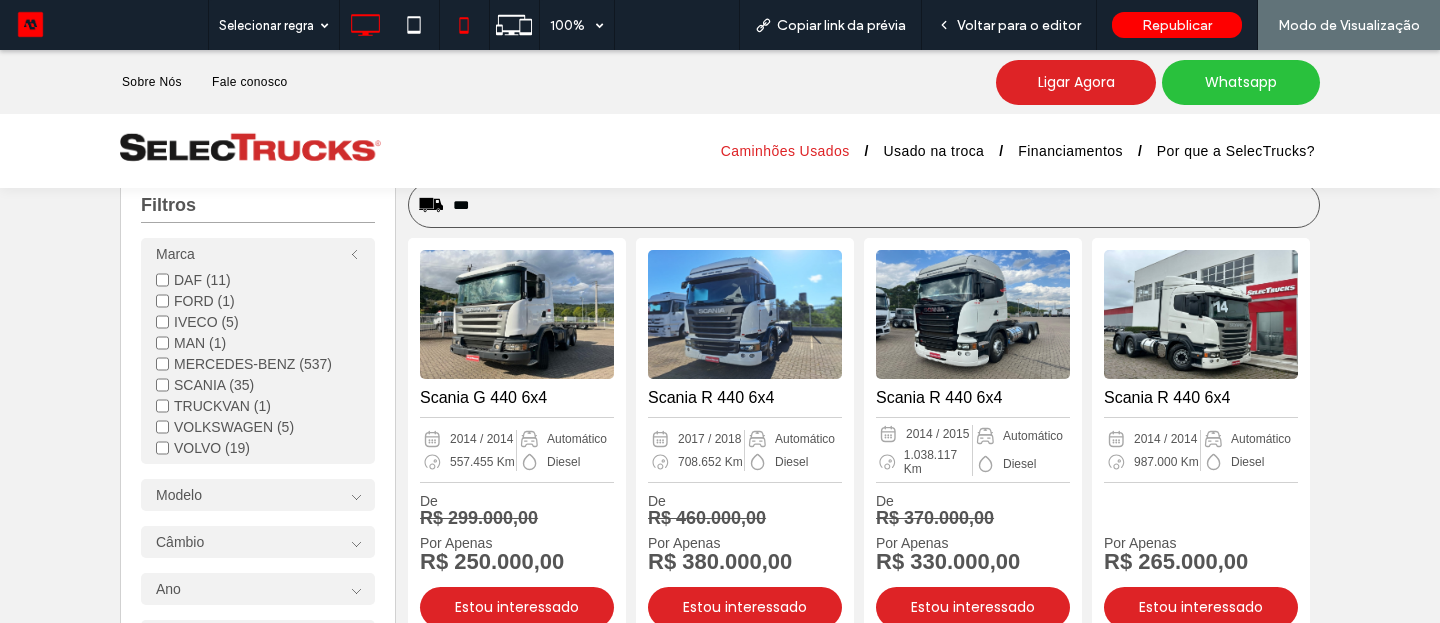 type on "***" 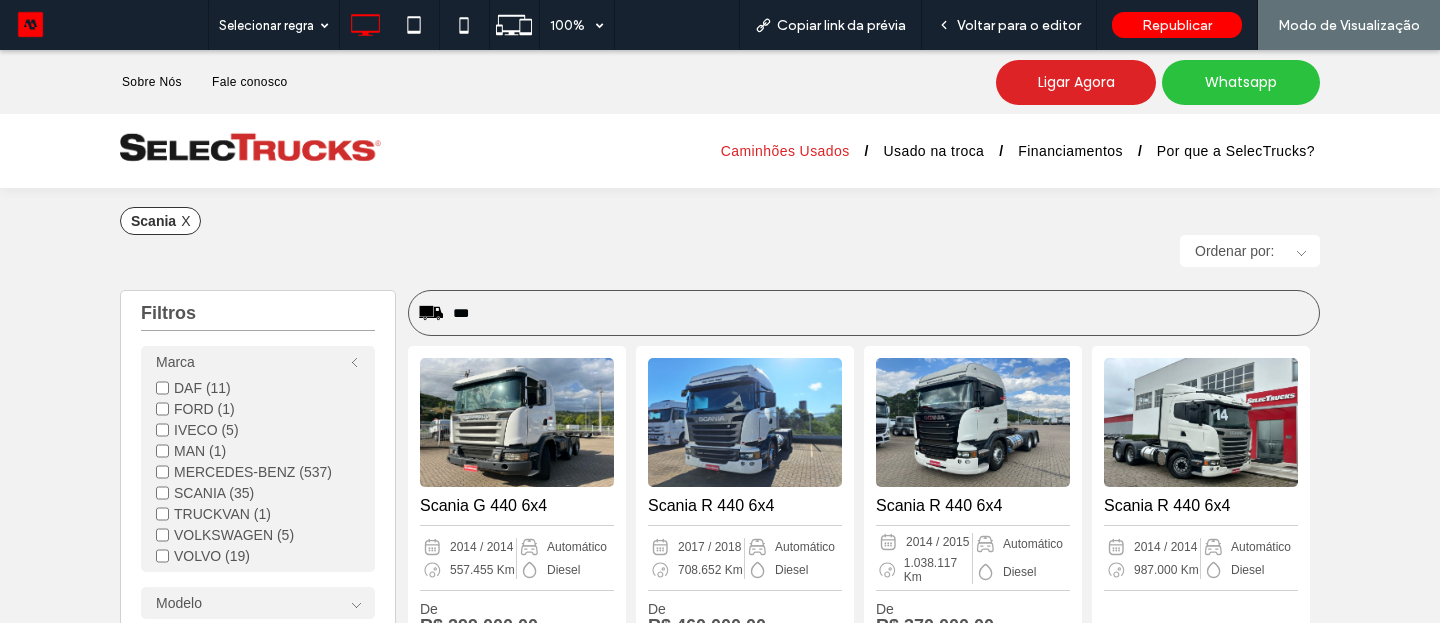 scroll, scrollTop: 0, scrollLeft: 0, axis: both 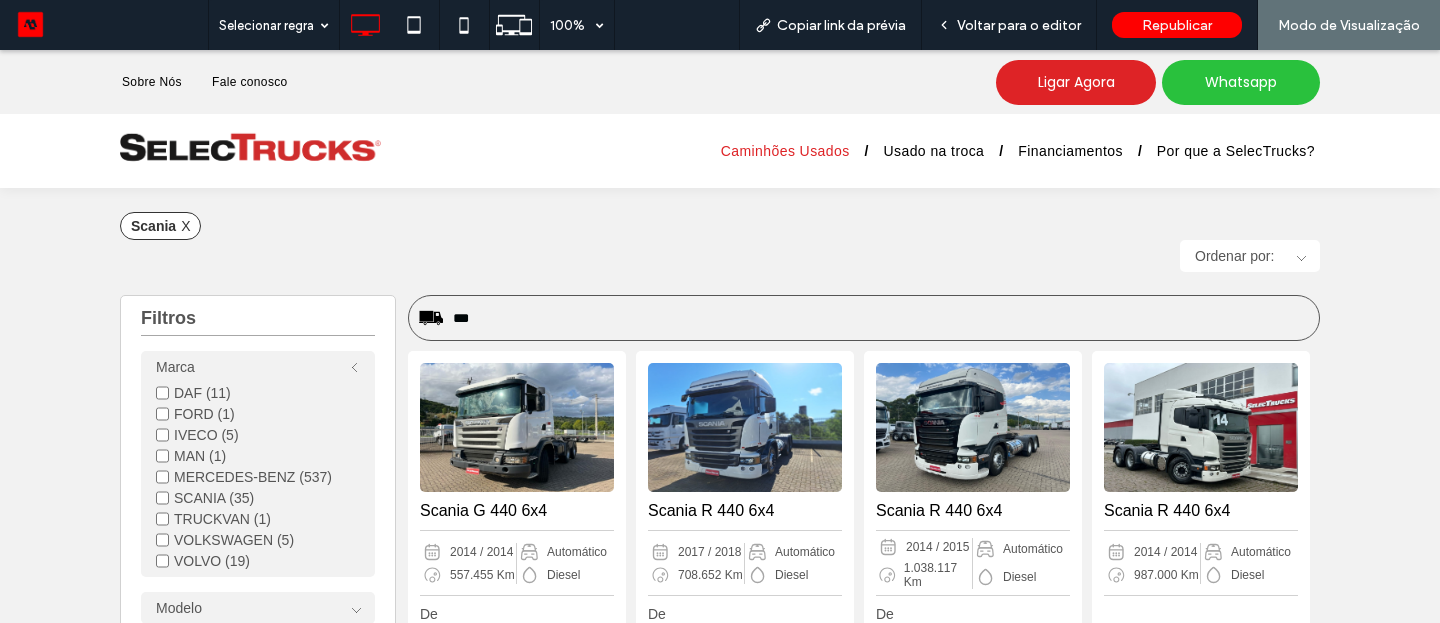 click on "X" at bounding box center (185, 226) 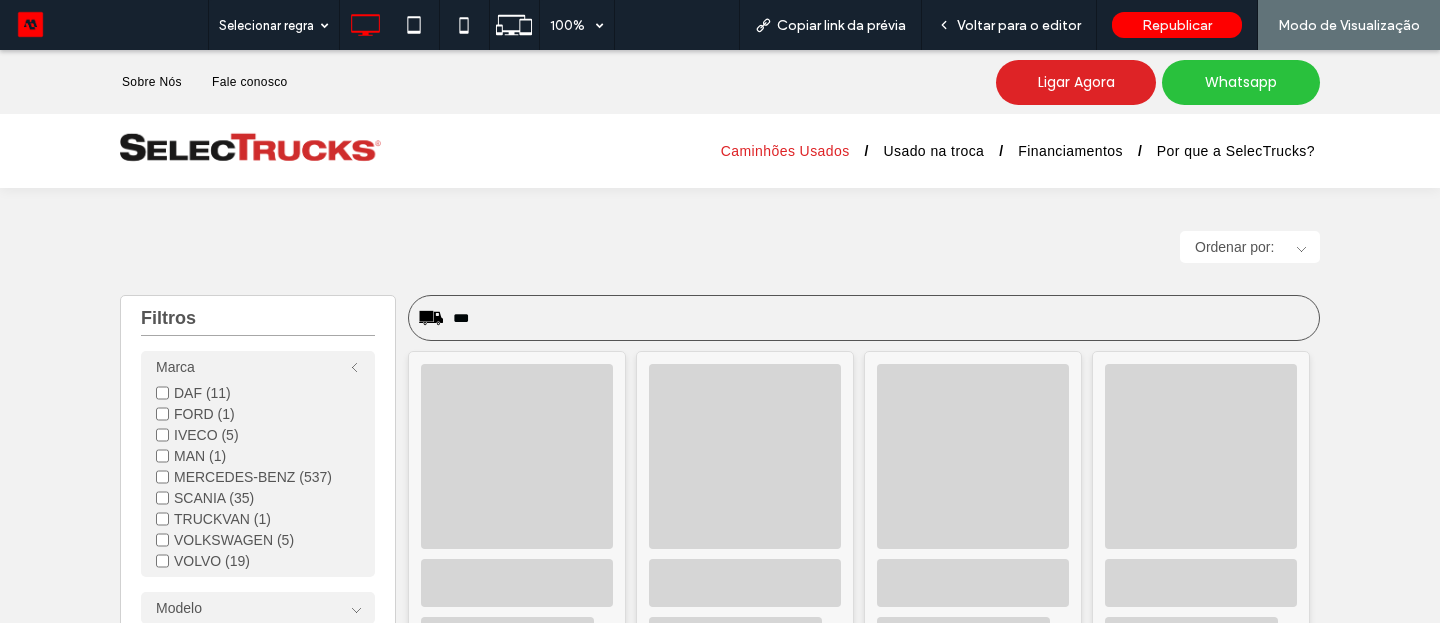 click on "Caminhões Usados" at bounding box center [785, 151] 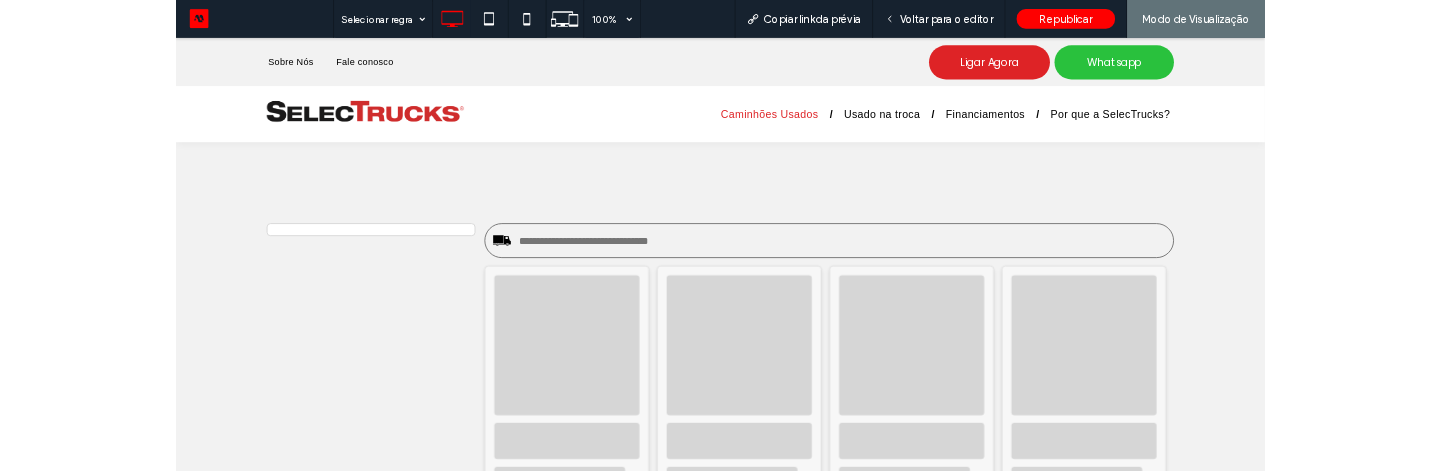 scroll, scrollTop: 0, scrollLeft: 0, axis: both 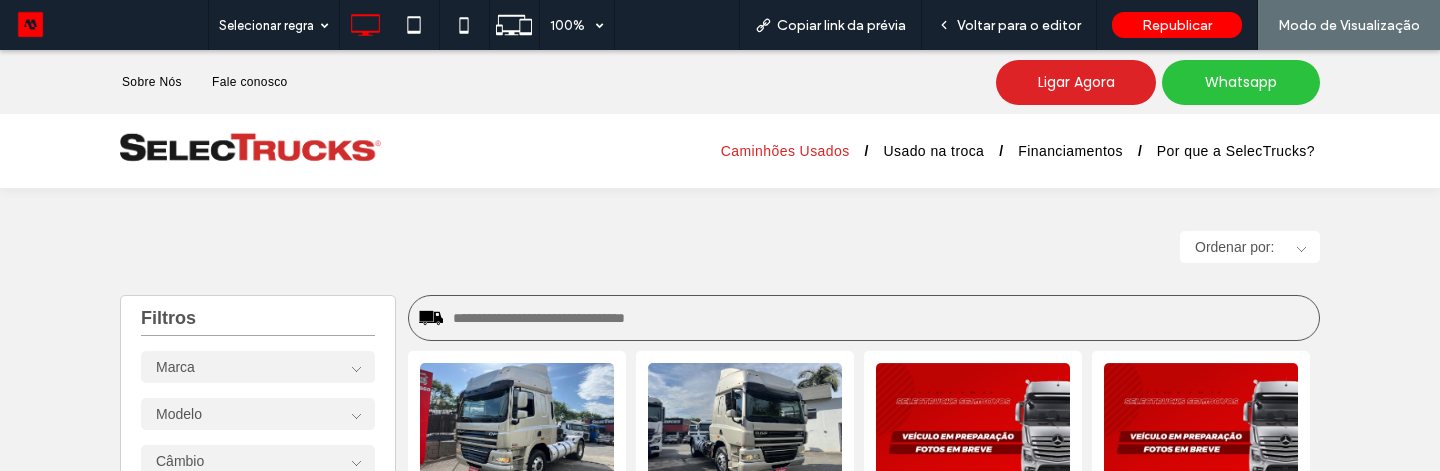 click at bounding box center [881, 318] 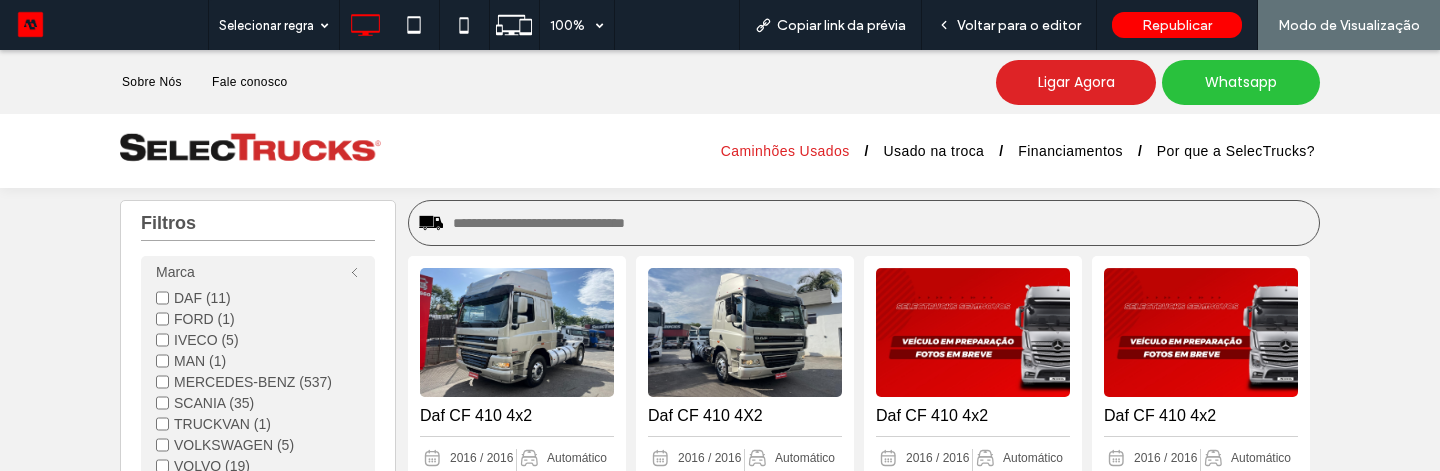 scroll, scrollTop: 130, scrollLeft: 0, axis: vertical 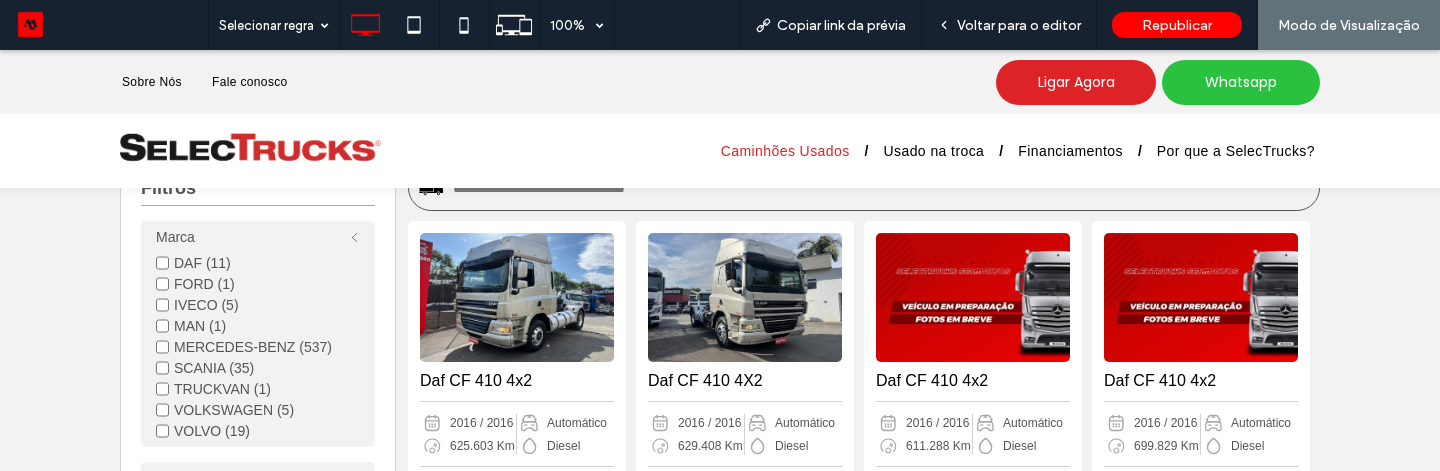 click on "SCANIA (35)" at bounding box center [258, 368] 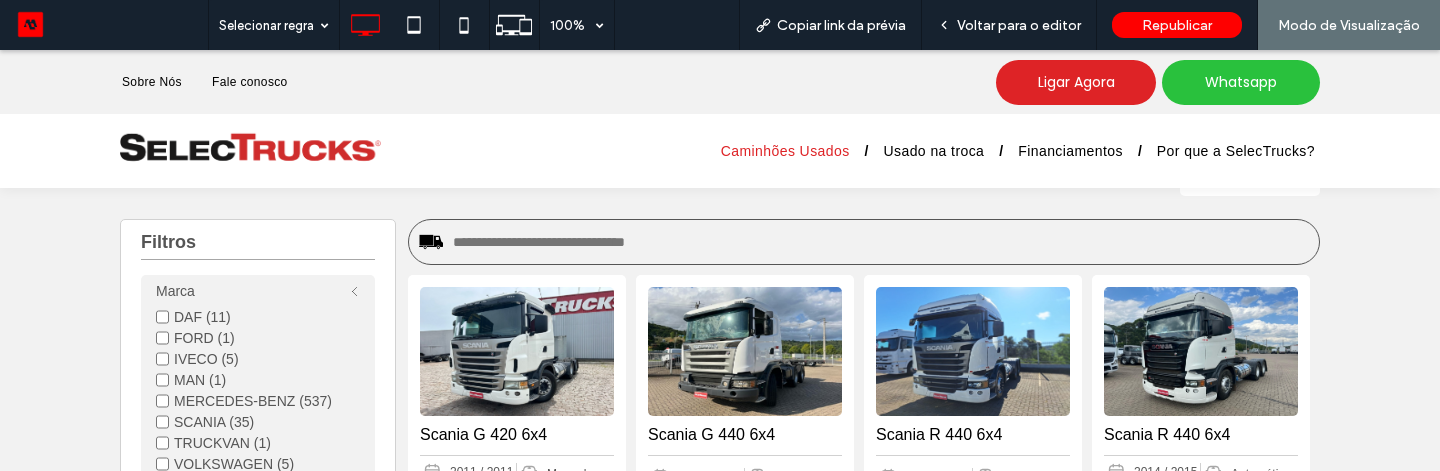 scroll, scrollTop: 66, scrollLeft: 0, axis: vertical 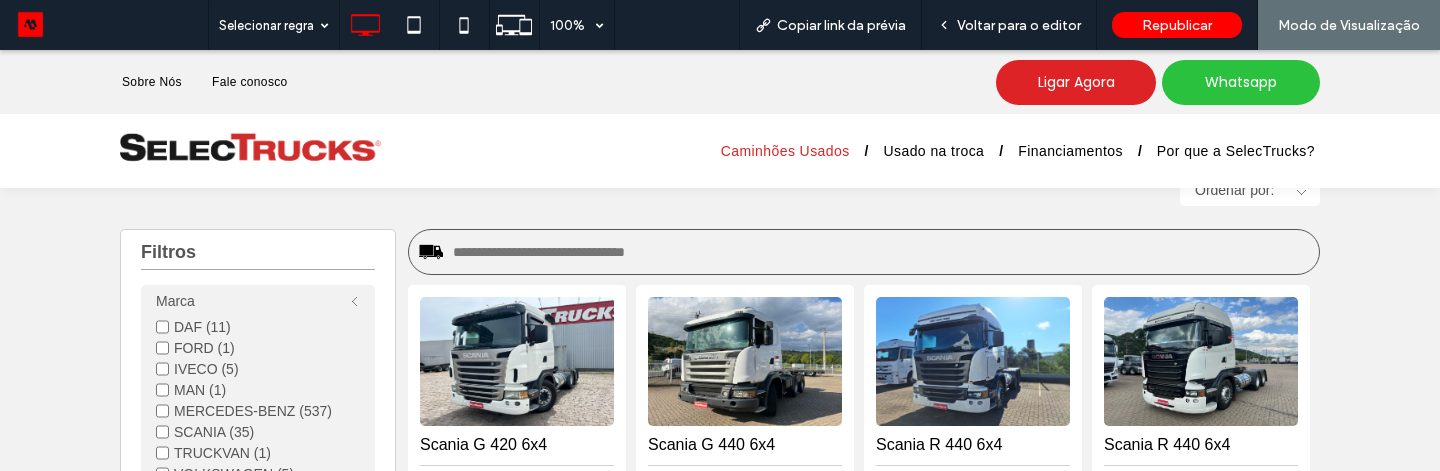 click at bounding box center (881, 252) 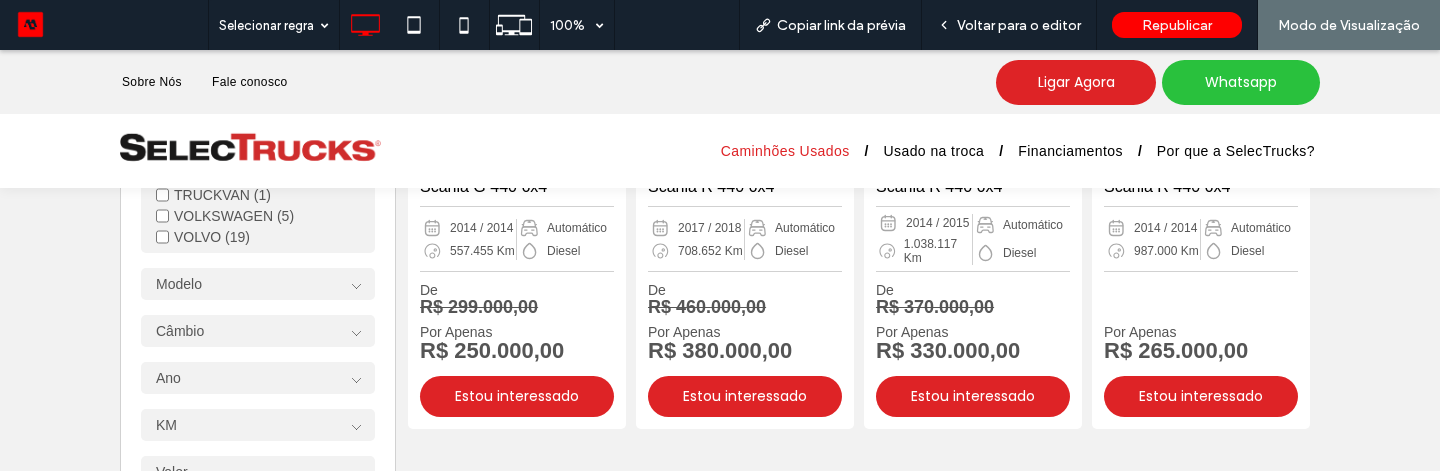 scroll, scrollTop: 333, scrollLeft: 0, axis: vertical 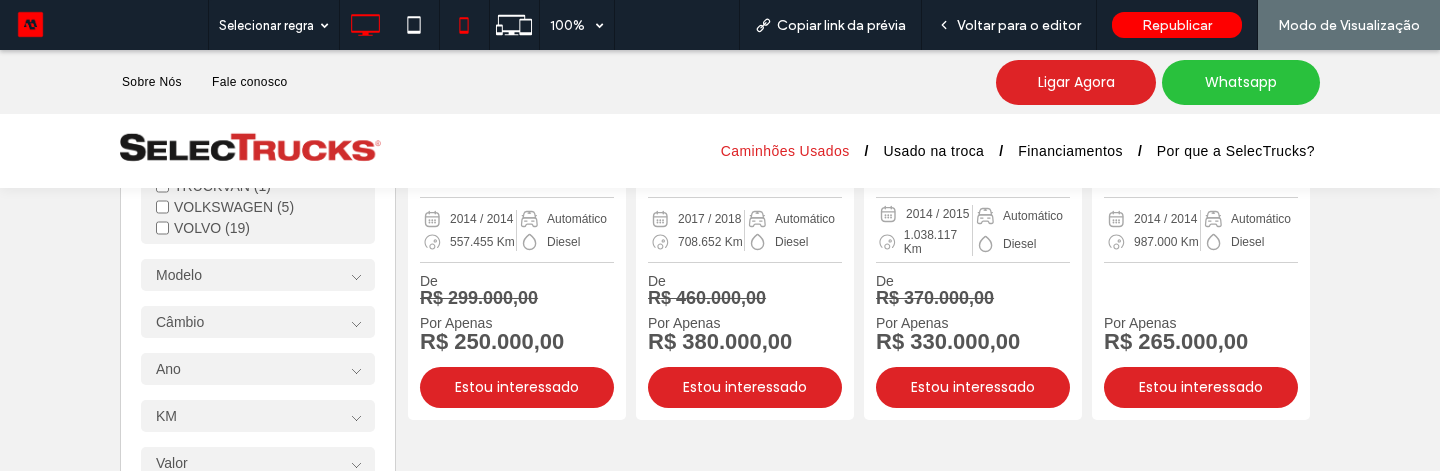 type on "***" 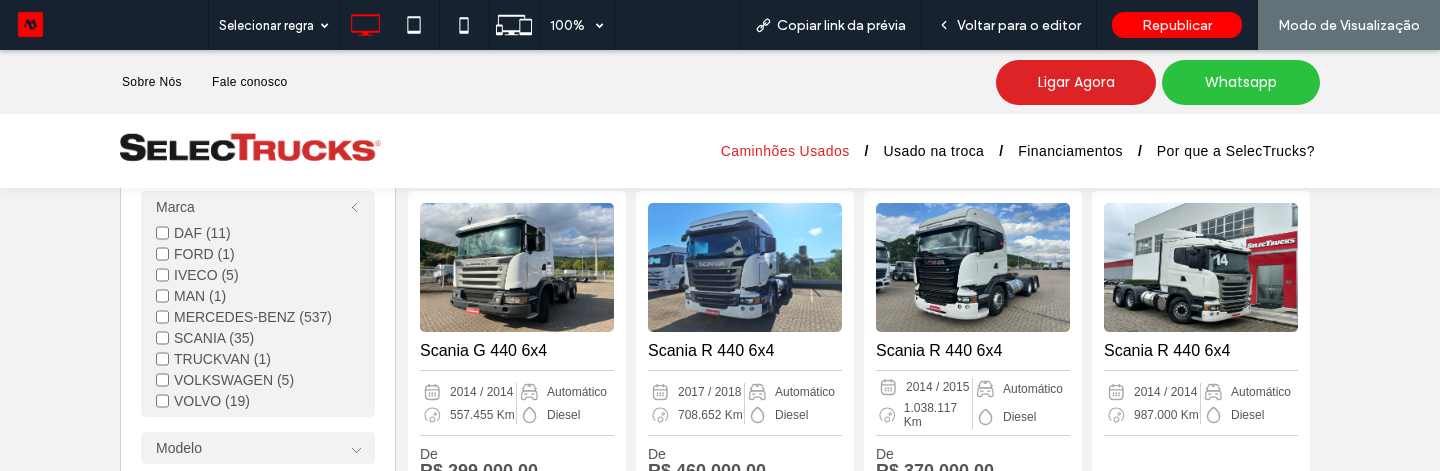 click on "SCANIA (35)" at bounding box center (258, 338) 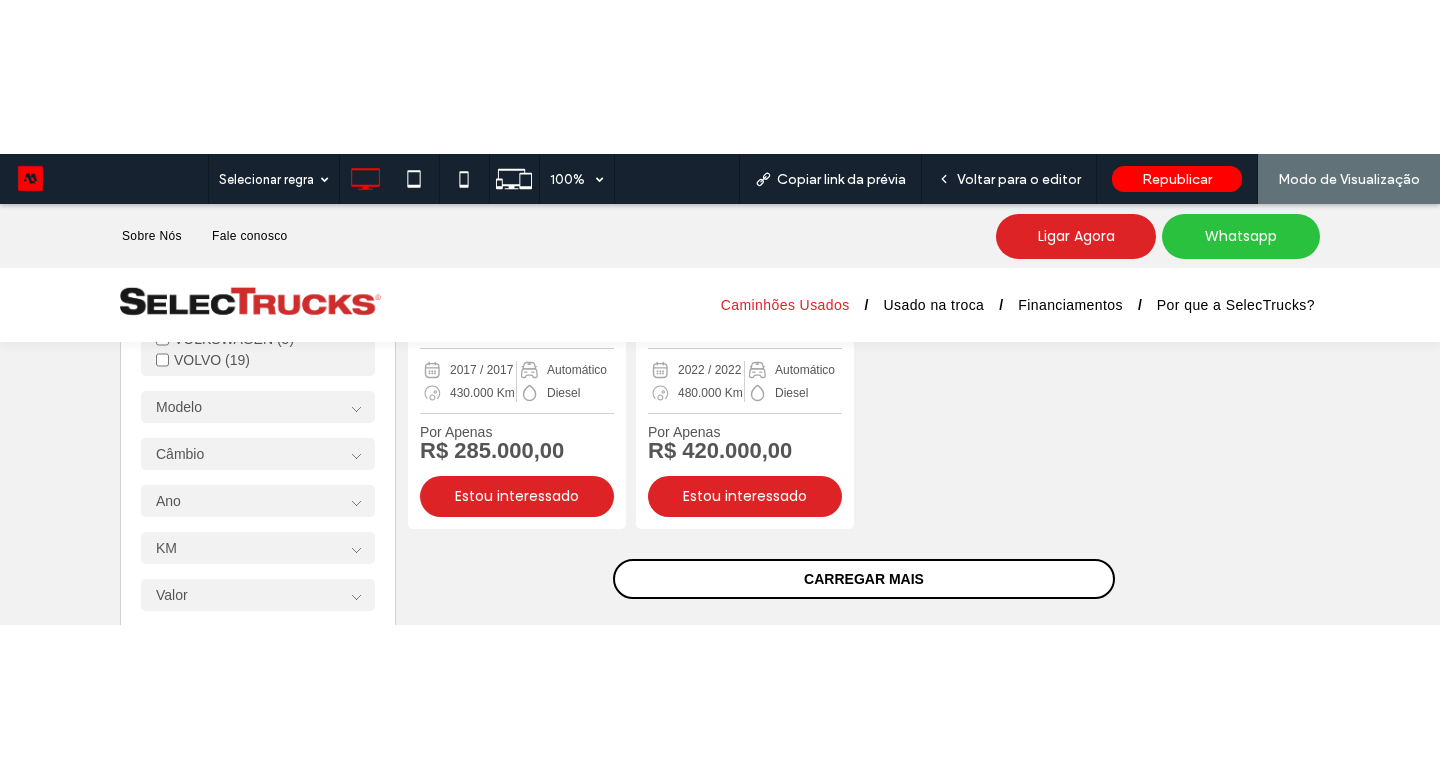 scroll, scrollTop: 359, scrollLeft: 0, axis: vertical 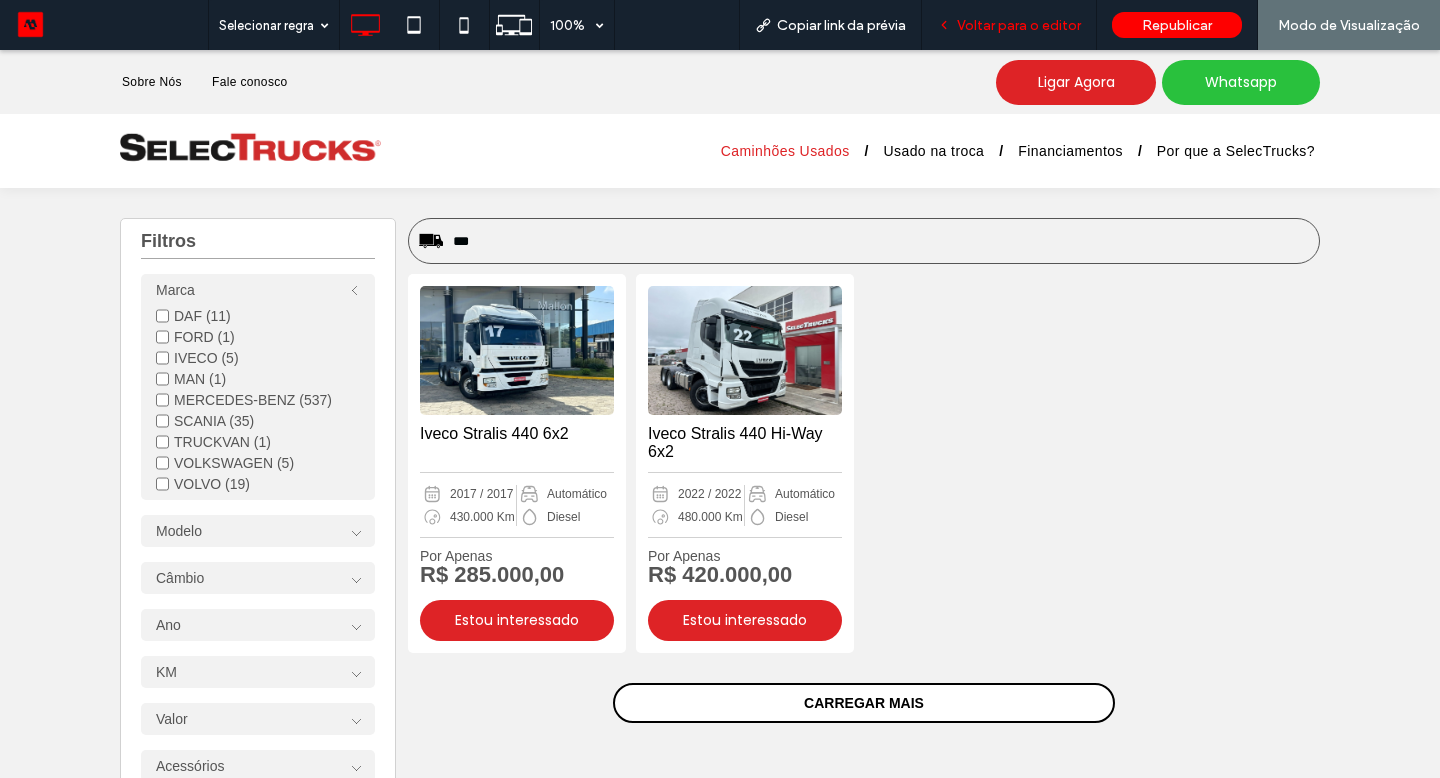 click on "Voltar para o editor" at bounding box center (1009, 25) 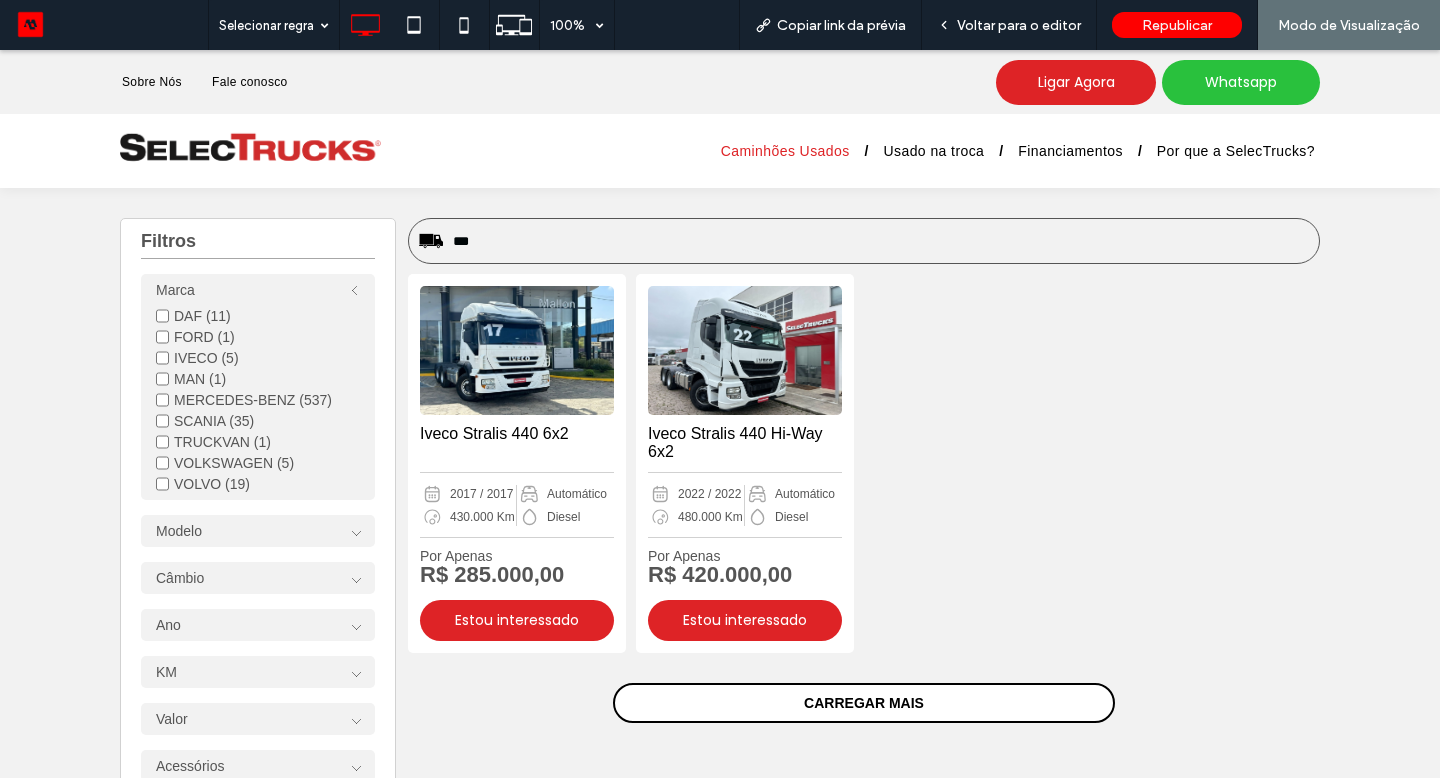 scroll, scrollTop: 0, scrollLeft: 0, axis: both 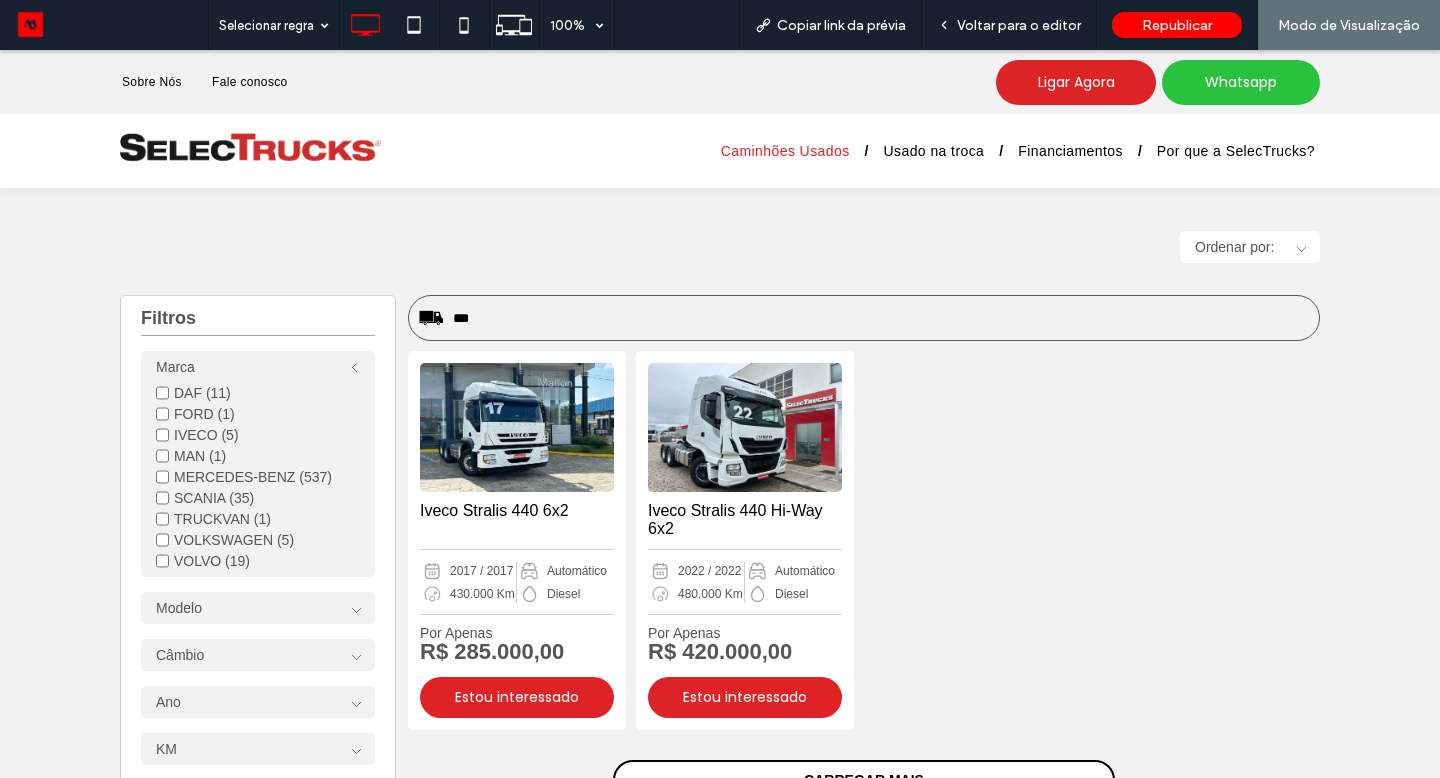click on "Caminhões Usados" at bounding box center [785, 151] 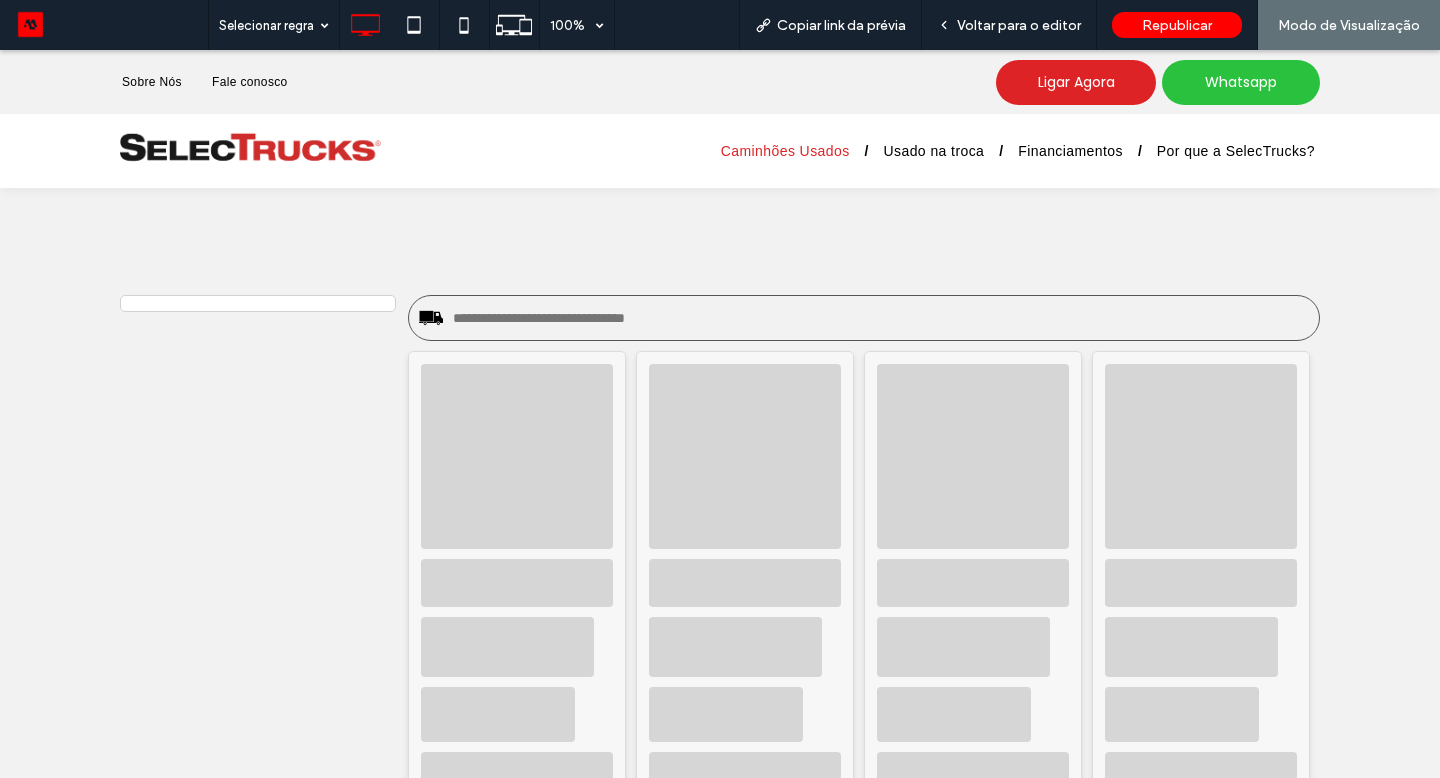 scroll, scrollTop: 0, scrollLeft: 0, axis: both 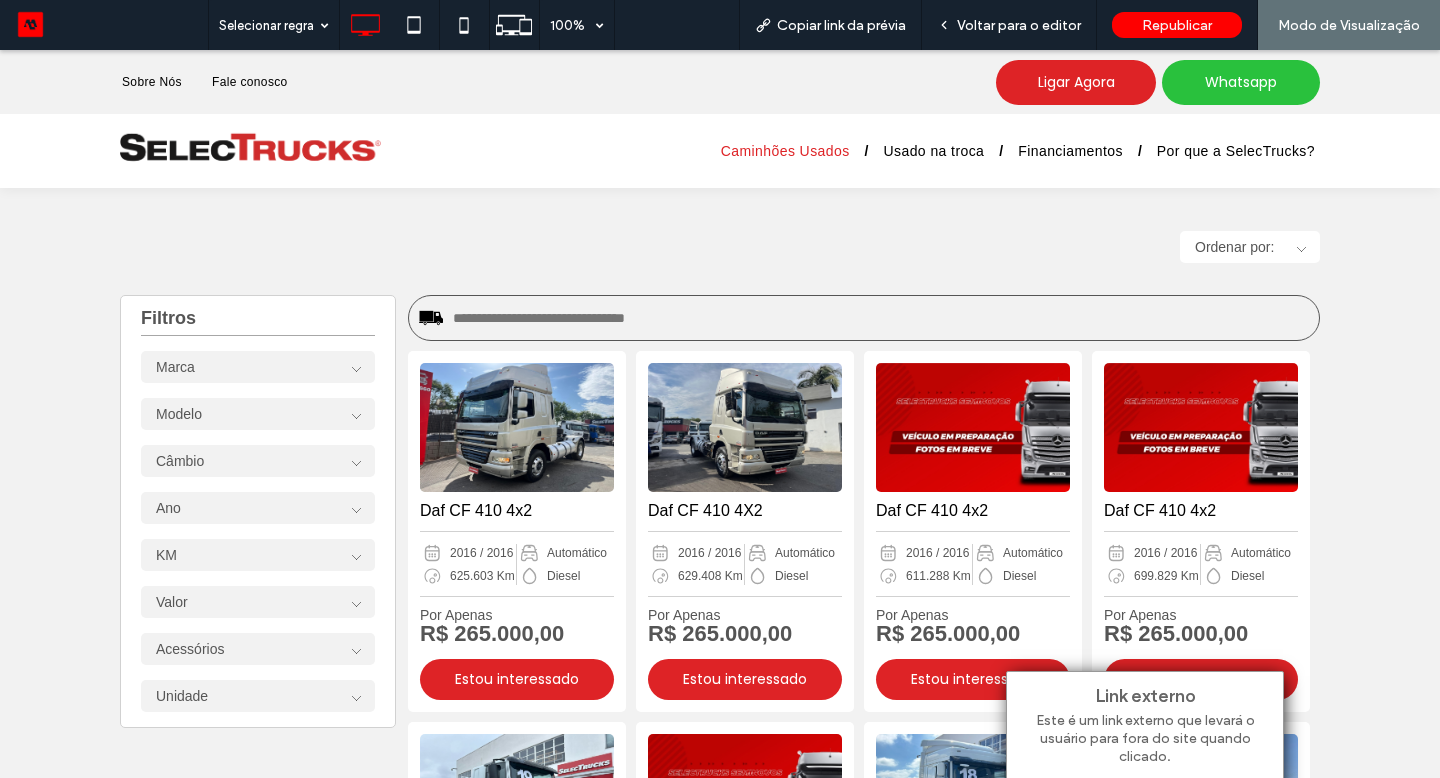 click at bounding box center [881, 318] 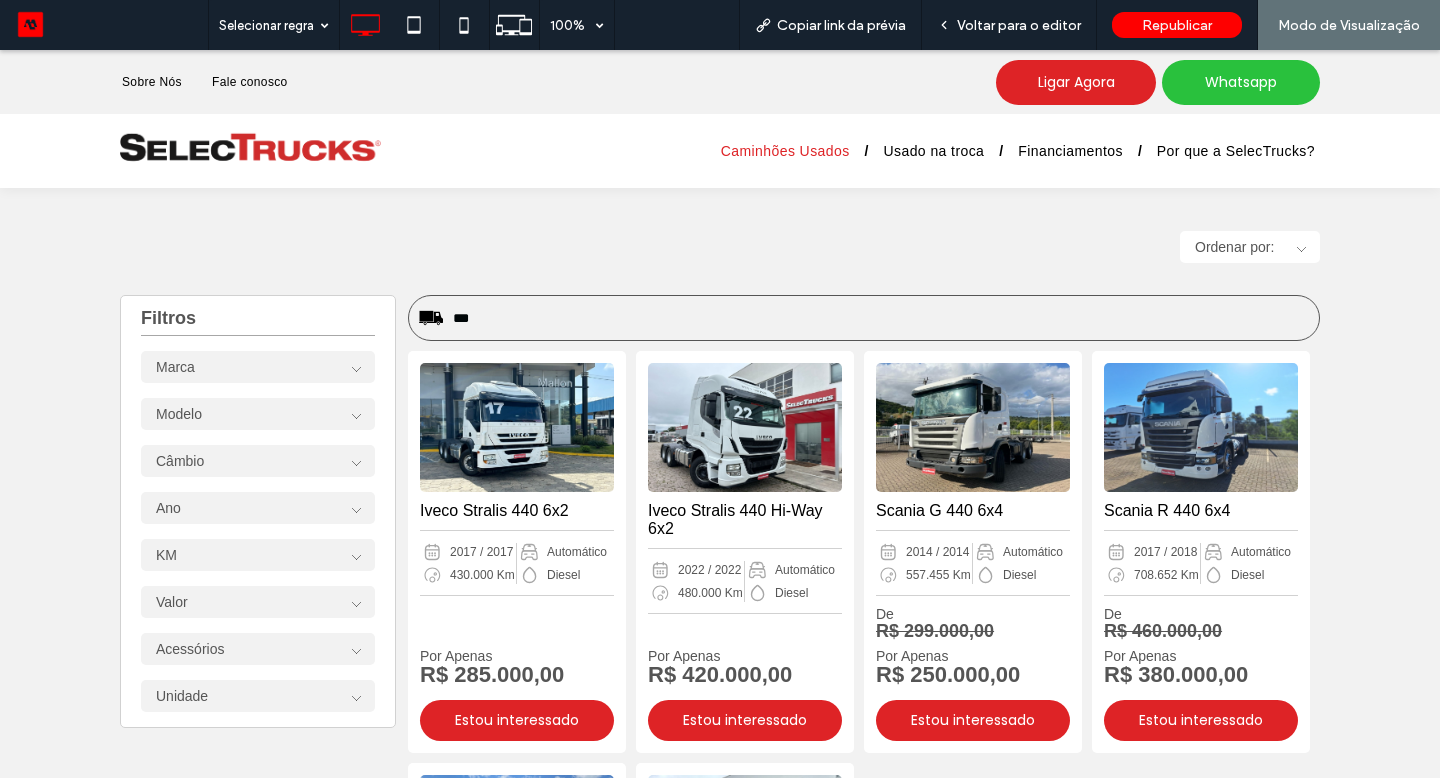 type on "***" 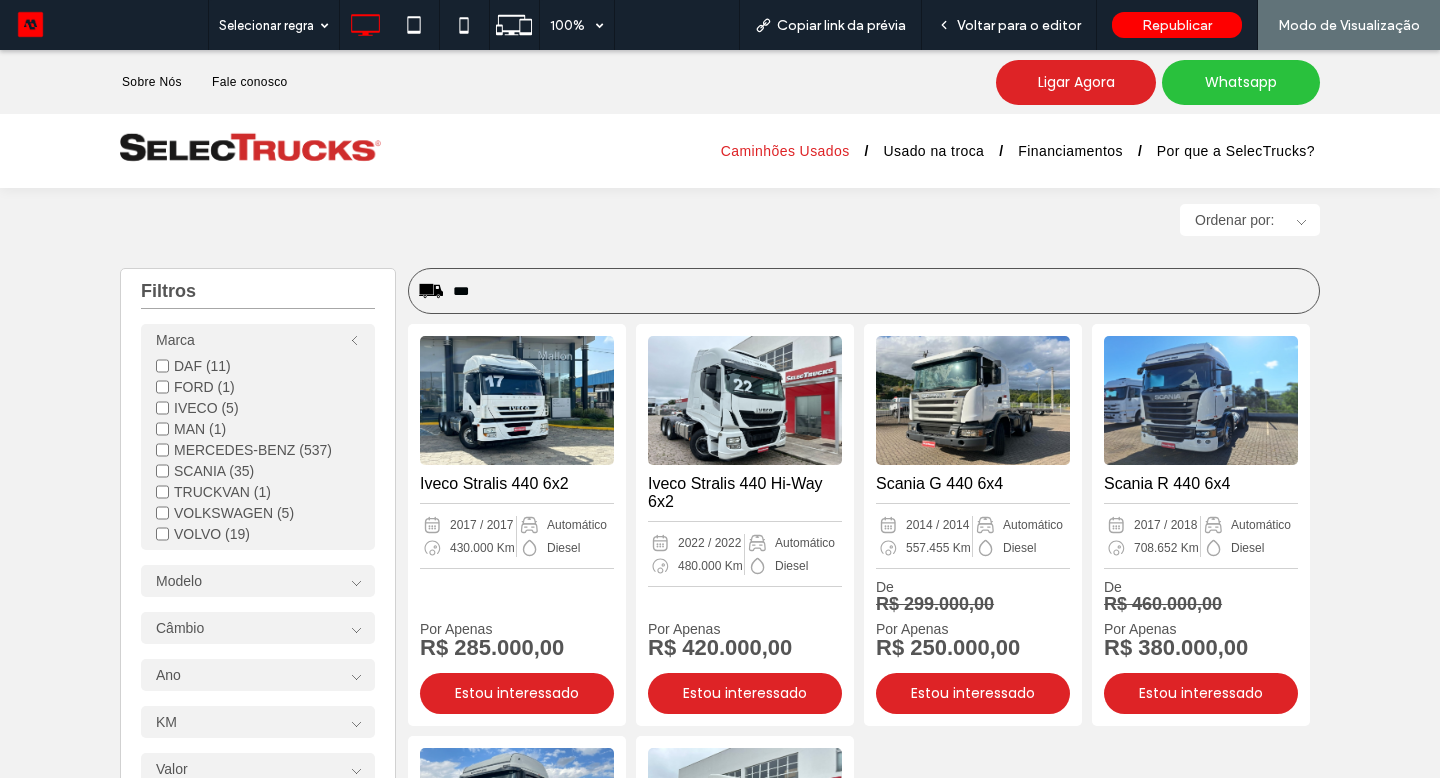 scroll, scrollTop: 44, scrollLeft: 0, axis: vertical 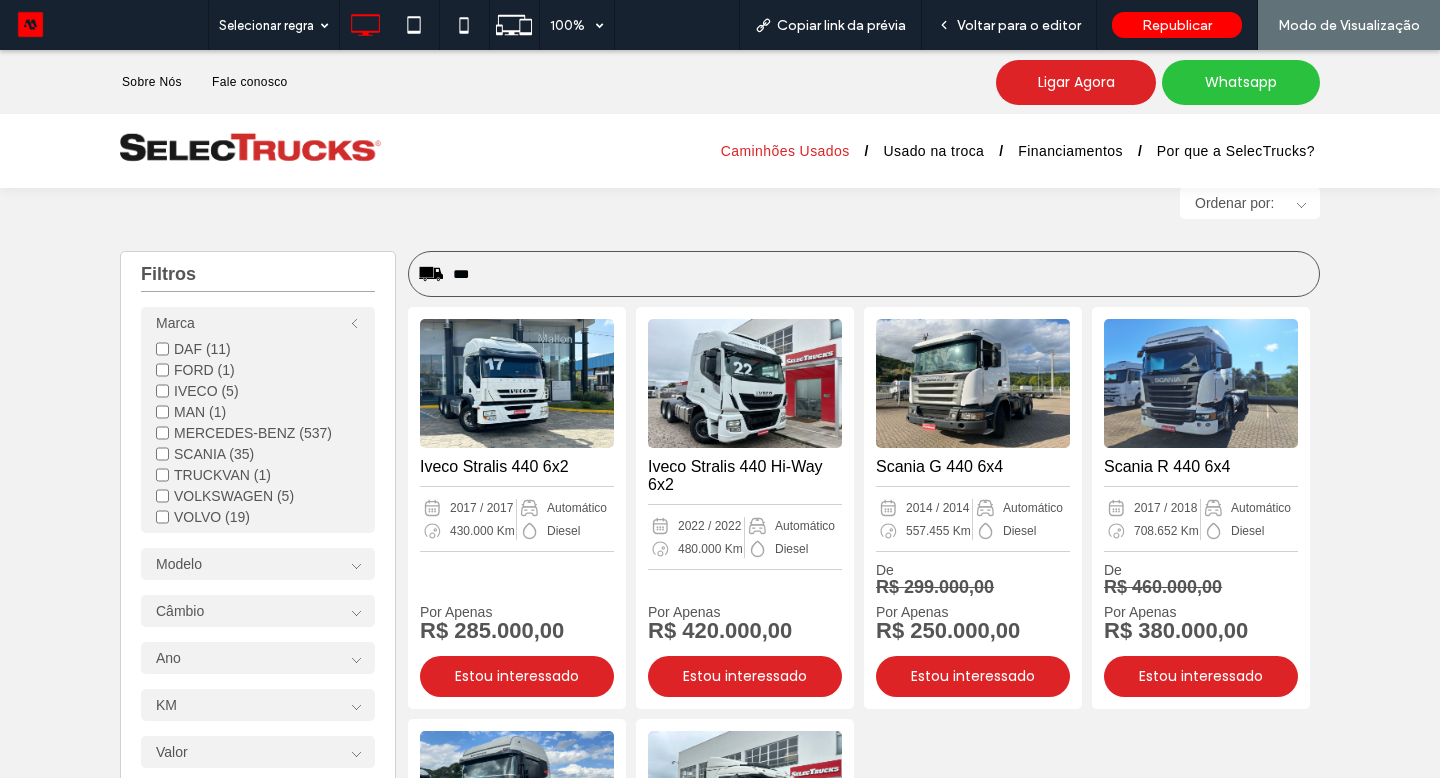 click on "IVECO (5)" at bounding box center (258, 391) 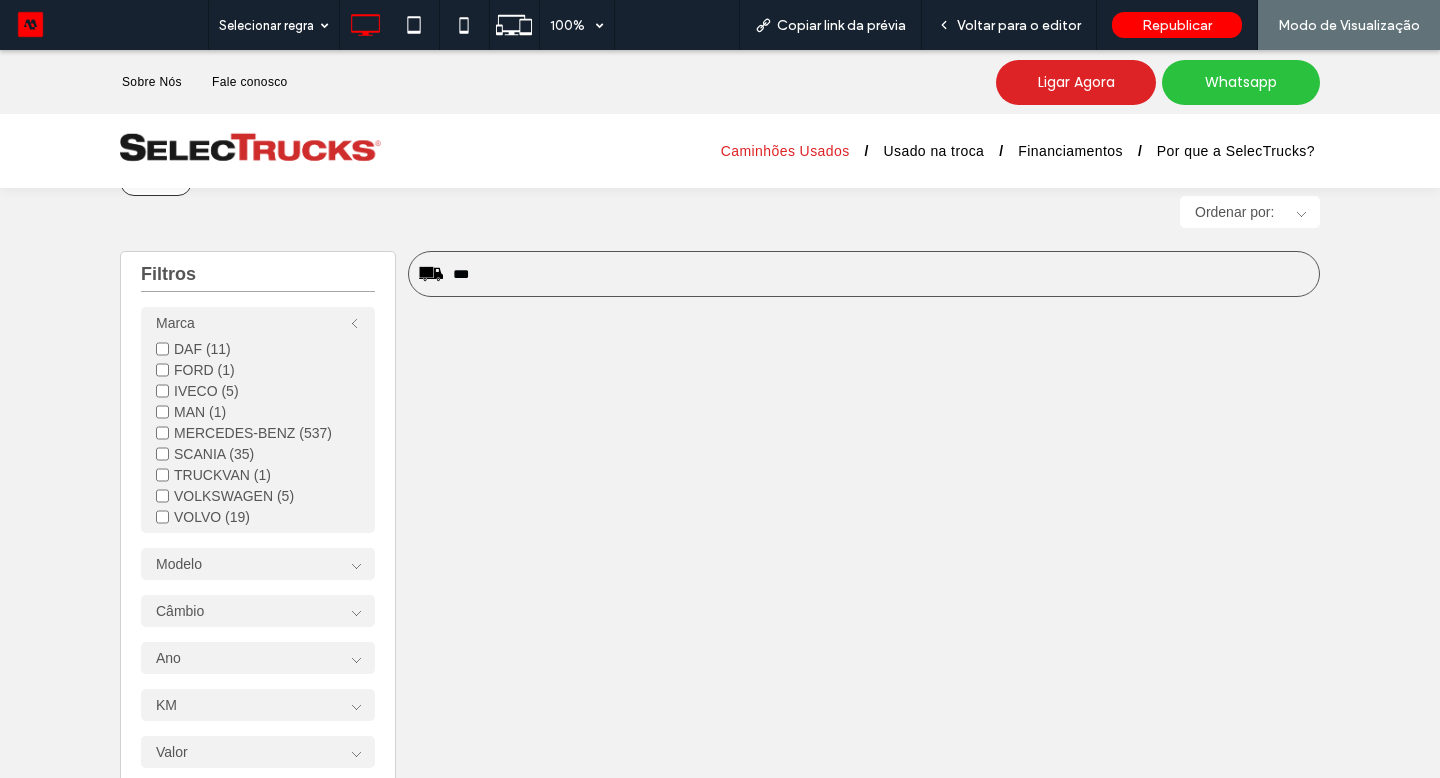 scroll, scrollTop: 0, scrollLeft: 0, axis: both 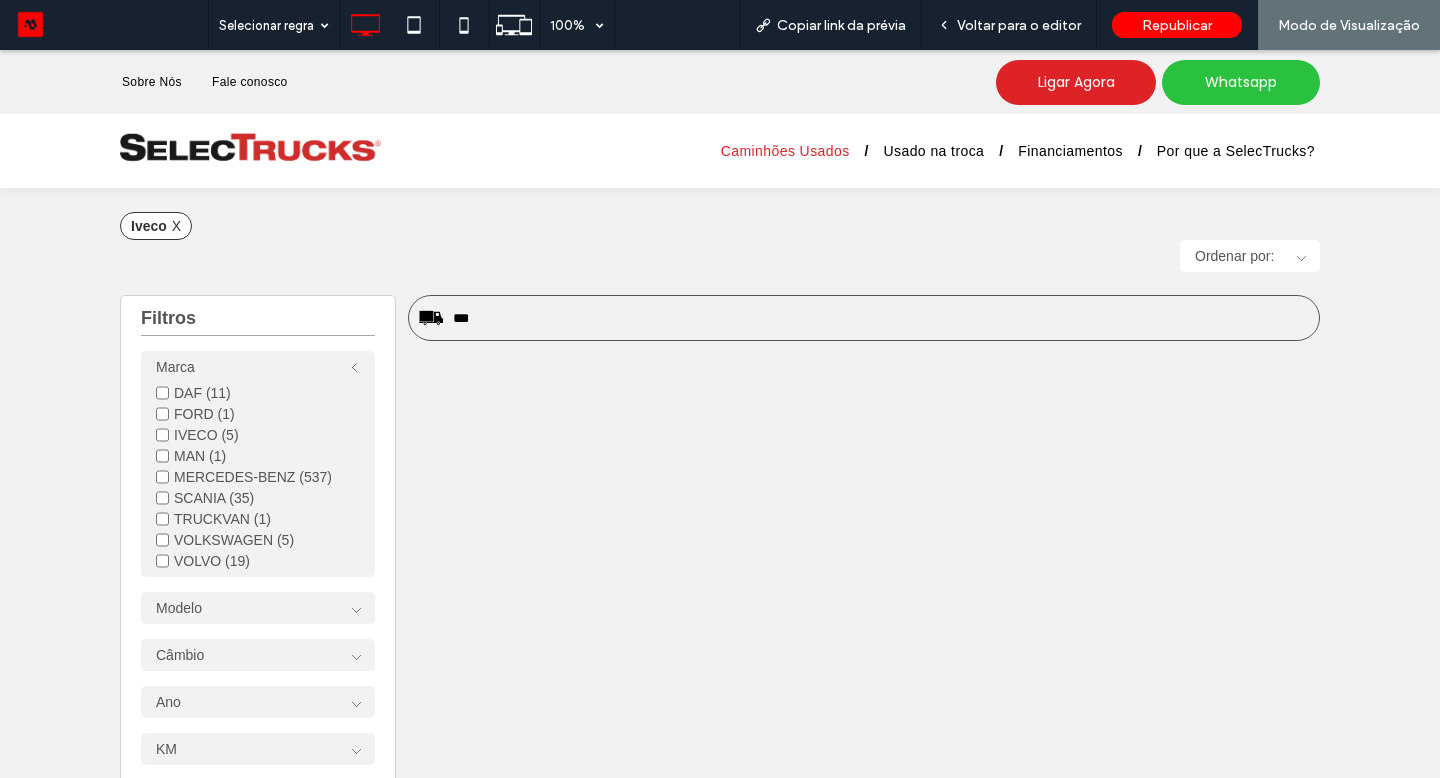 click on "***" at bounding box center (881, 318) 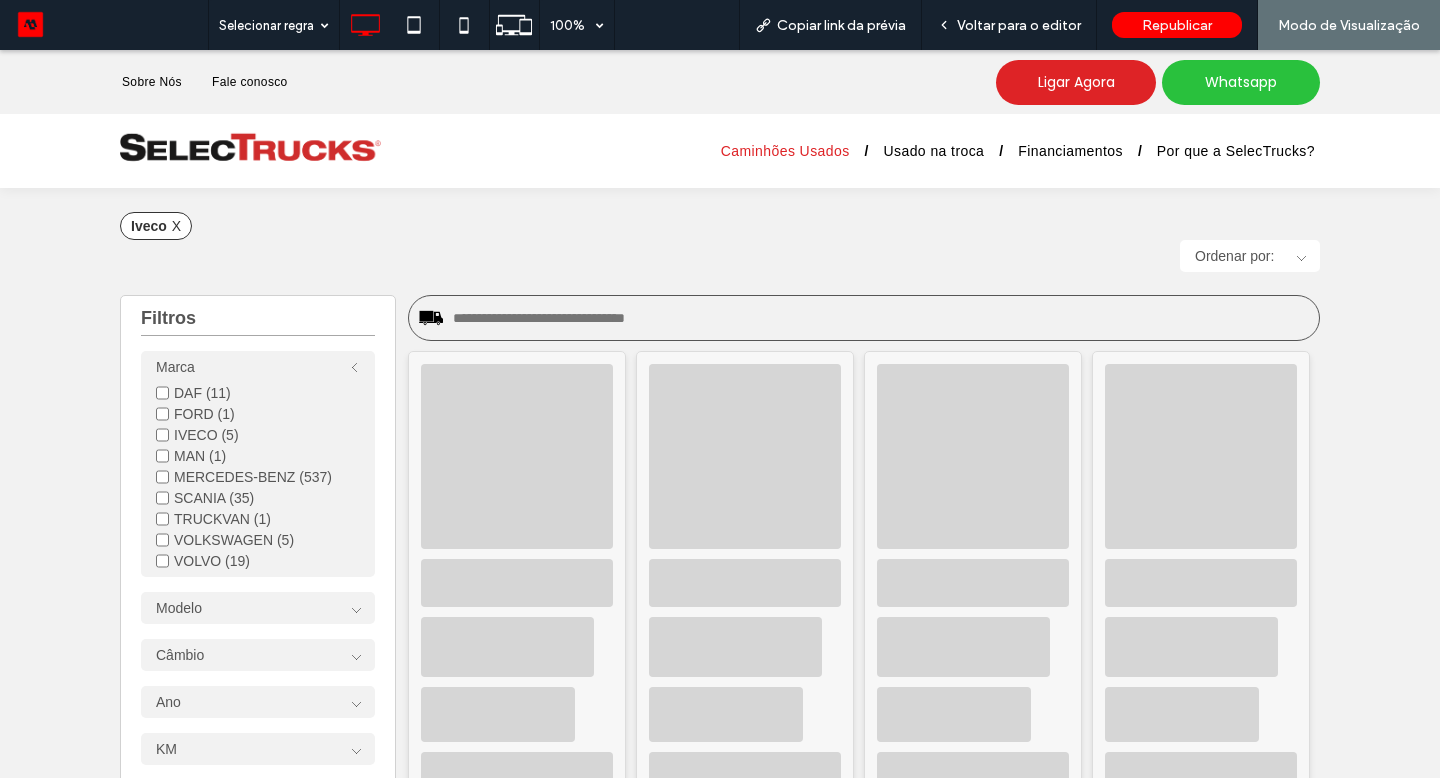 click on "Filtros
Marca
DAF (11)
FORD (1)
IVECO (5)
MAN (1)
MERCEDES-BENZ (537)
SCANIA (35)
TRUCKVAN (1)
VOLKSWAGEN (5)
VOLVO (19)
Modelo
ACCELO 815 (12)
ACCELO 1016 (12)
Ano" at bounding box center (720, 1011) 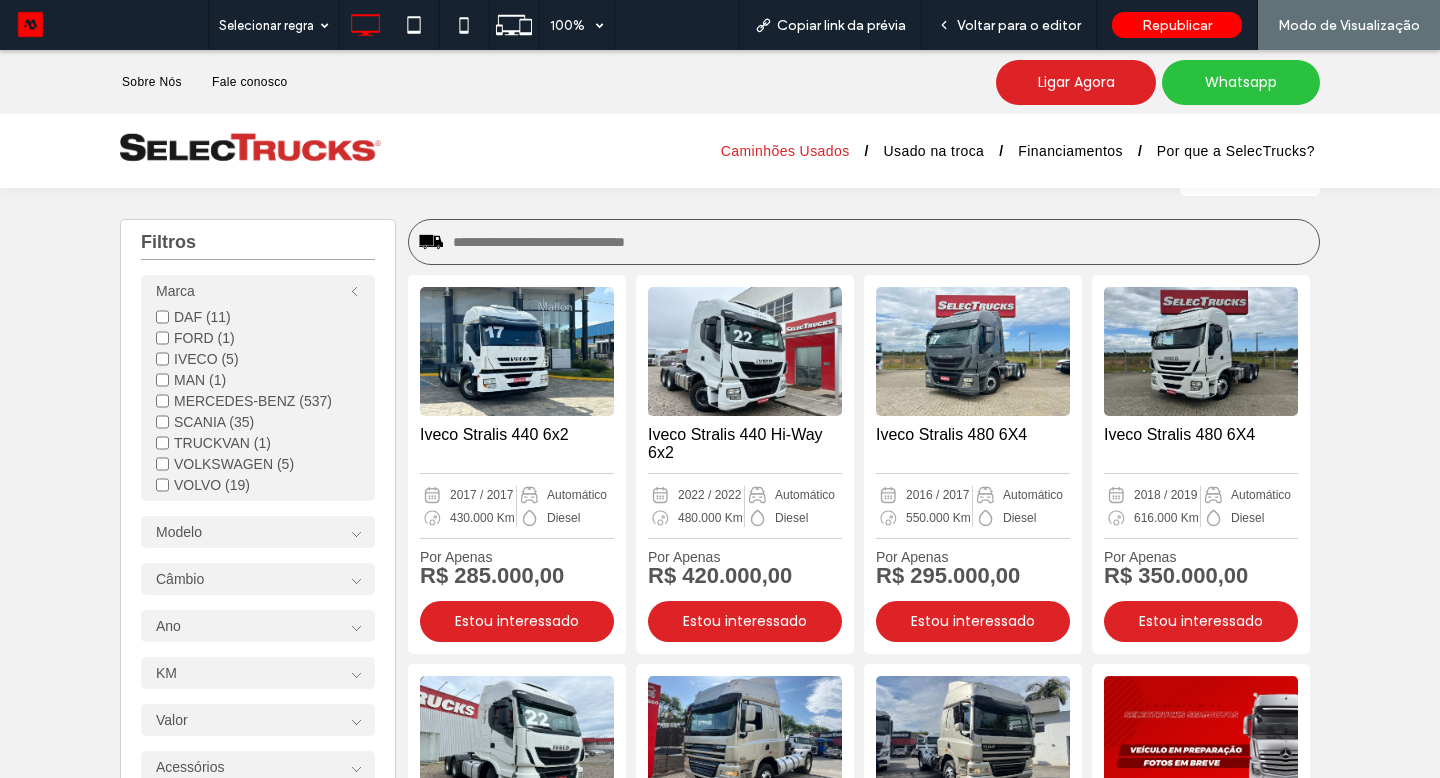 scroll, scrollTop: 98, scrollLeft: 0, axis: vertical 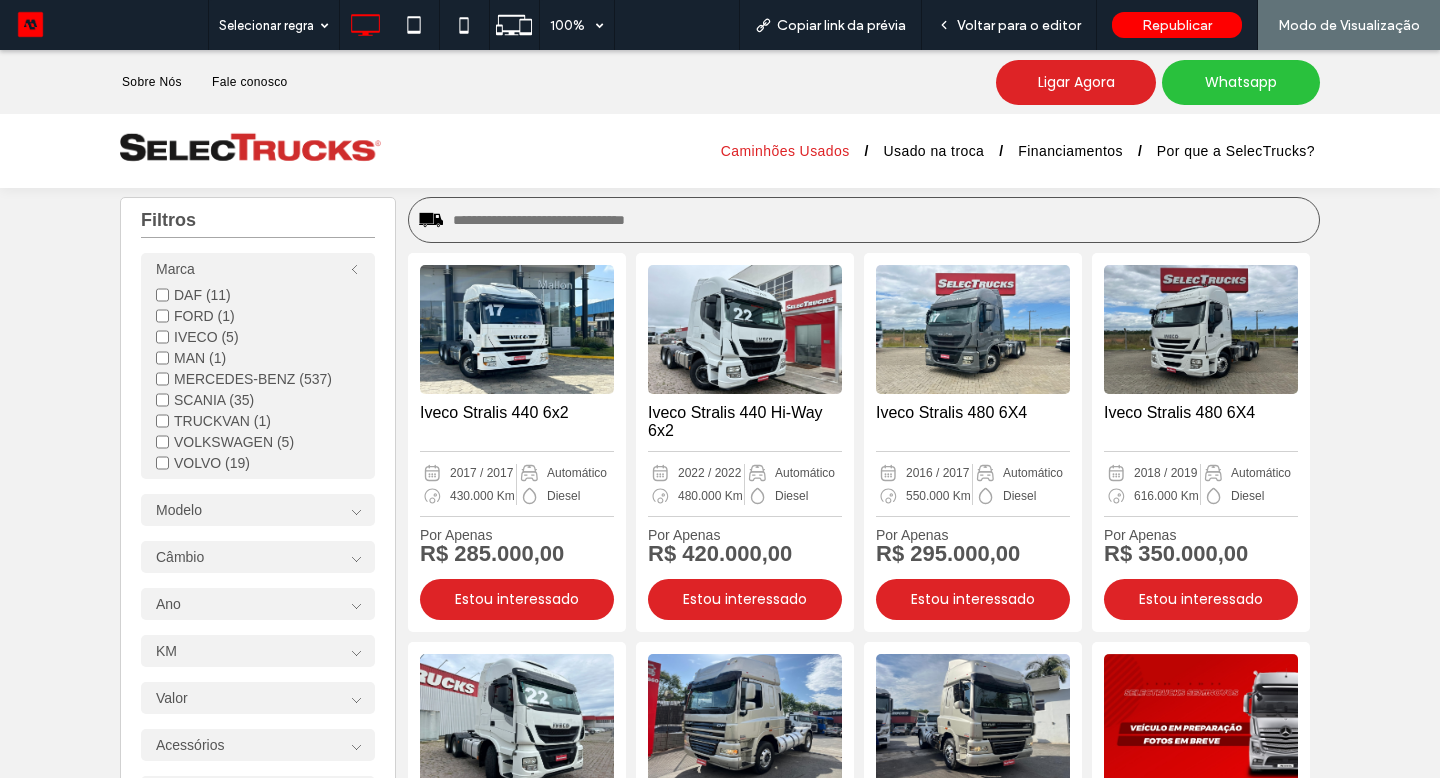click at bounding box center [881, 220] 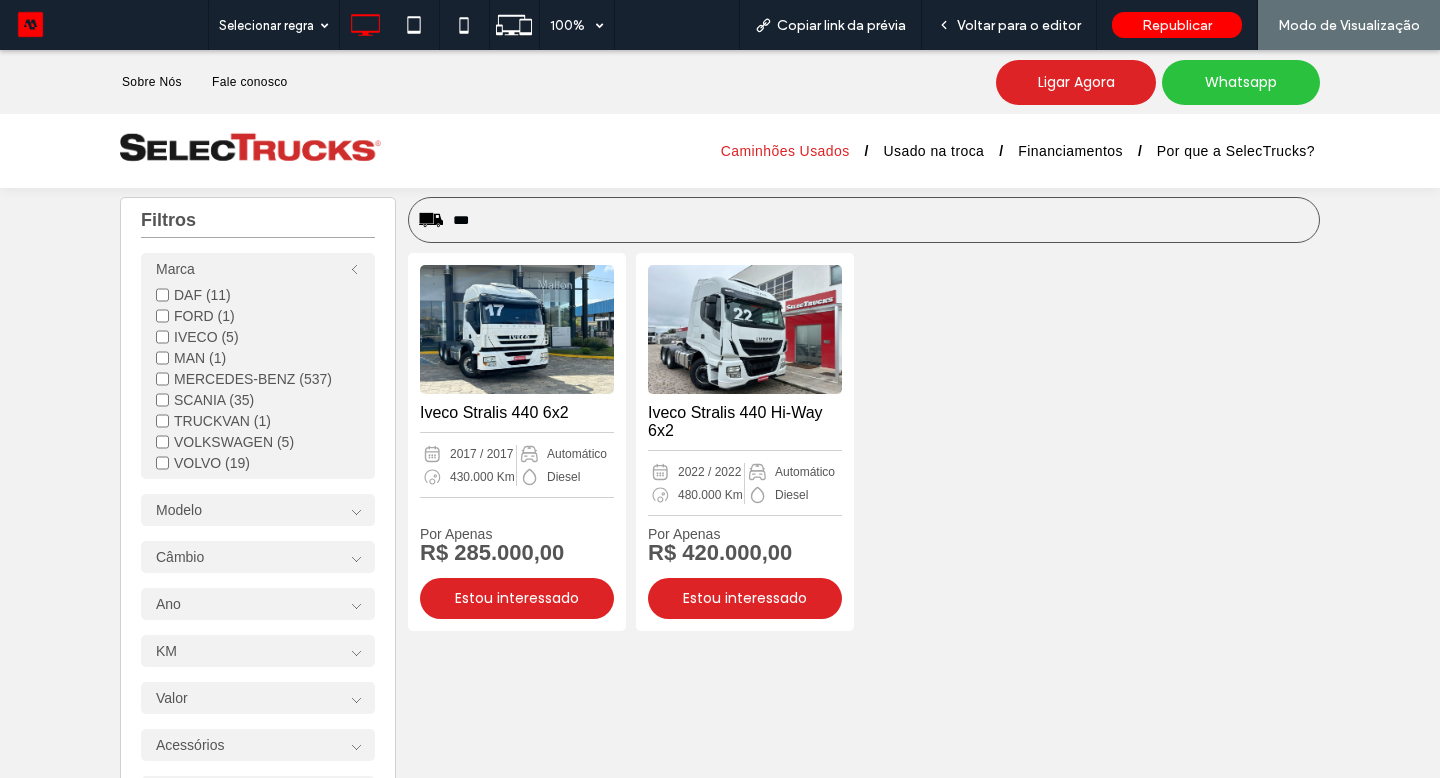 click on "***" at bounding box center (881, 220) 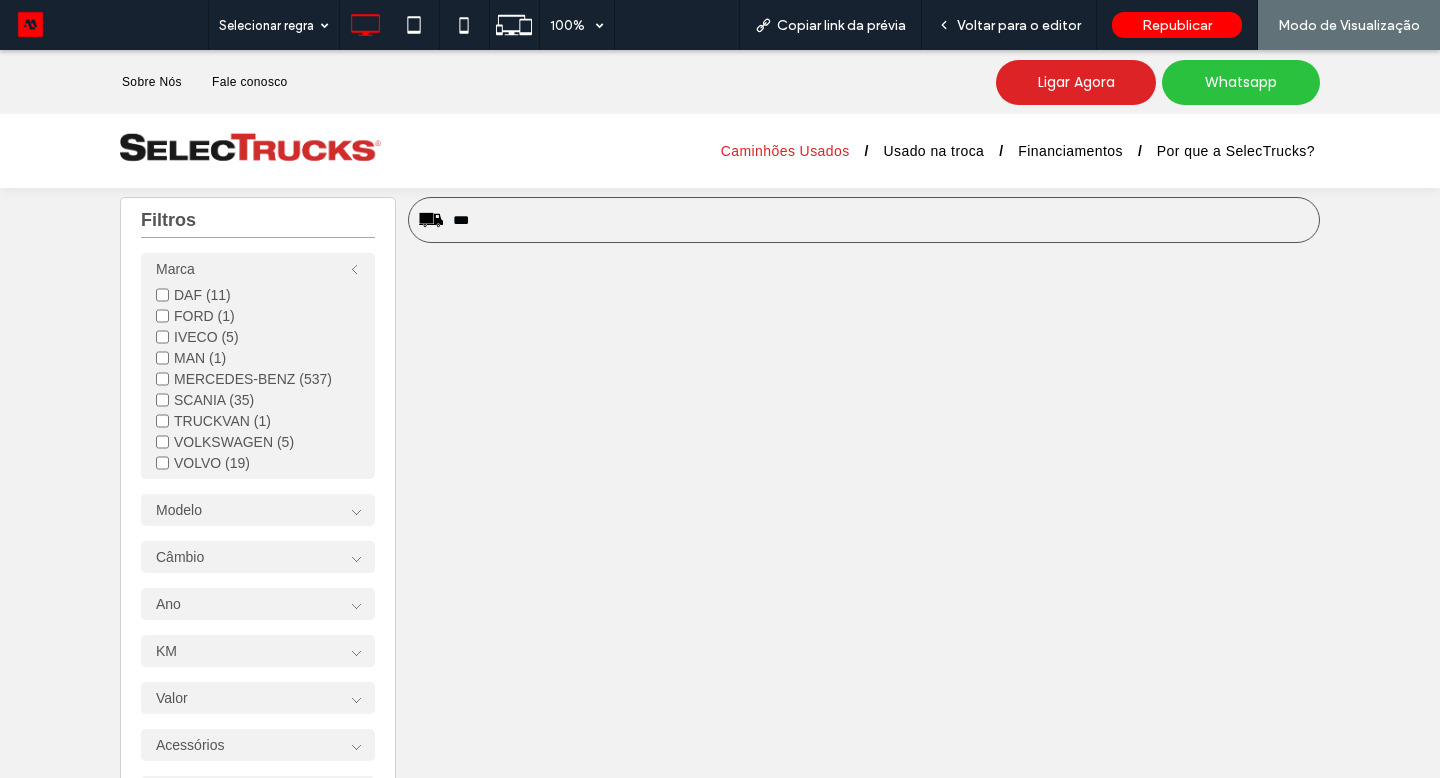 click on "DAF (11)" at bounding box center (258, 295) 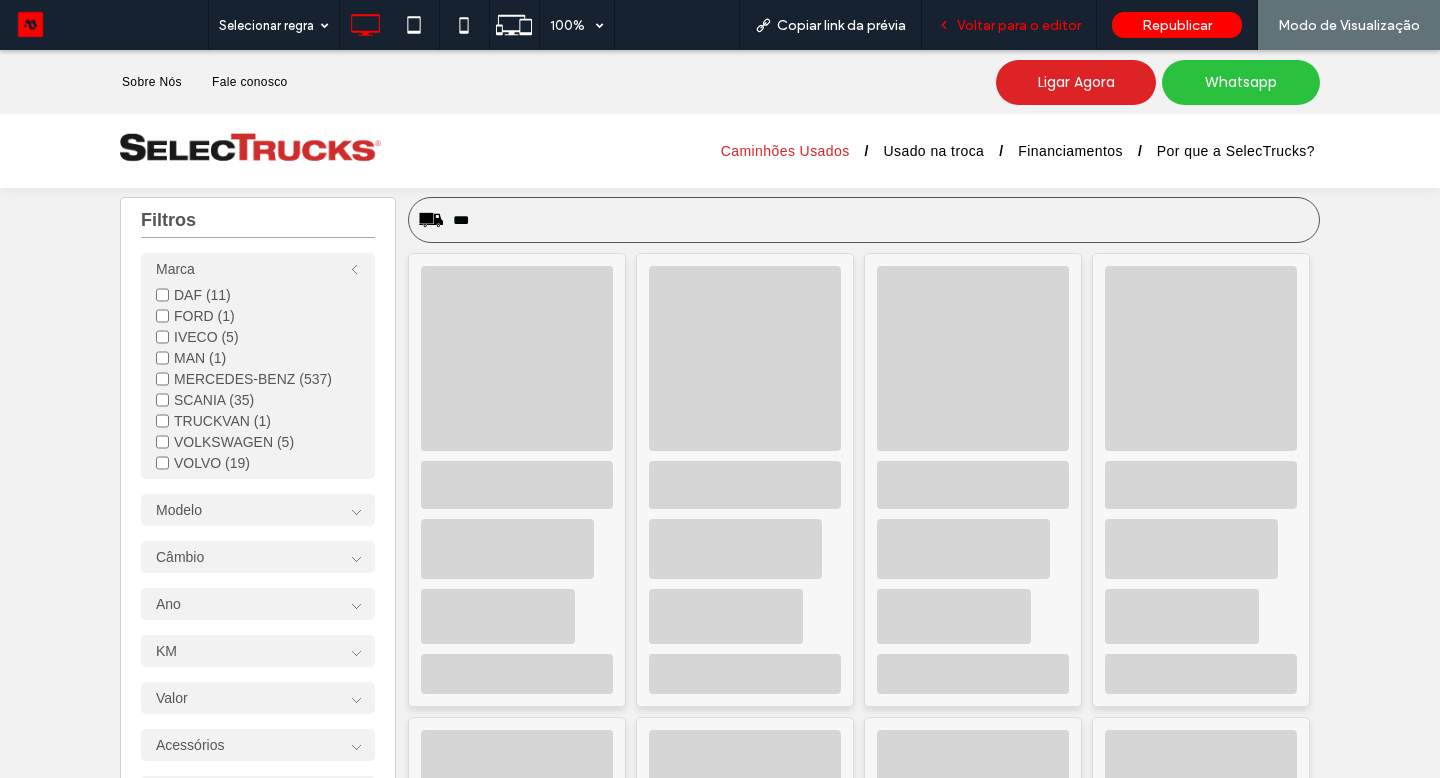 click on "Voltar para o editor" at bounding box center (1019, 25) 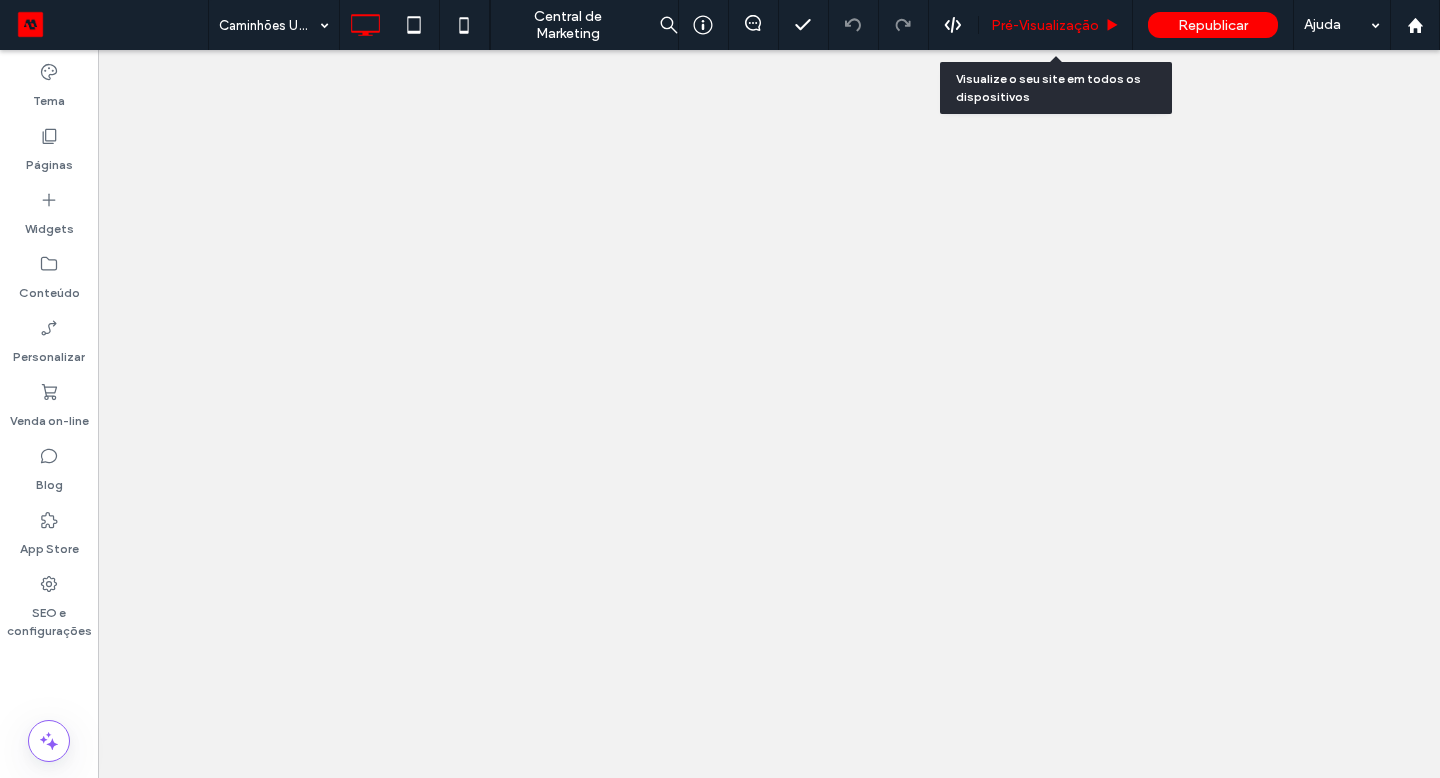 scroll, scrollTop: 0, scrollLeft: 0, axis: both 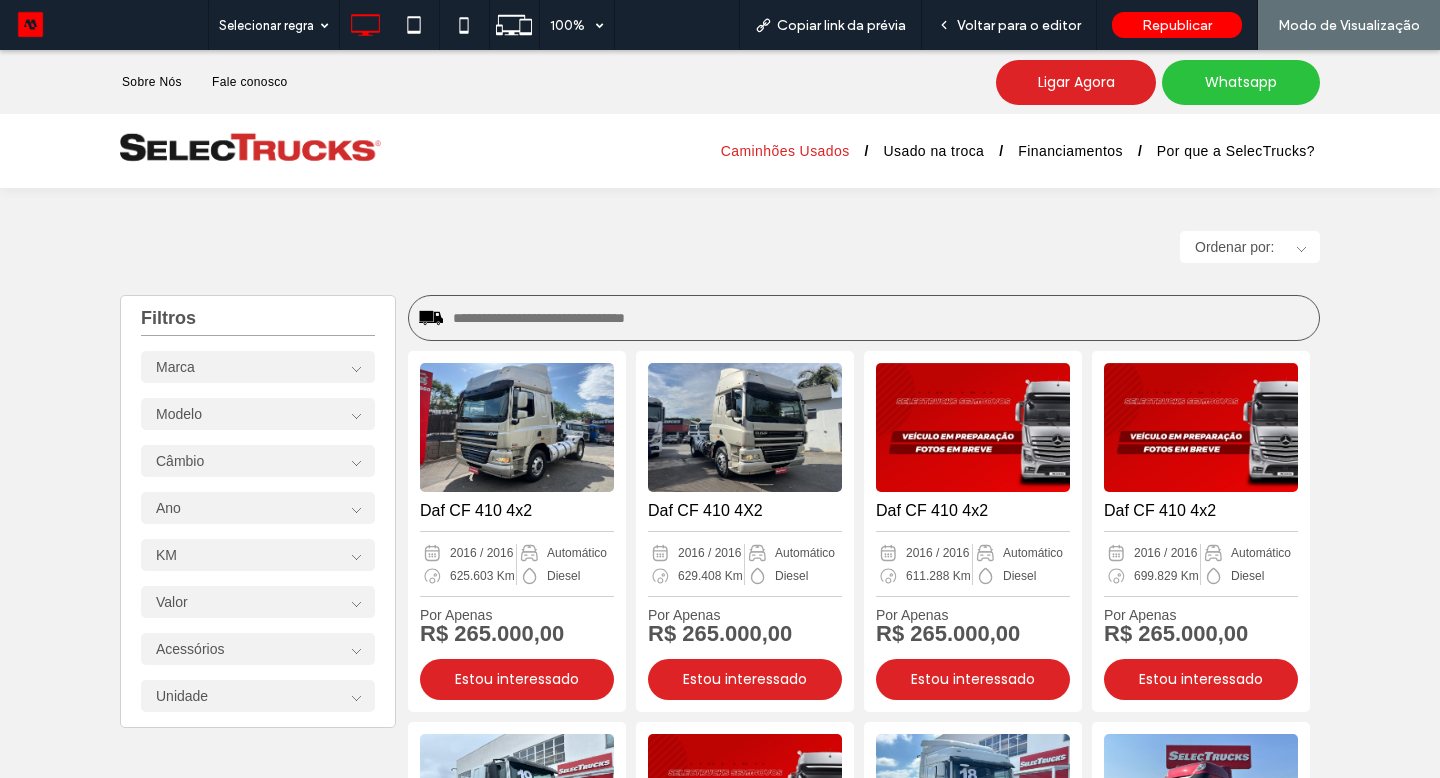 click on "Marca
DAF (11)
FORD (1)
IVECO (5)
MAN (1)
MERCEDES-BENZ (537)
SCANIA (35)
TRUCKVAN (1)
VOLKSWAGEN (5)
VOLVO (19)" at bounding box center (258, 367) 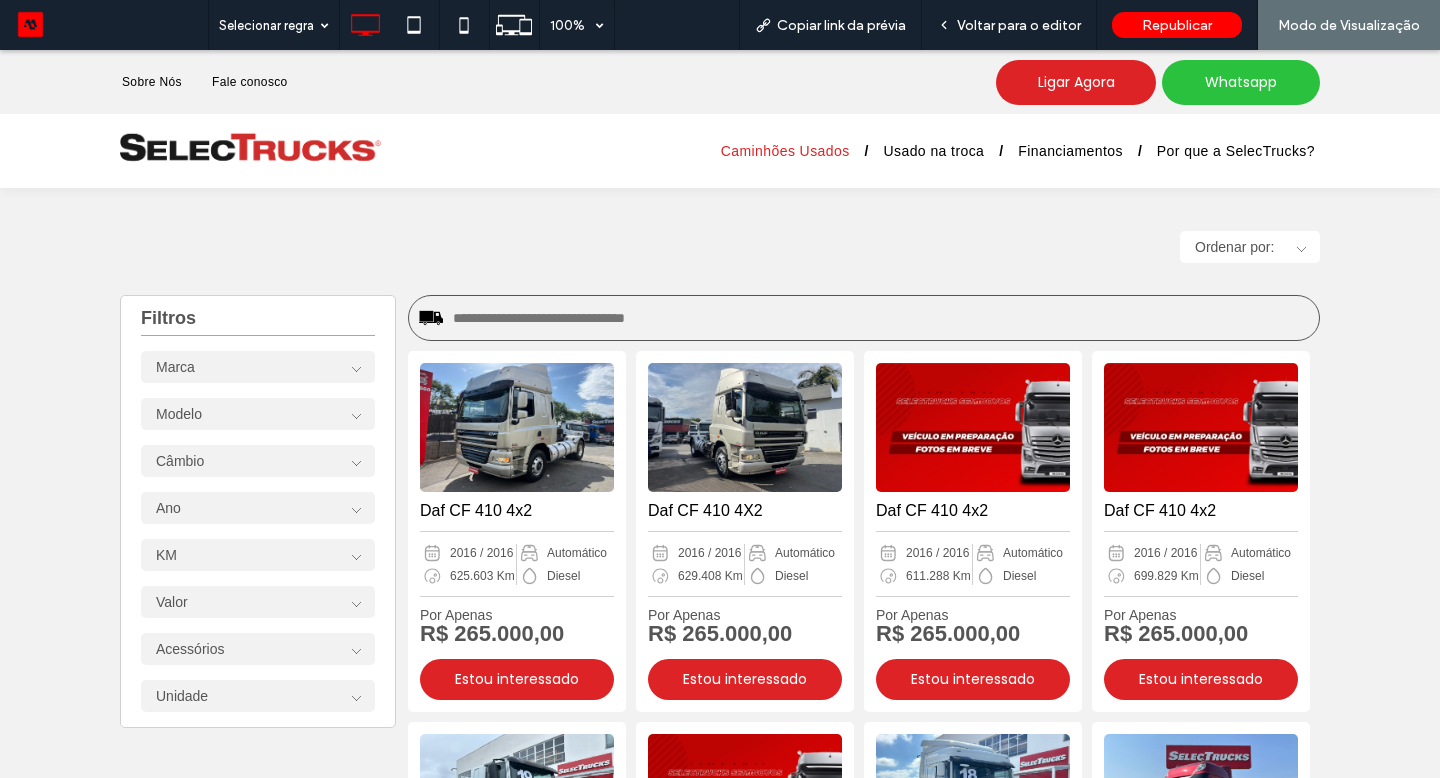 click at bounding box center (881, 318) 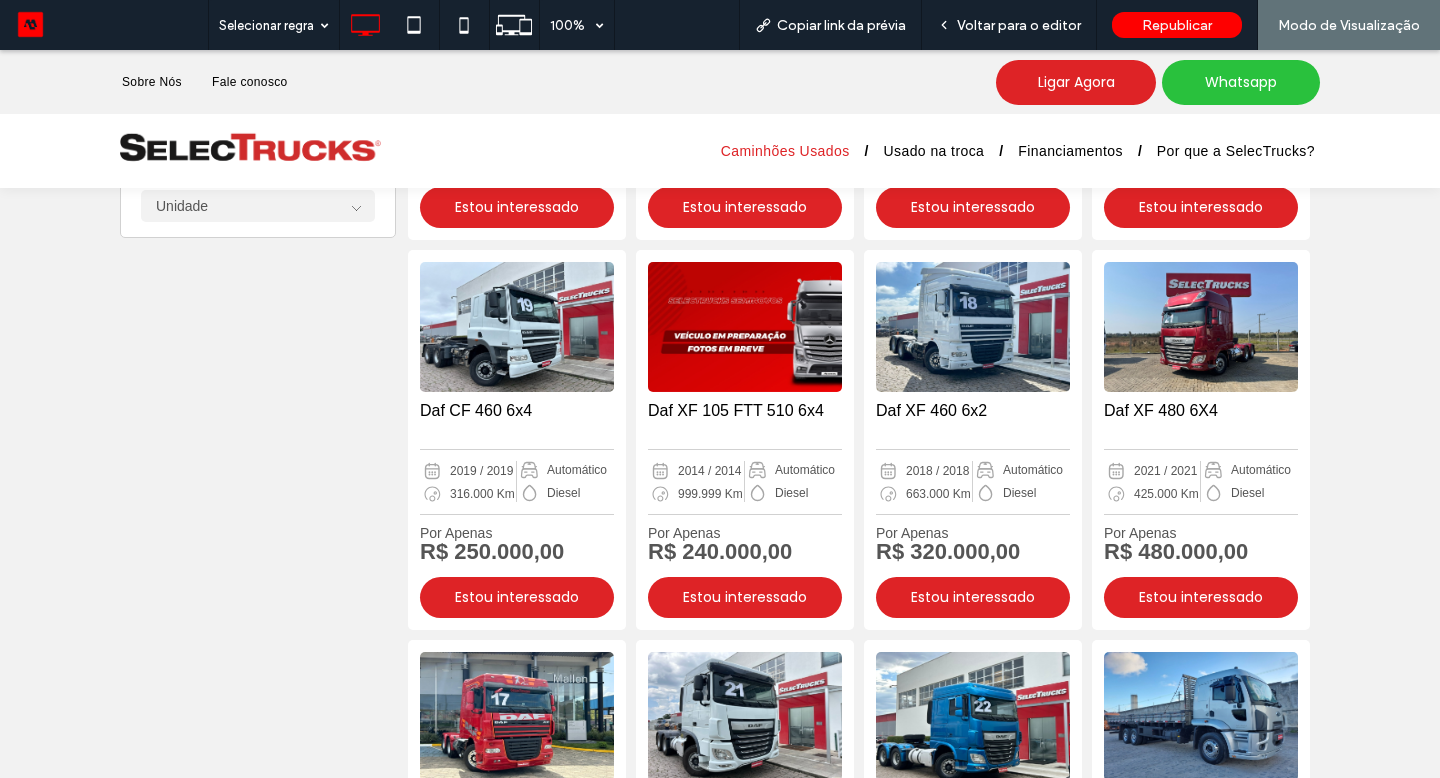 scroll, scrollTop: 0, scrollLeft: 0, axis: both 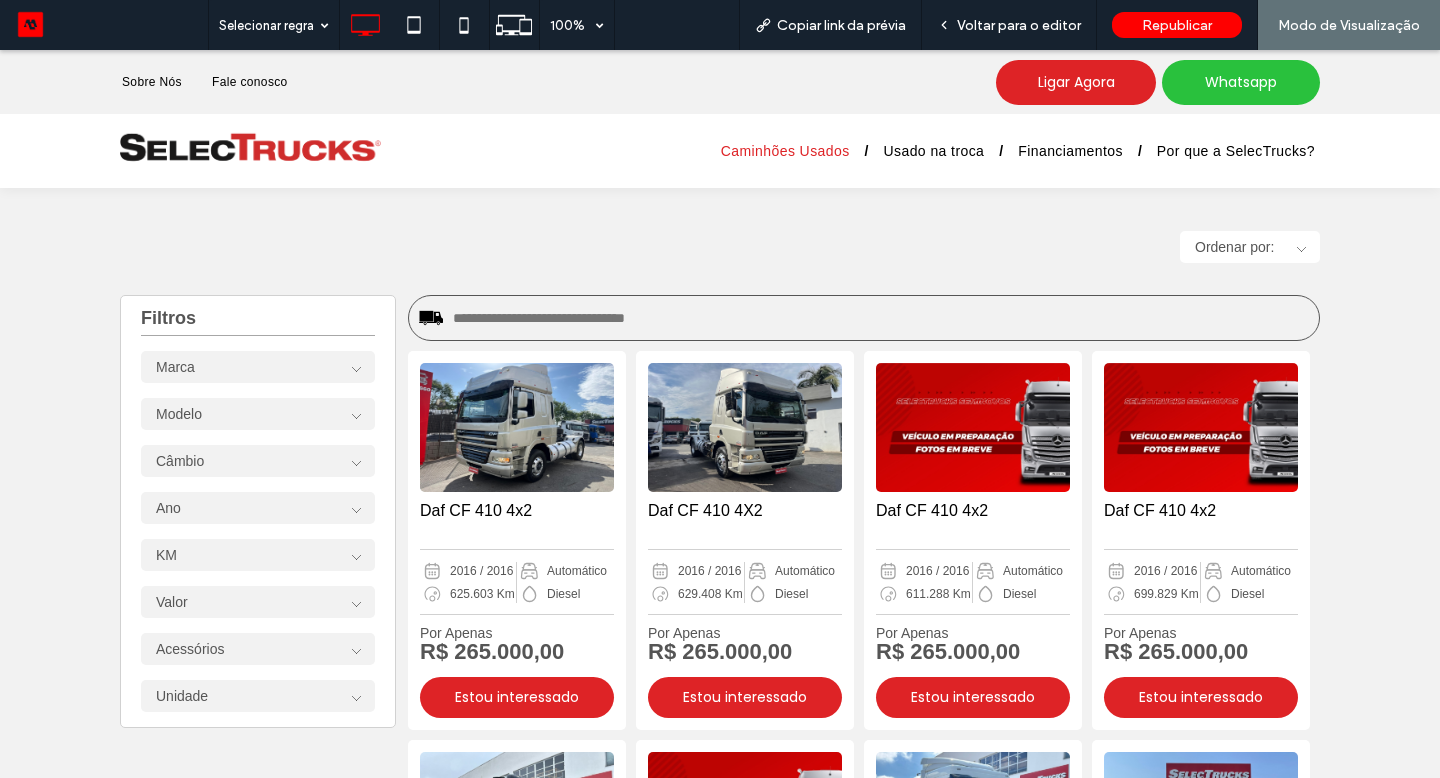 click at bounding box center (881, 318) 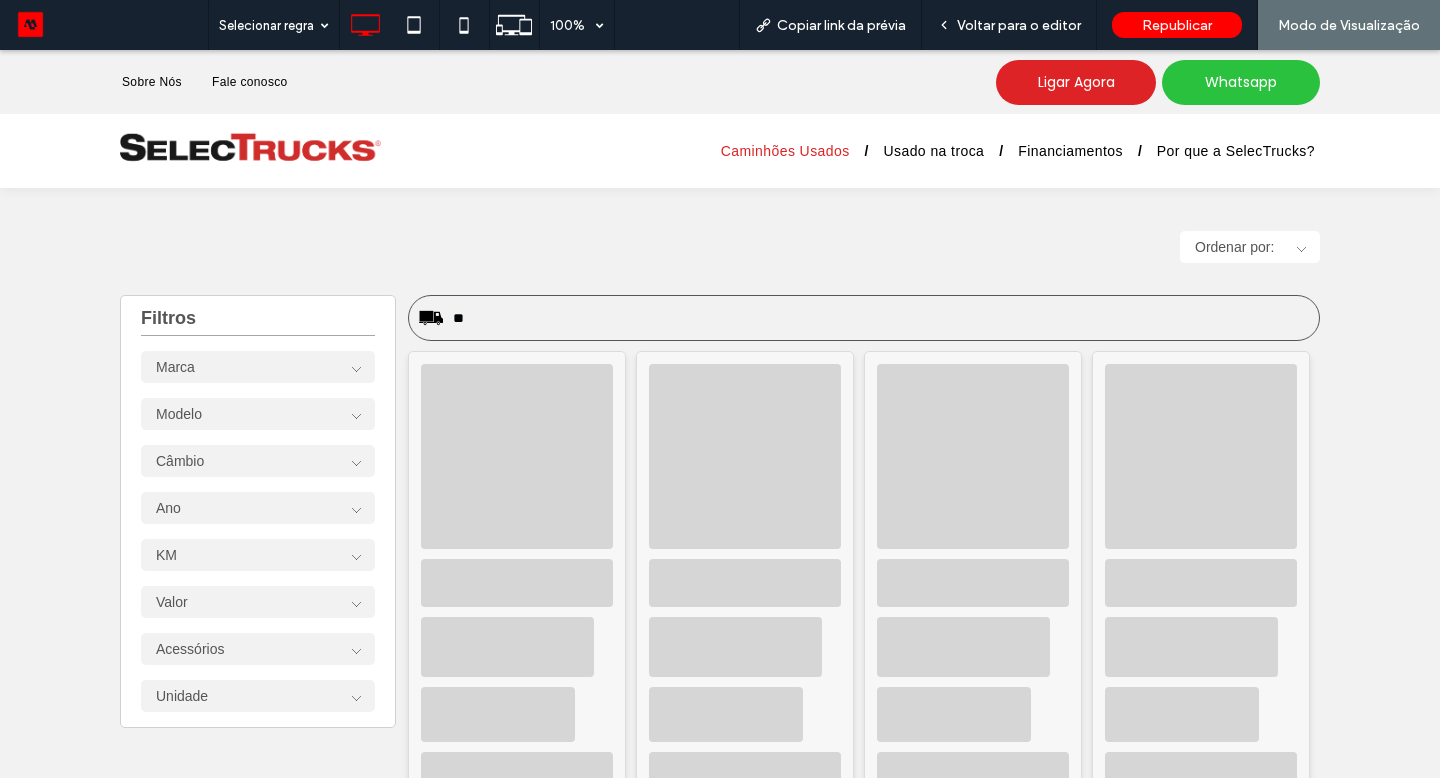 type on "***" 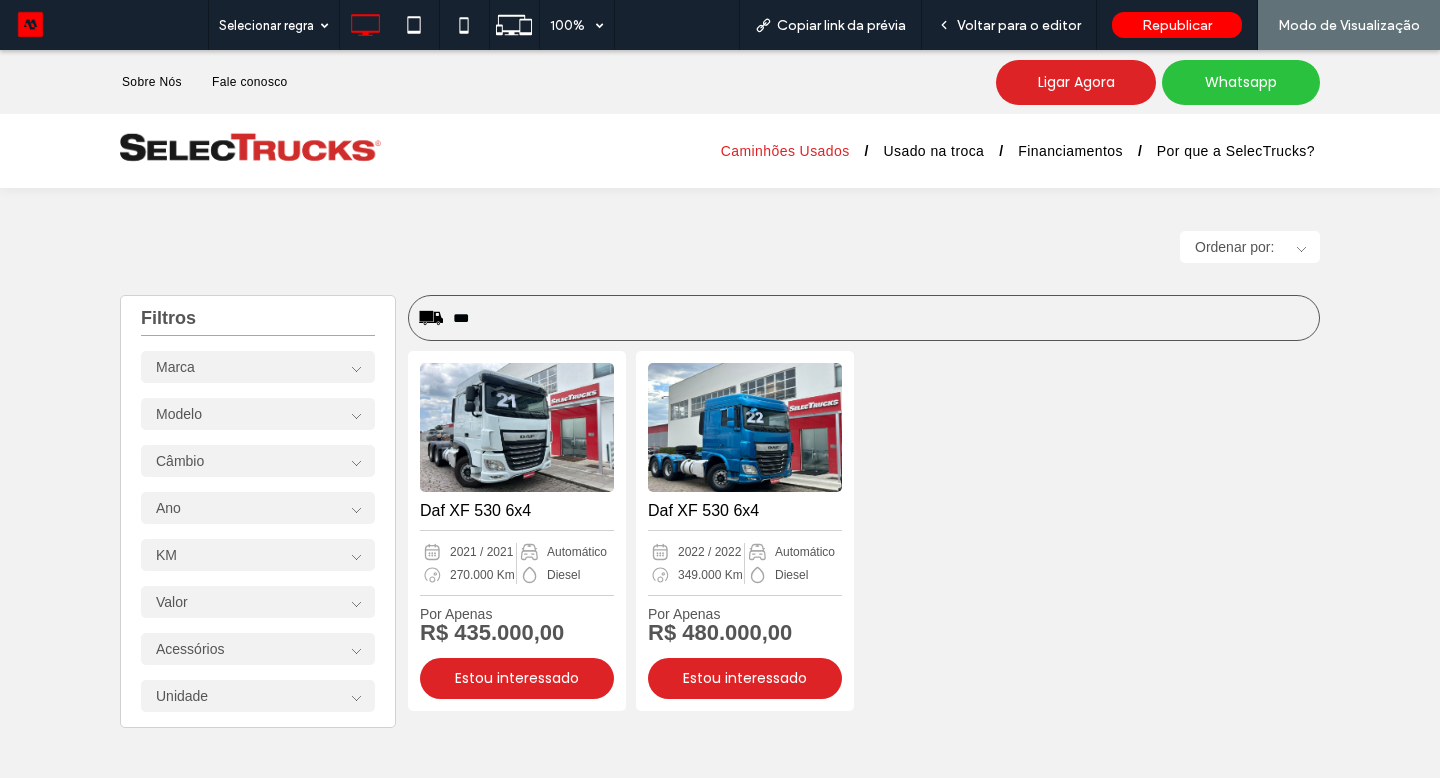 click on "***" at bounding box center [881, 318] 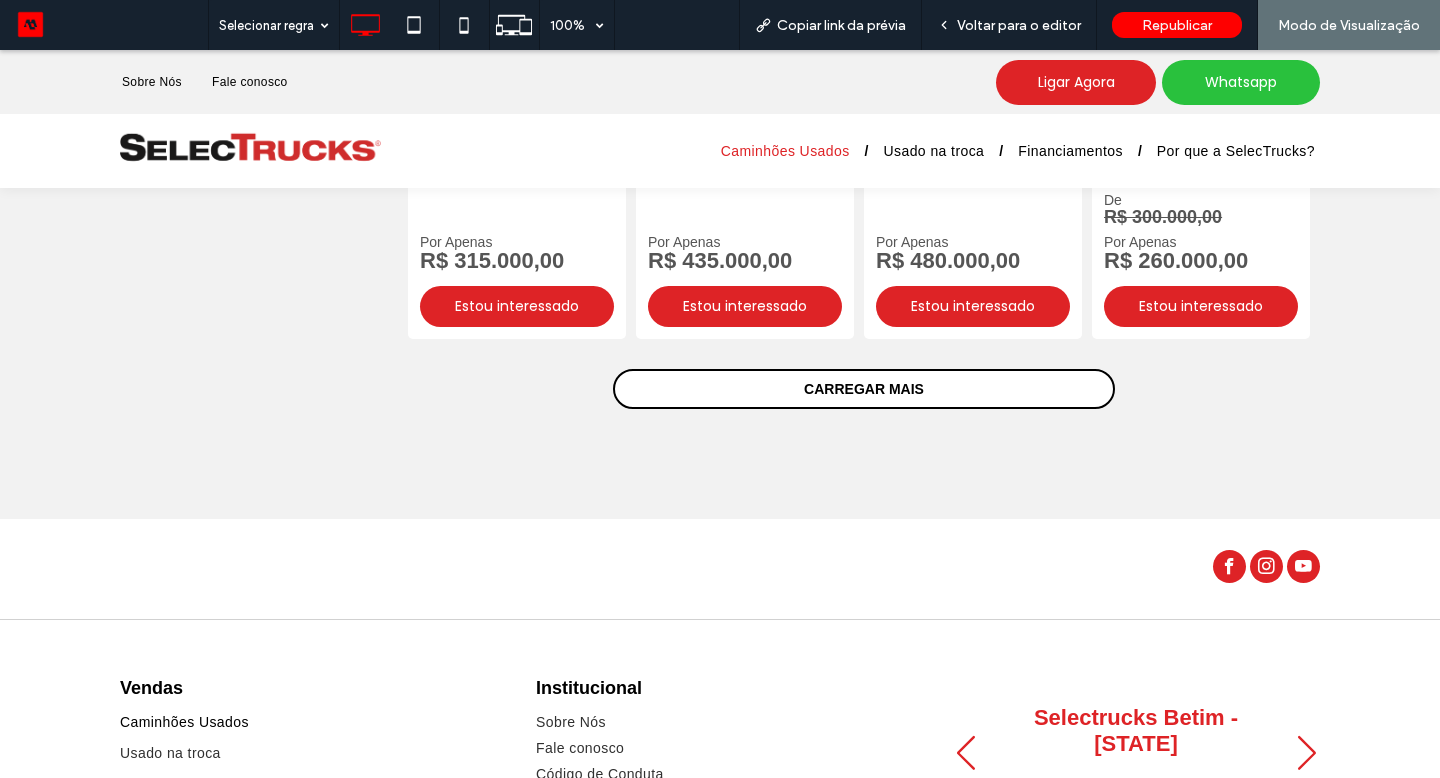 scroll, scrollTop: 1127, scrollLeft: 0, axis: vertical 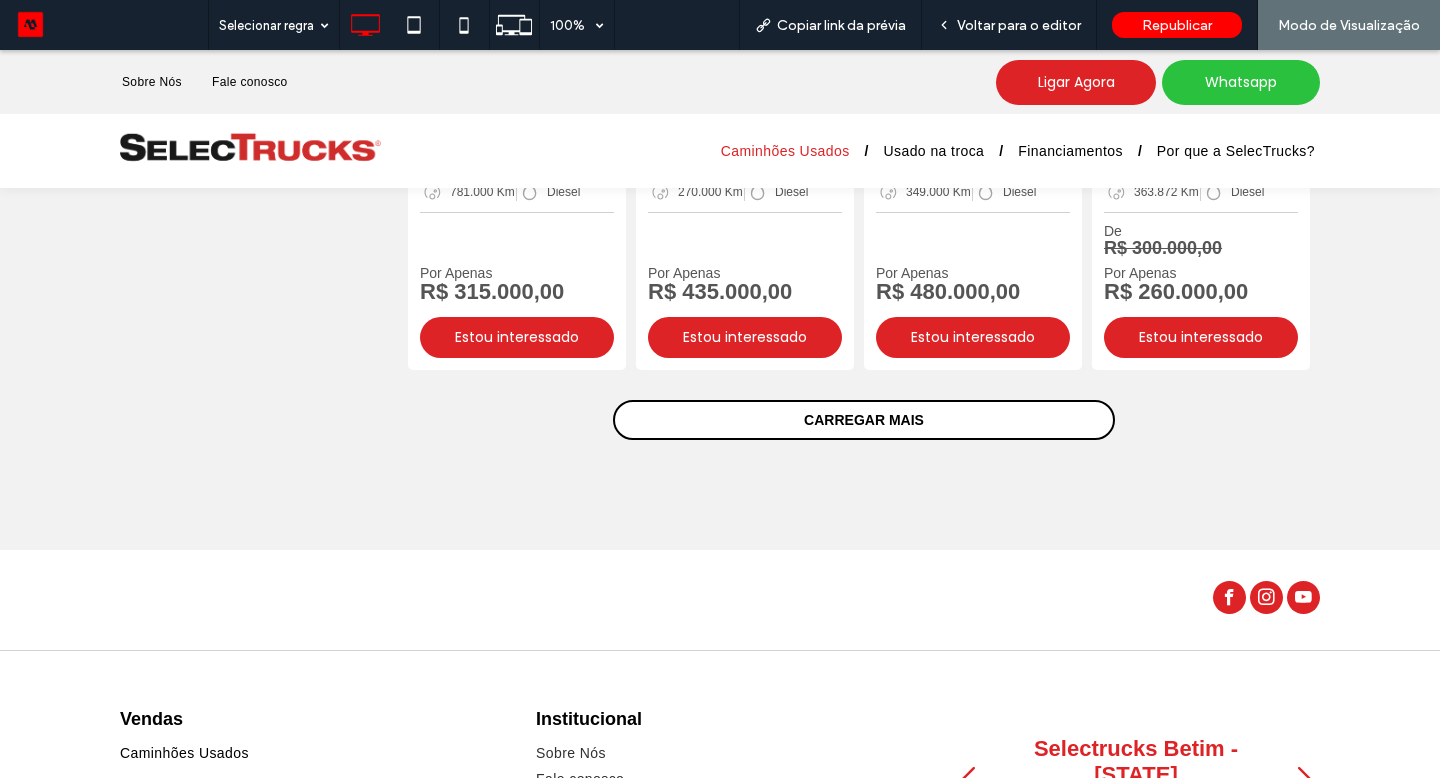 click on "CARREGAR MAIS" at bounding box center (864, 420) 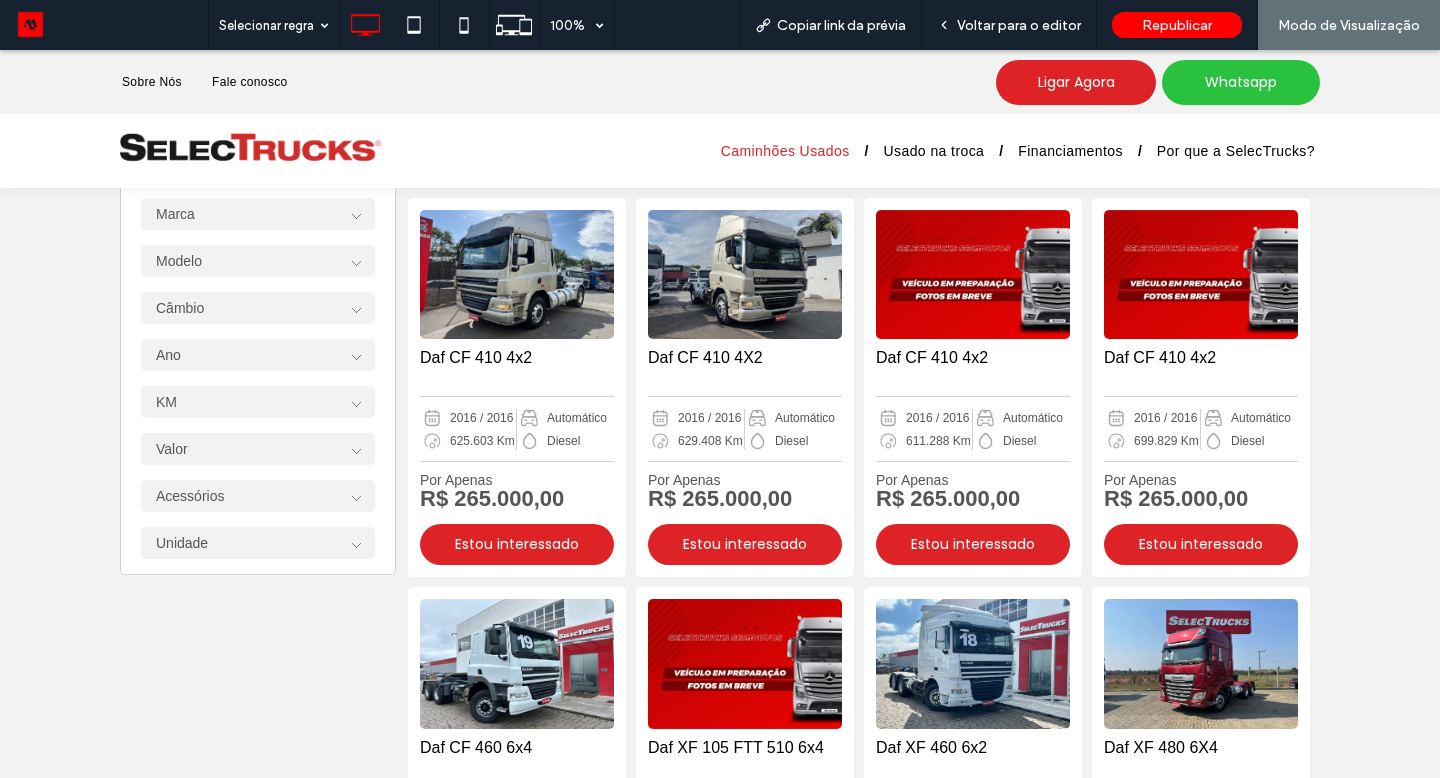 scroll, scrollTop: 0, scrollLeft: 0, axis: both 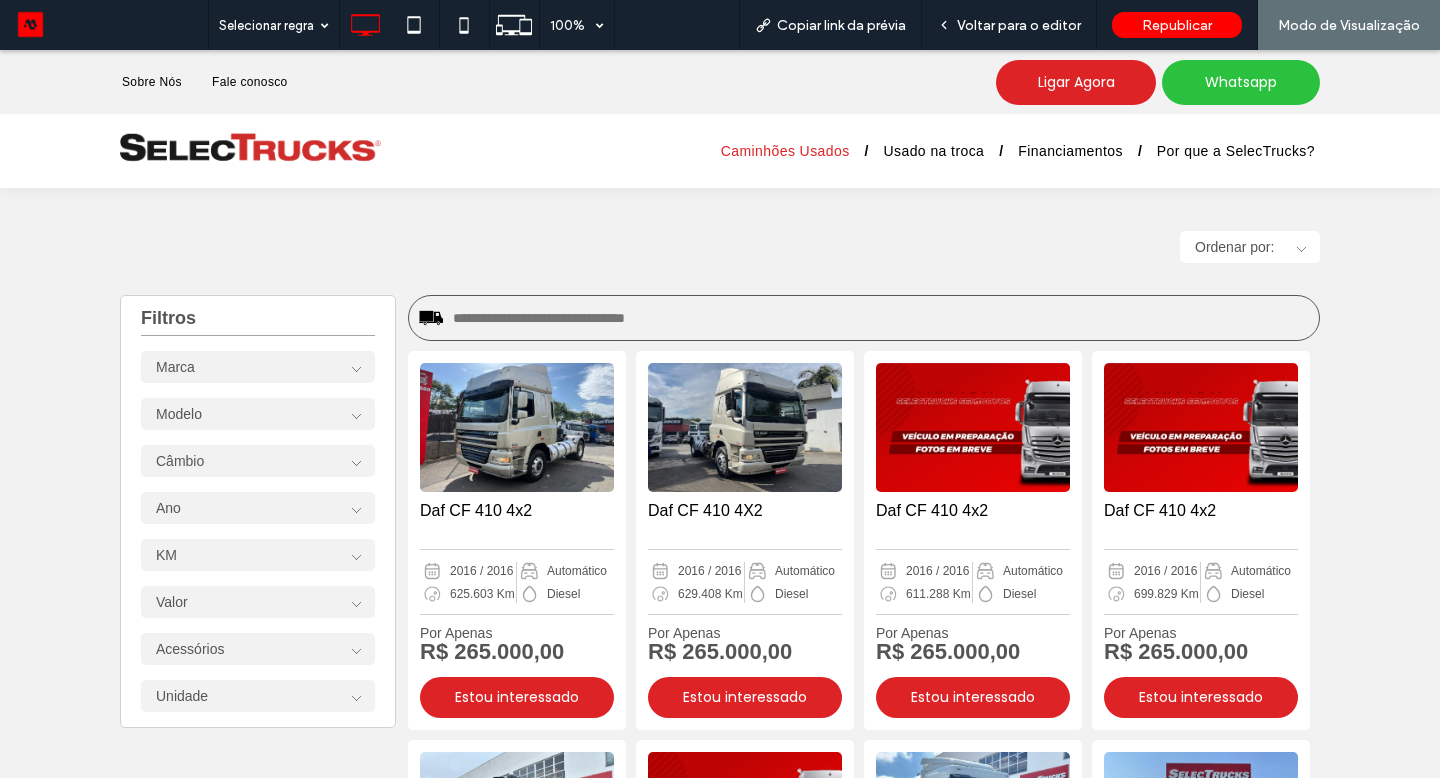 click at bounding box center (881, 318) 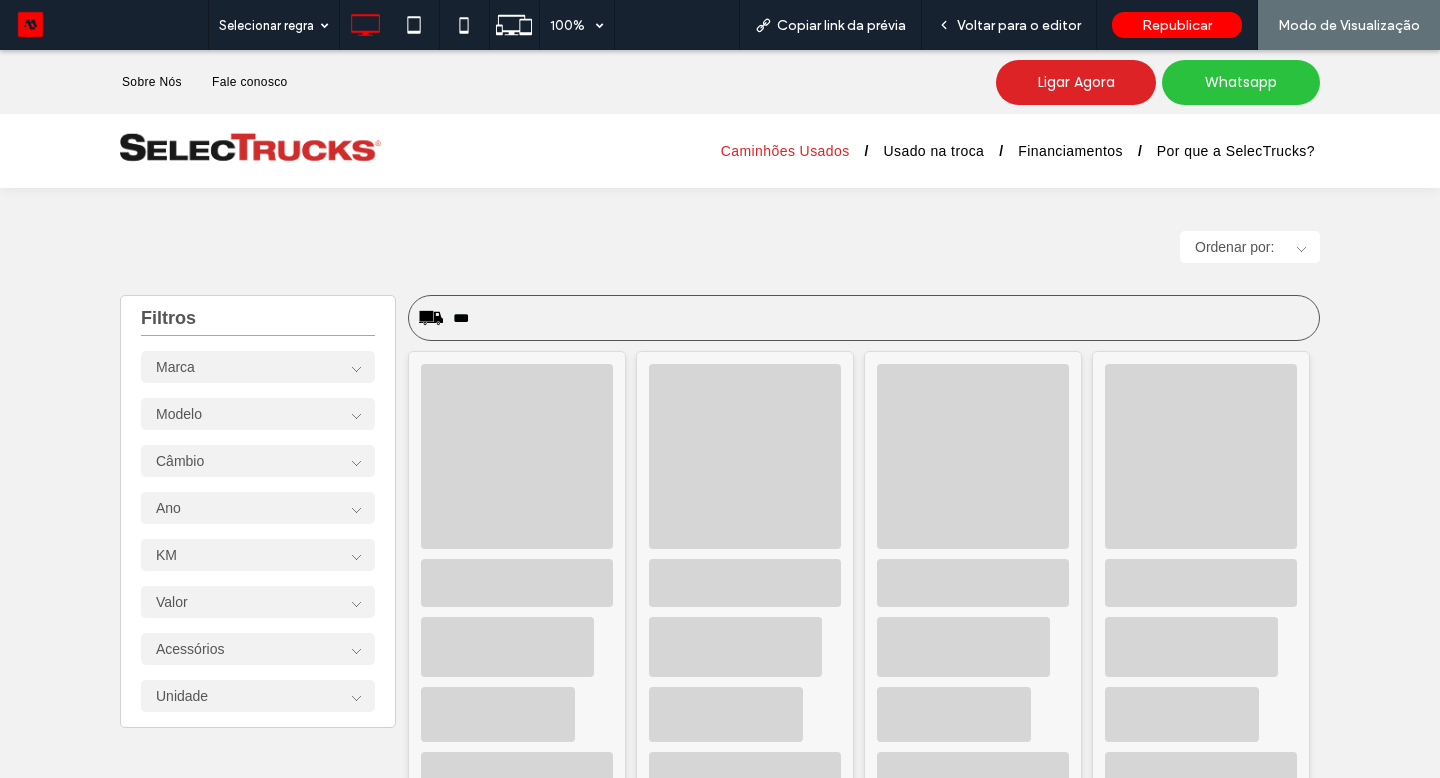 click on "Marca
DAF (11)
FORD (1)
IVECO (5)
MAN (1)
MERCEDES-BENZ (537)
SCANIA (35)
TRUCKVAN (1)
VOLKSWAGEN (5)
VOLVO (19)" at bounding box center (258, 367) 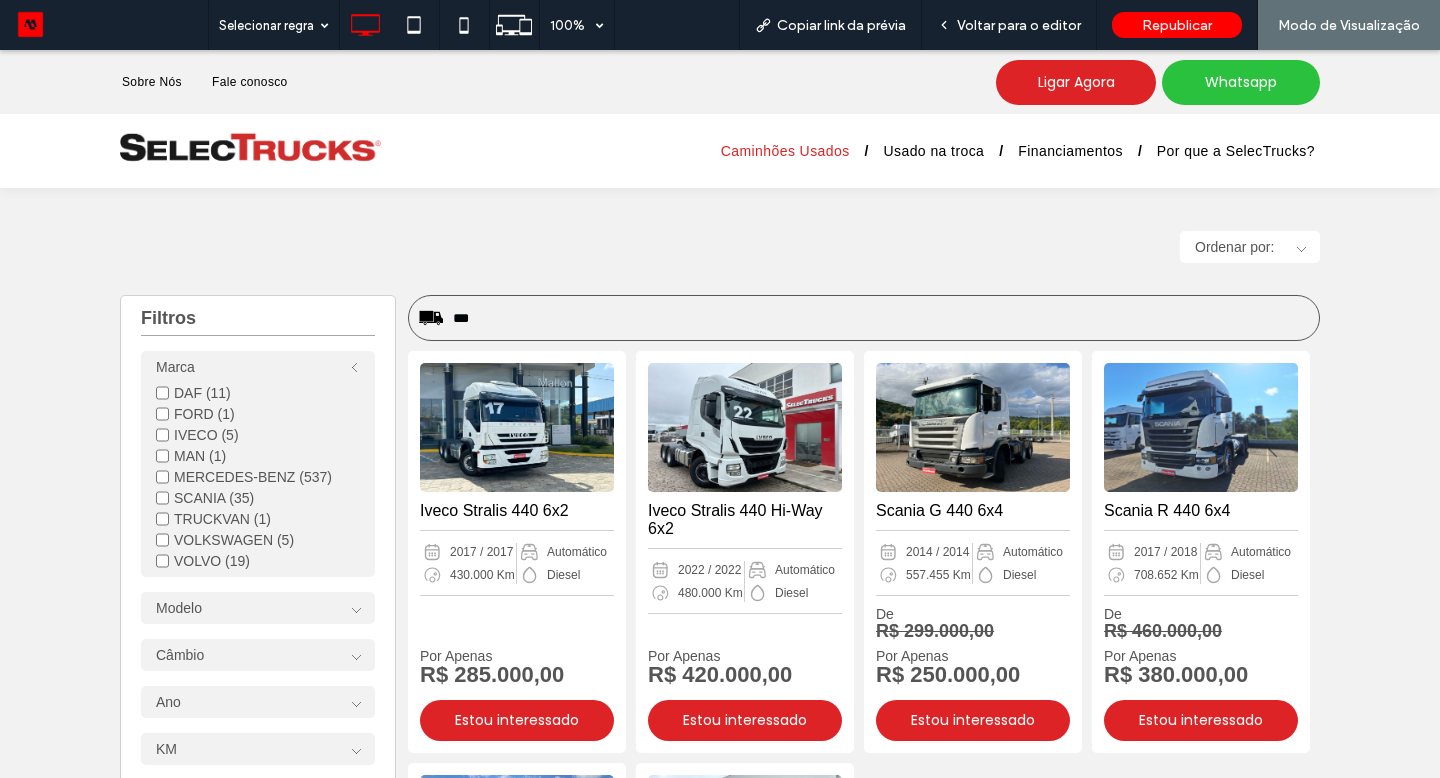 click on "IVECO (5)" at bounding box center [258, 435] 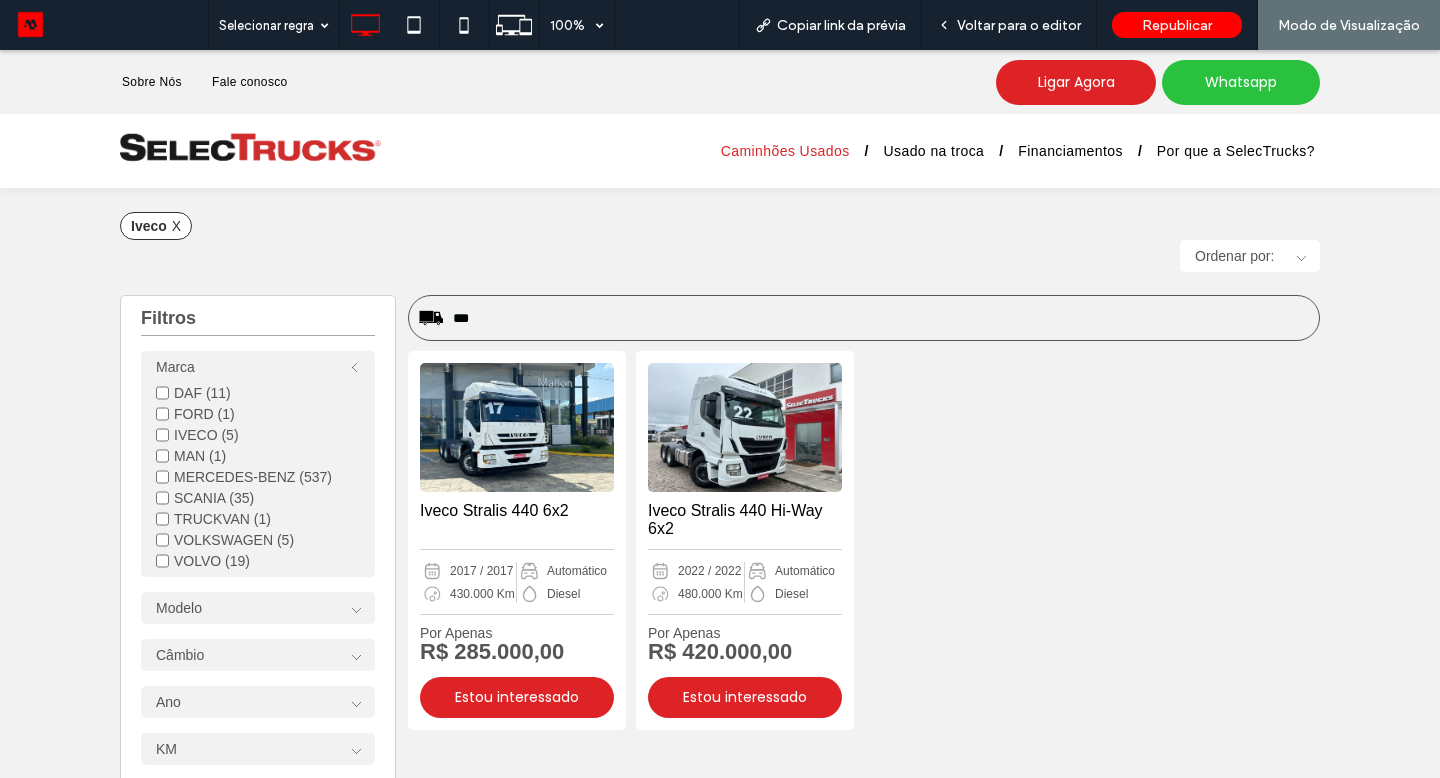 click on "IVECO (5)" at bounding box center [258, 435] 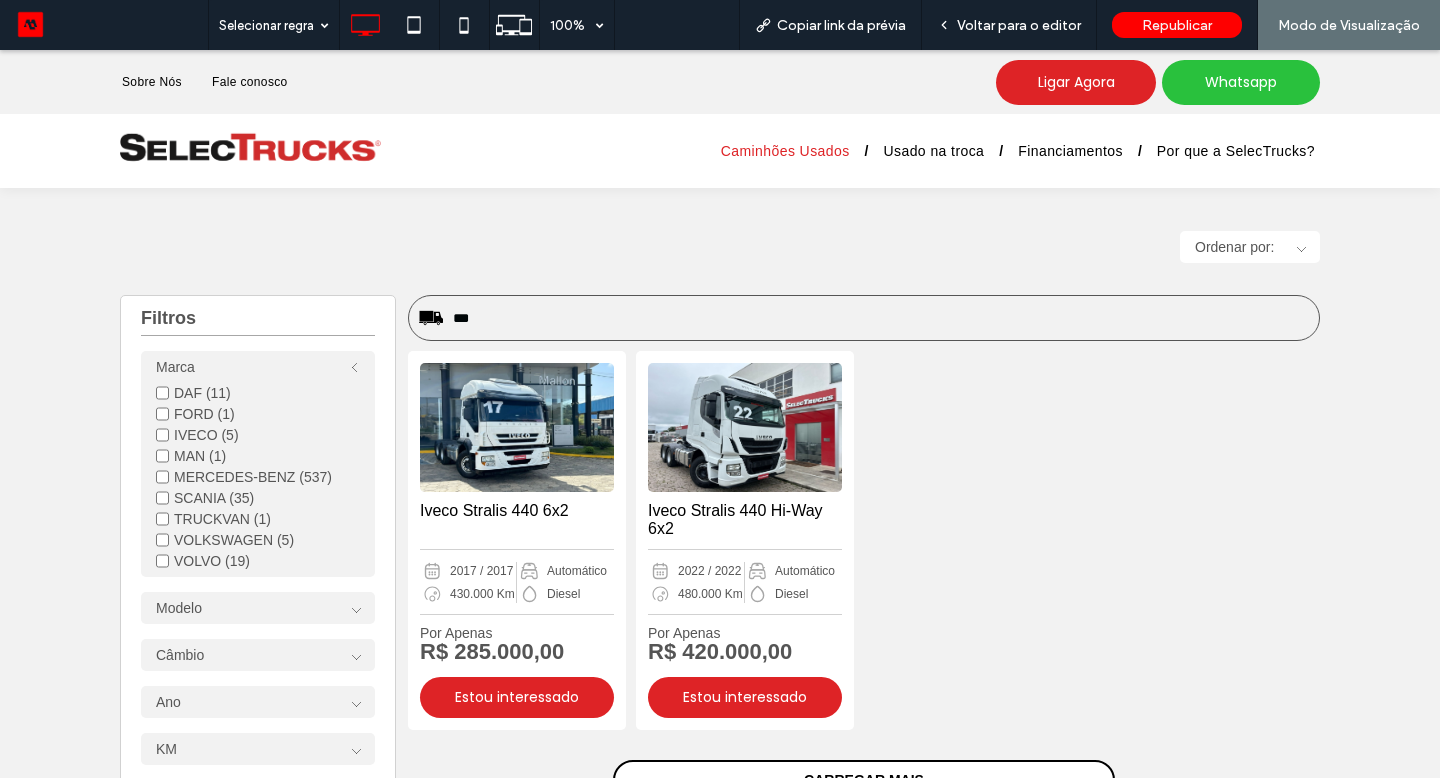 scroll, scrollTop: 109, scrollLeft: 0, axis: vertical 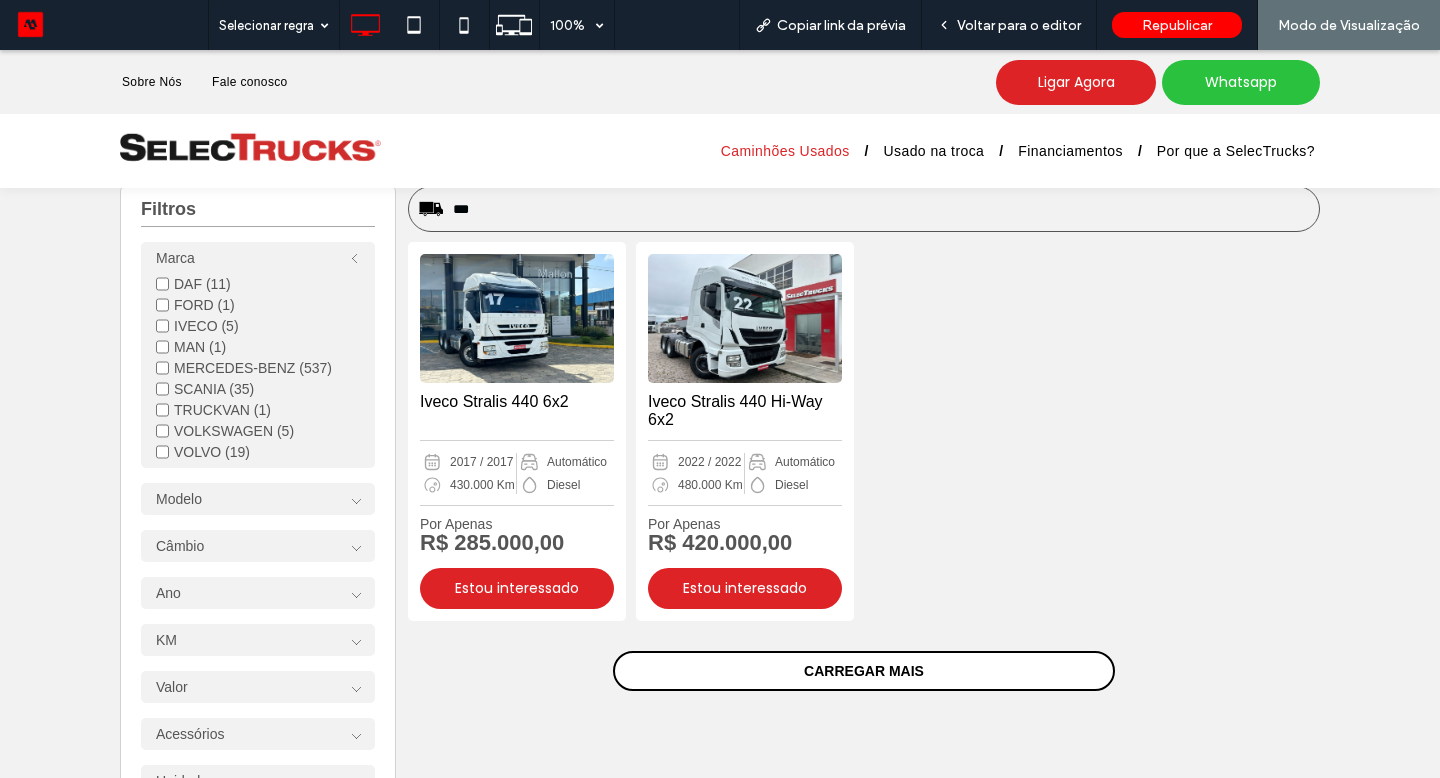 click on "CARREGAR MAIS" at bounding box center [864, 671] 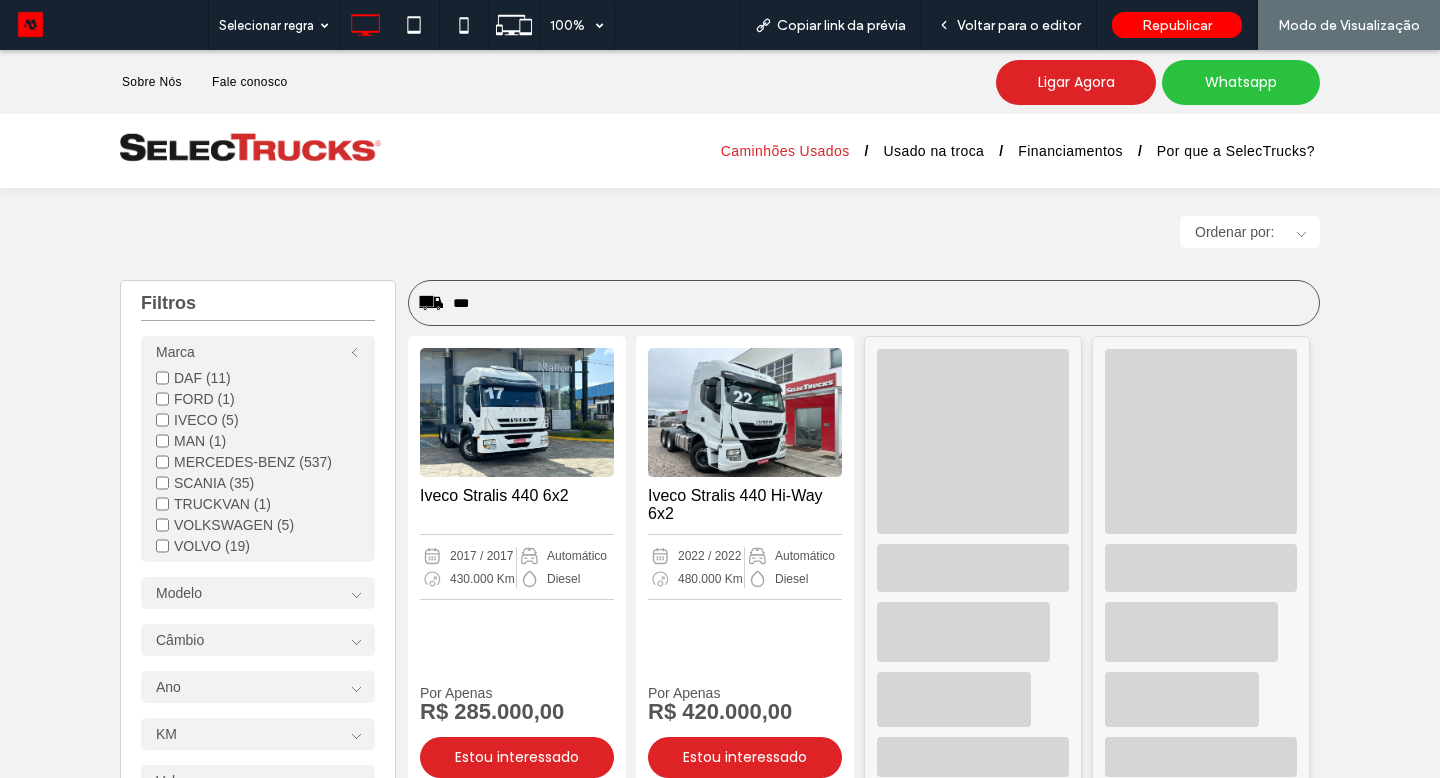 scroll, scrollTop: 0, scrollLeft: 0, axis: both 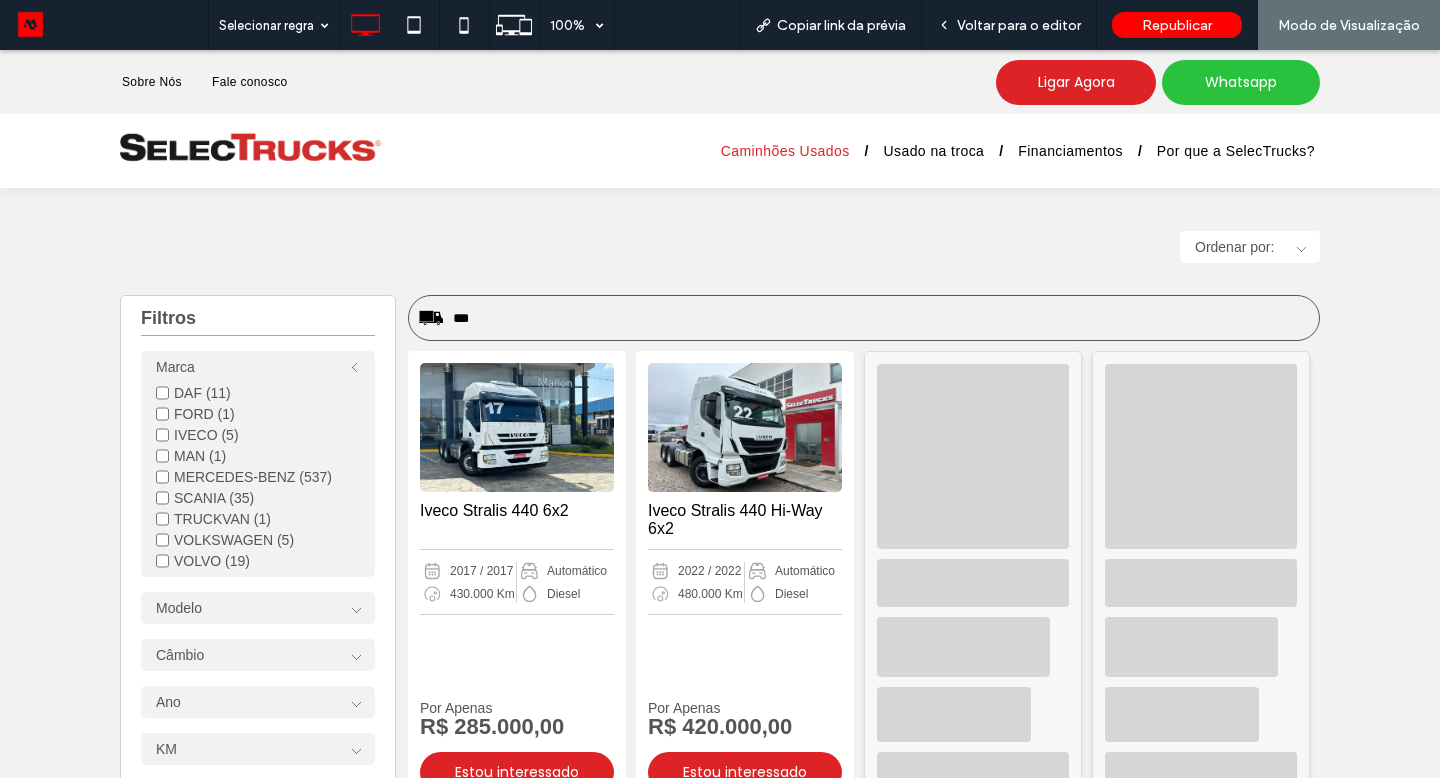 click on "DAF (11)" at bounding box center [258, 393] 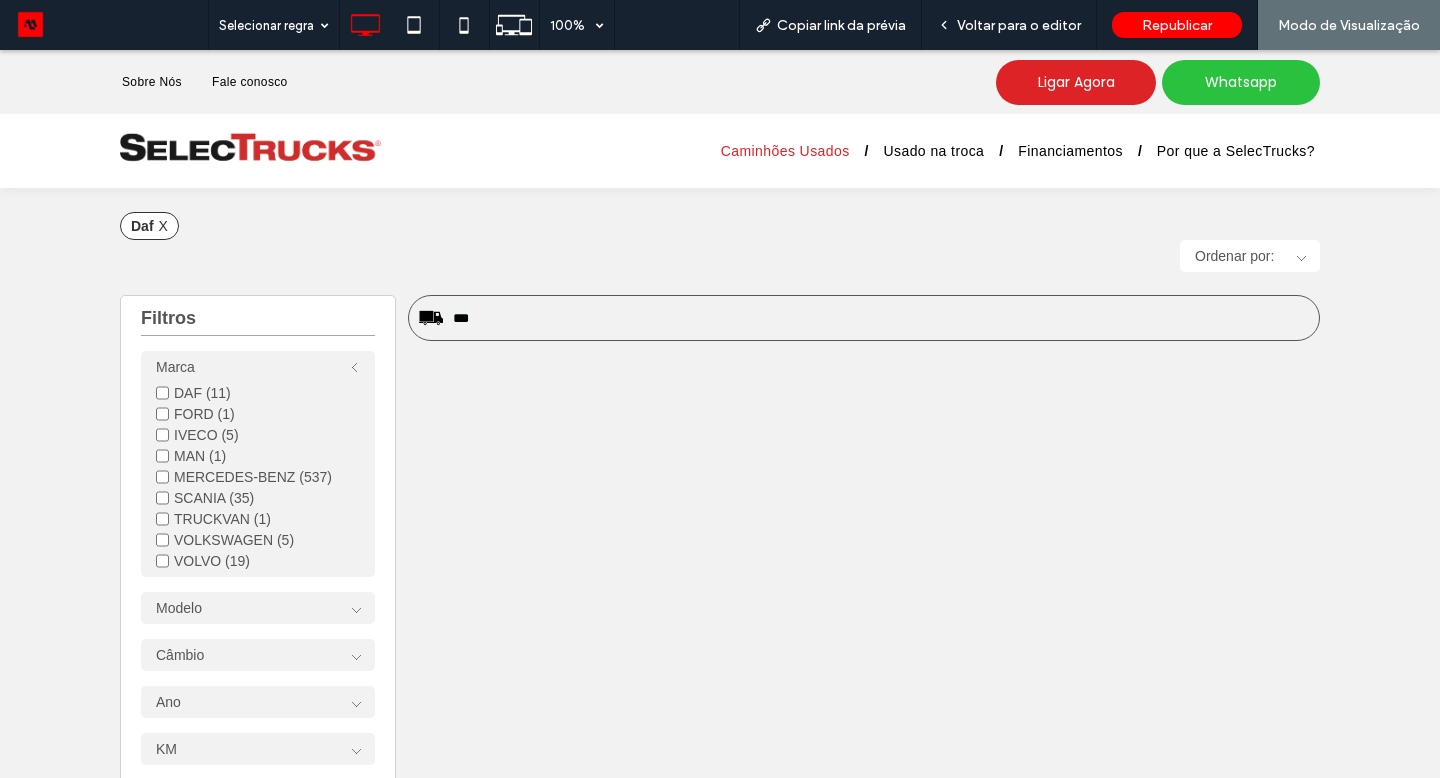 click on "DAF (11)" at bounding box center (258, 393) 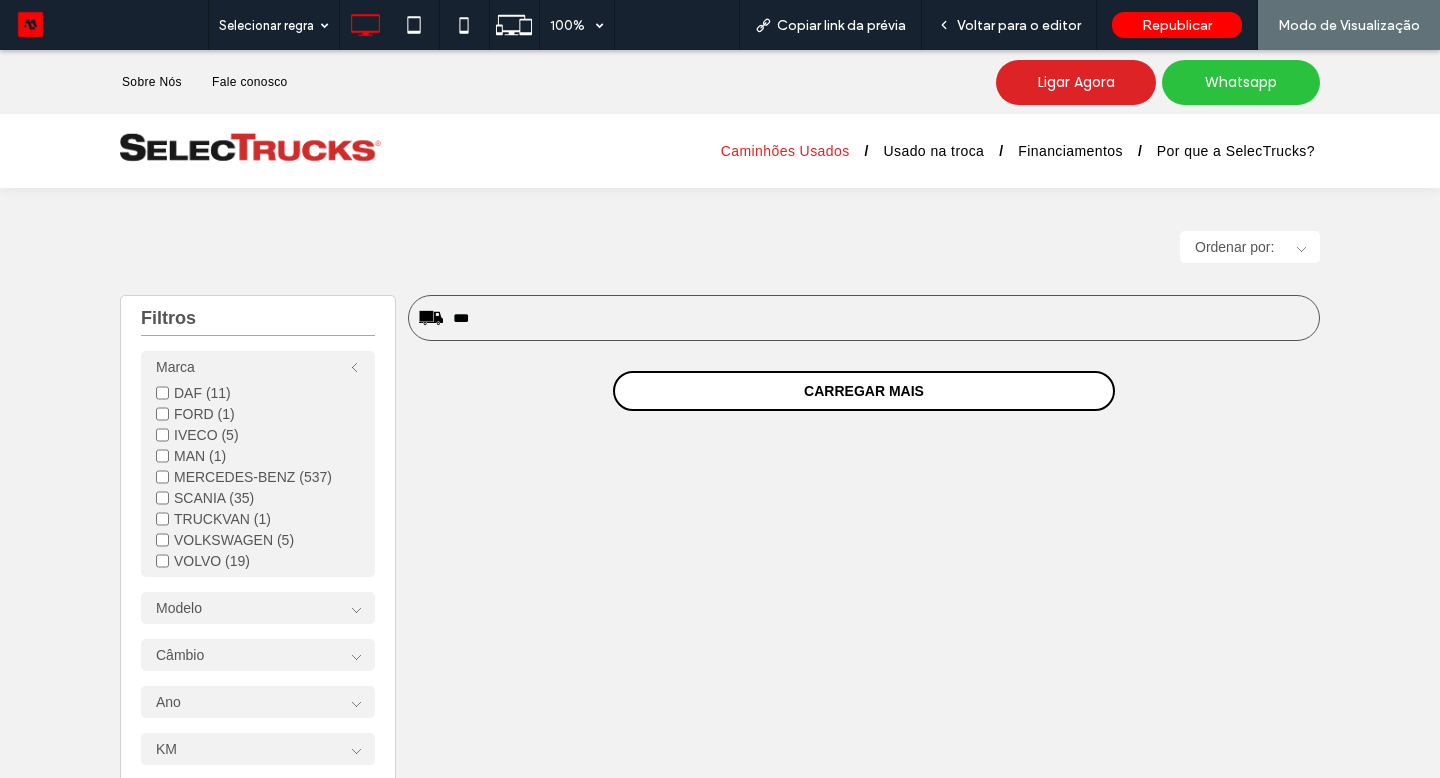 click on "***" at bounding box center (864, 318) 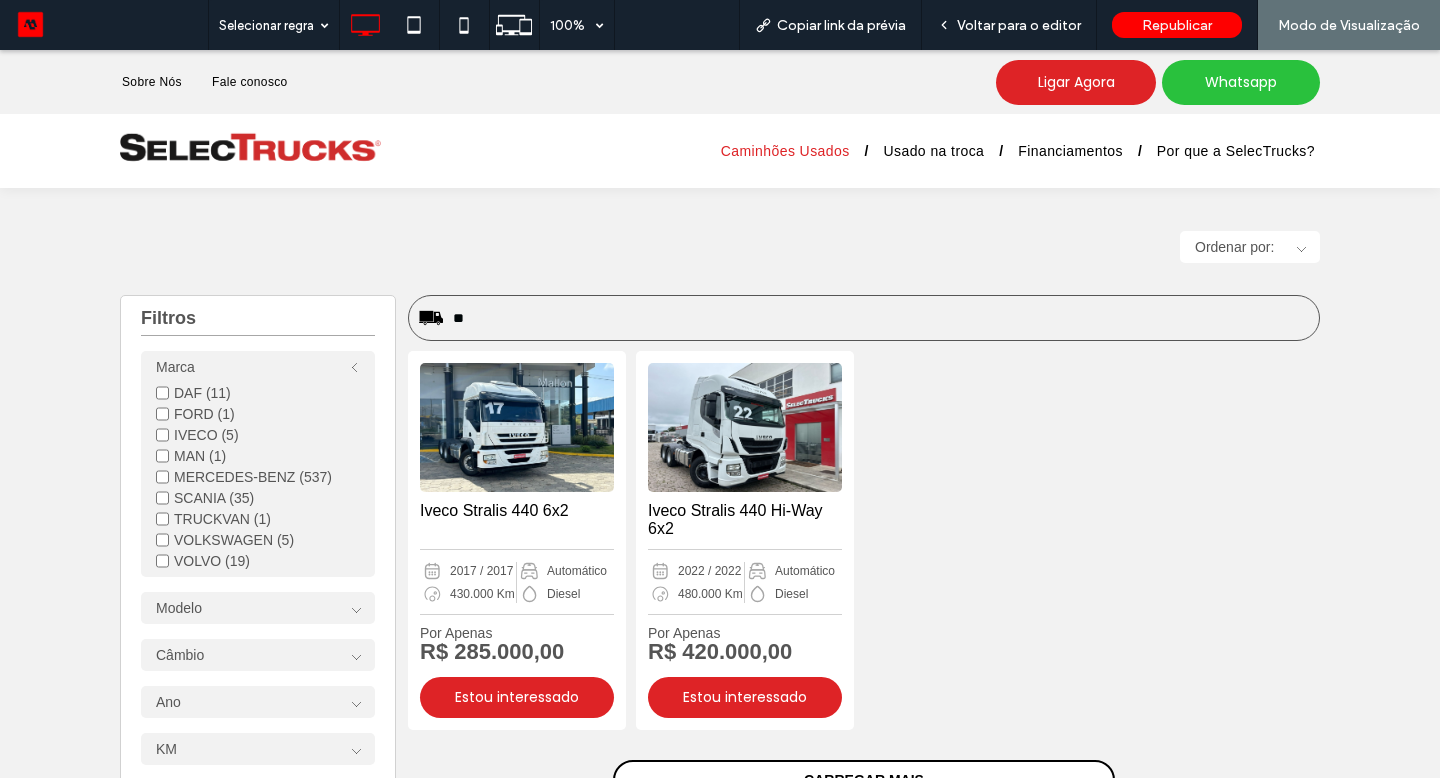 type on "*" 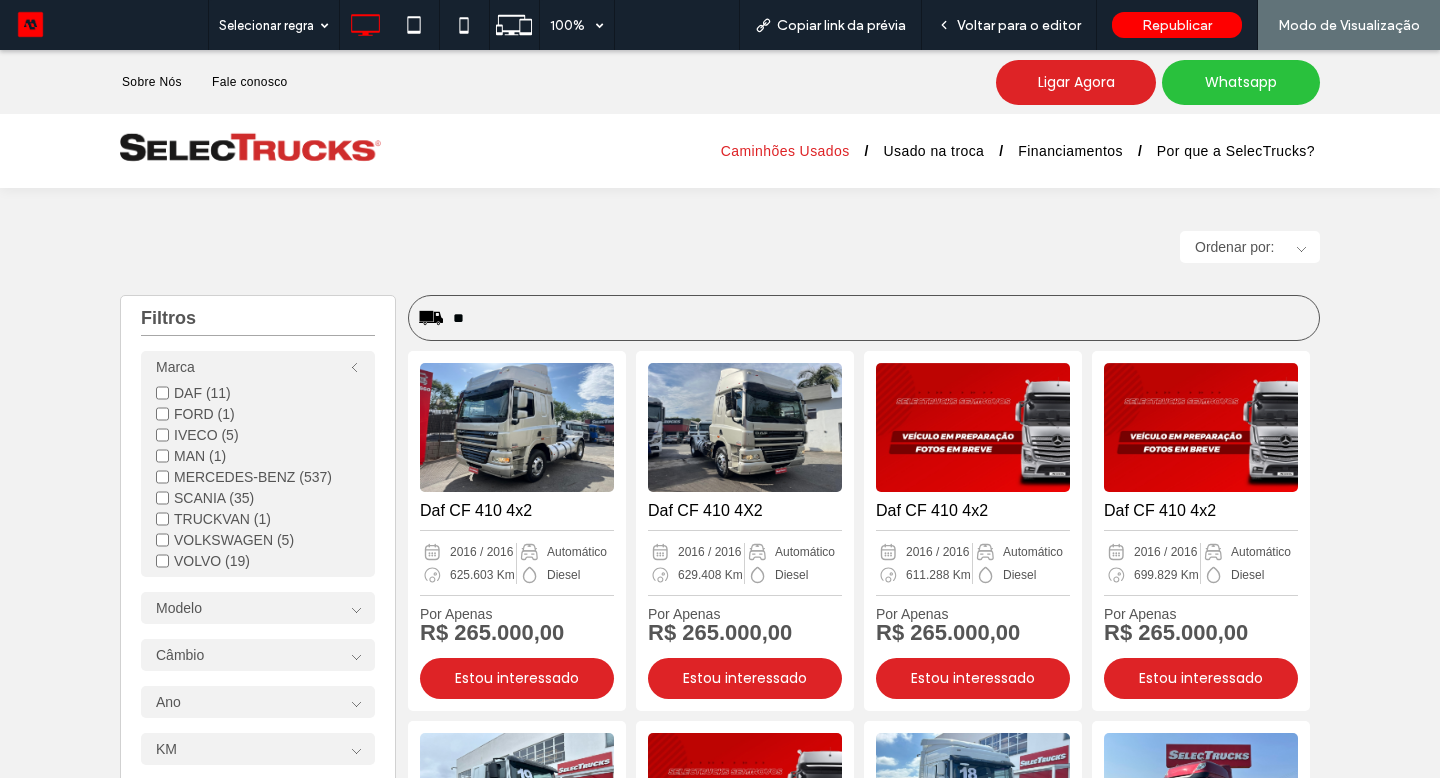 type on "***" 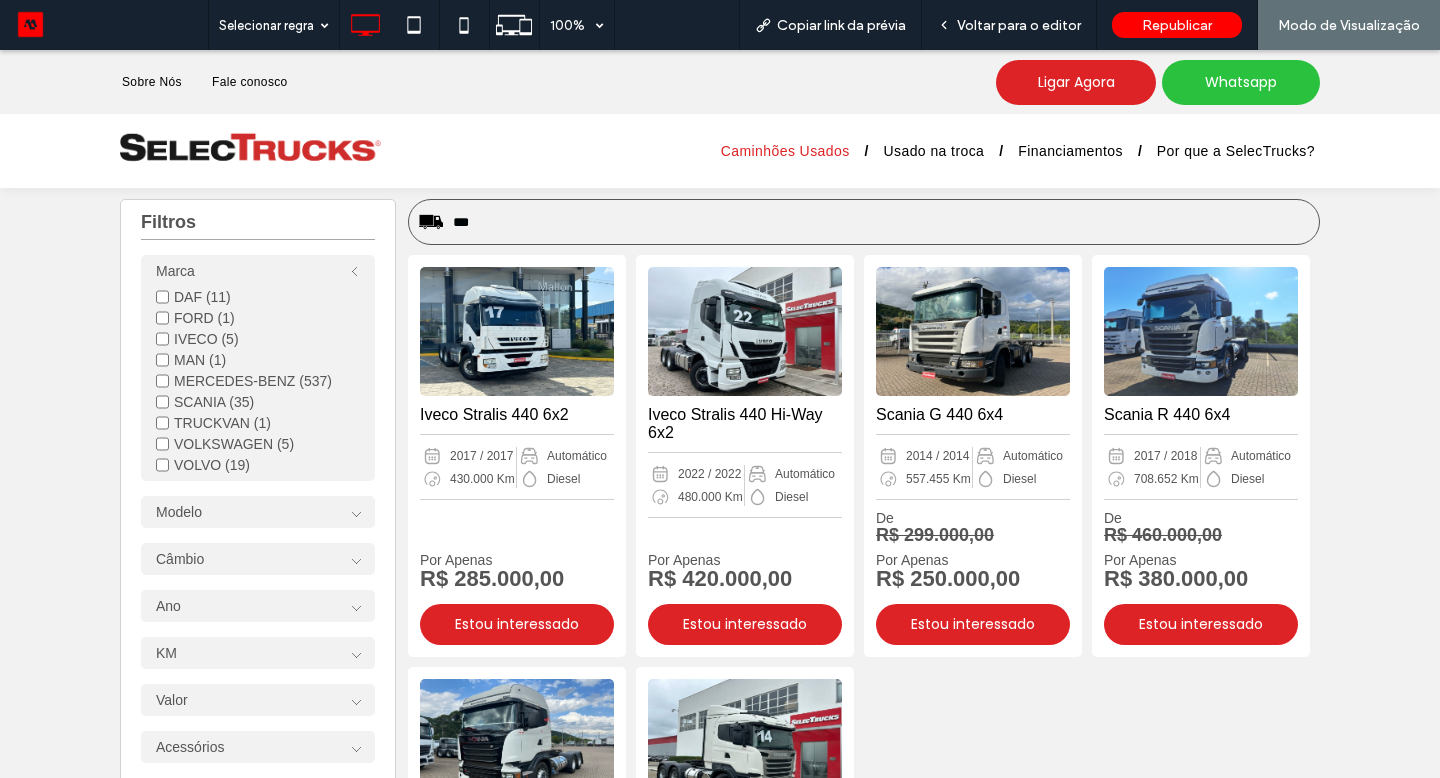 scroll, scrollTop: 88, scrollLeft: 0, axis: vertical 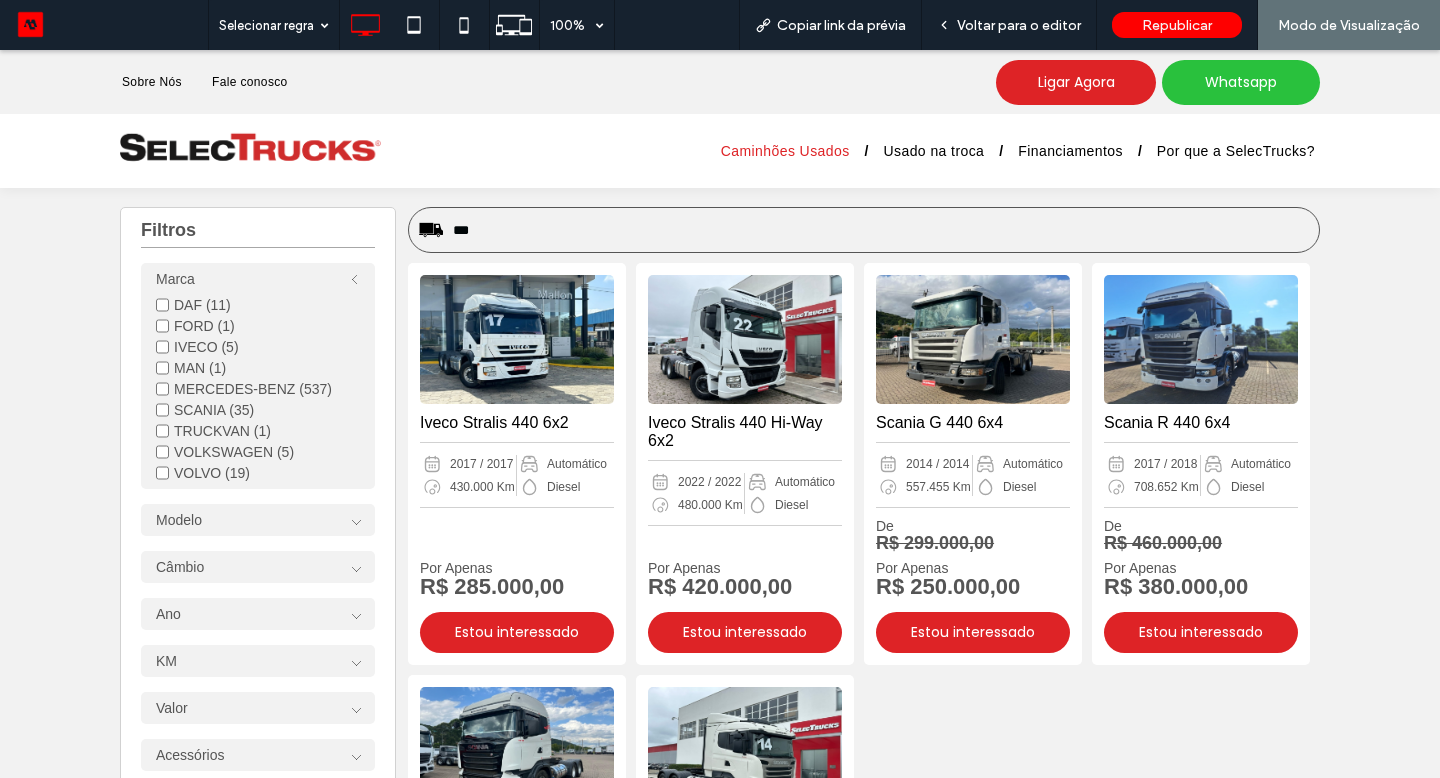 click on "SCANIA (35)" at bounding box center [258, 410] 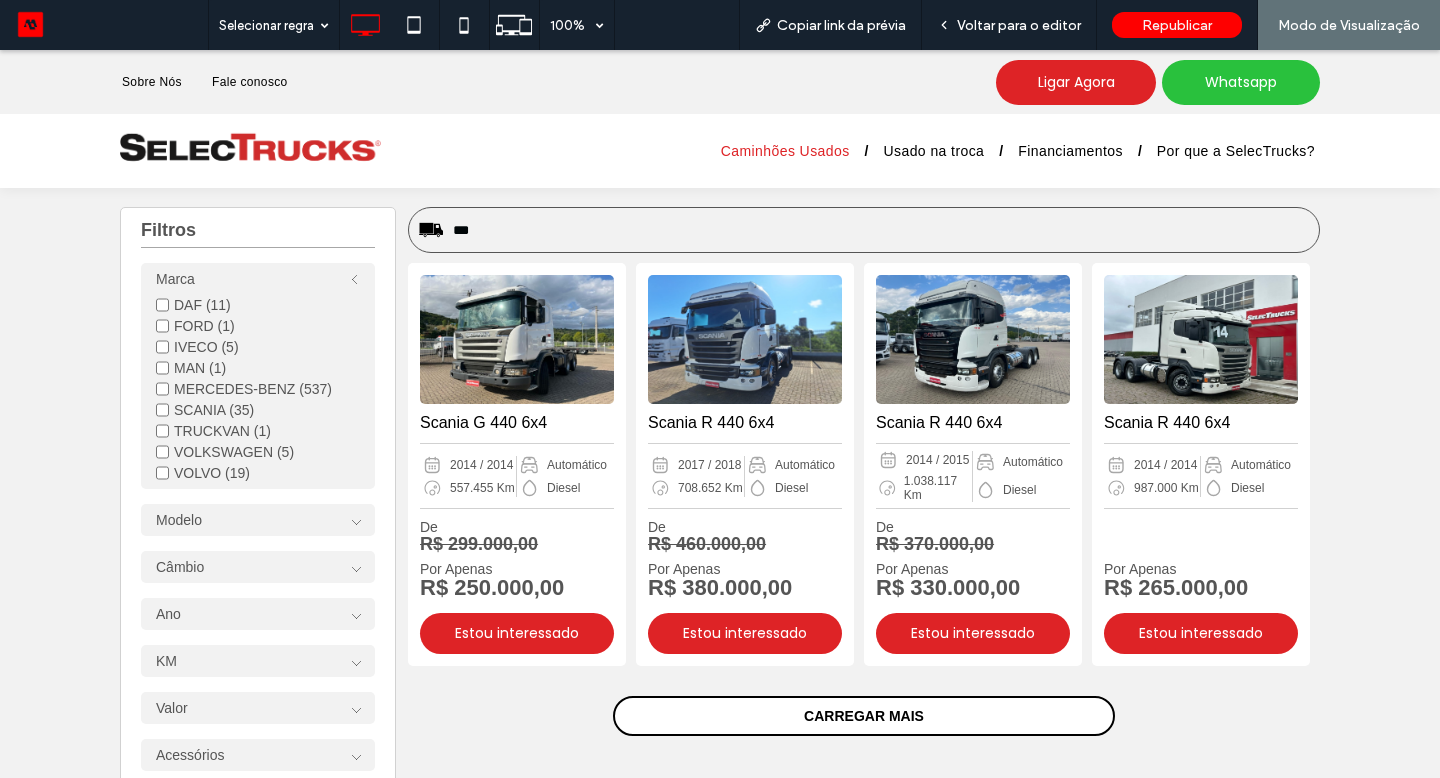 click on "SCANIA (35)" at bounding box center [258, 410] 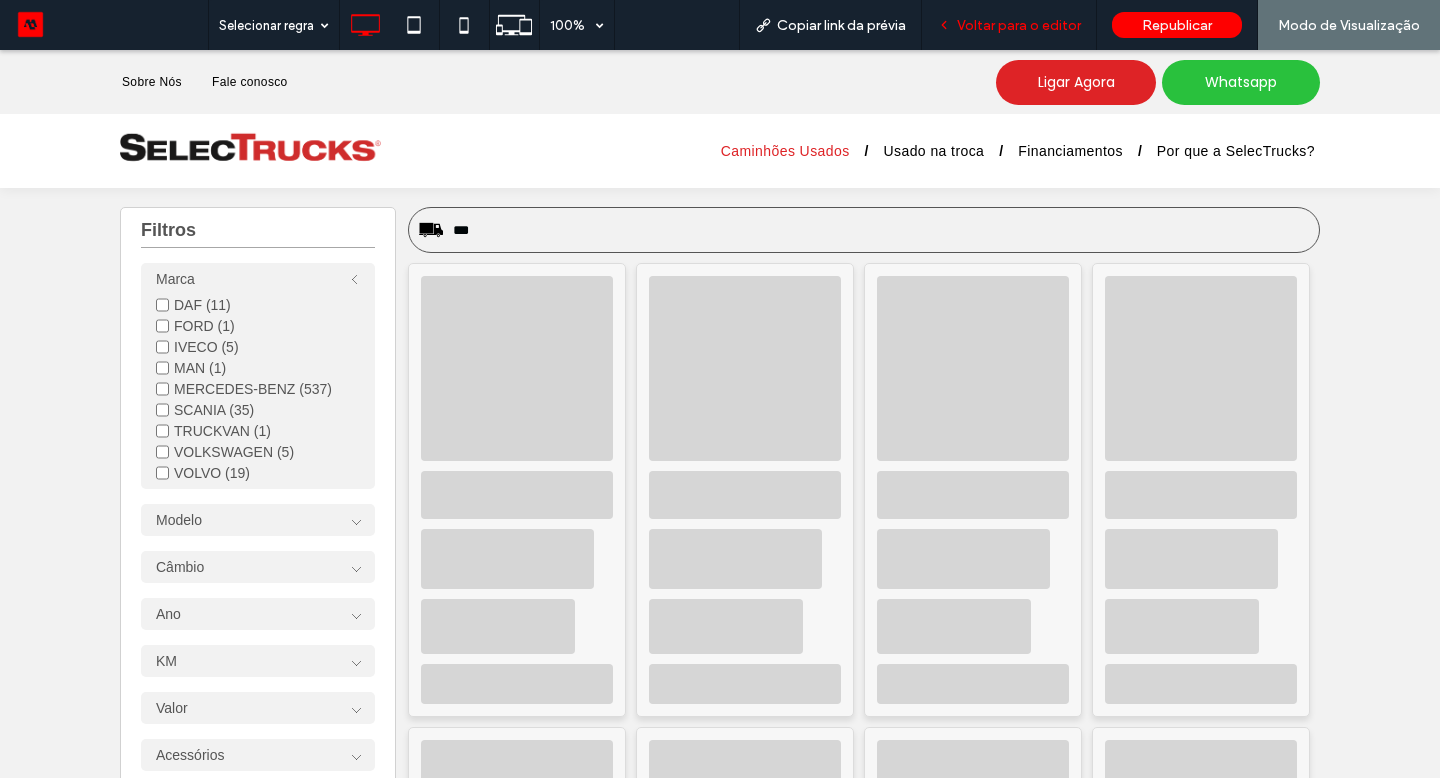 click on "Voltar para o editor" at bounding box center (1009, 25) 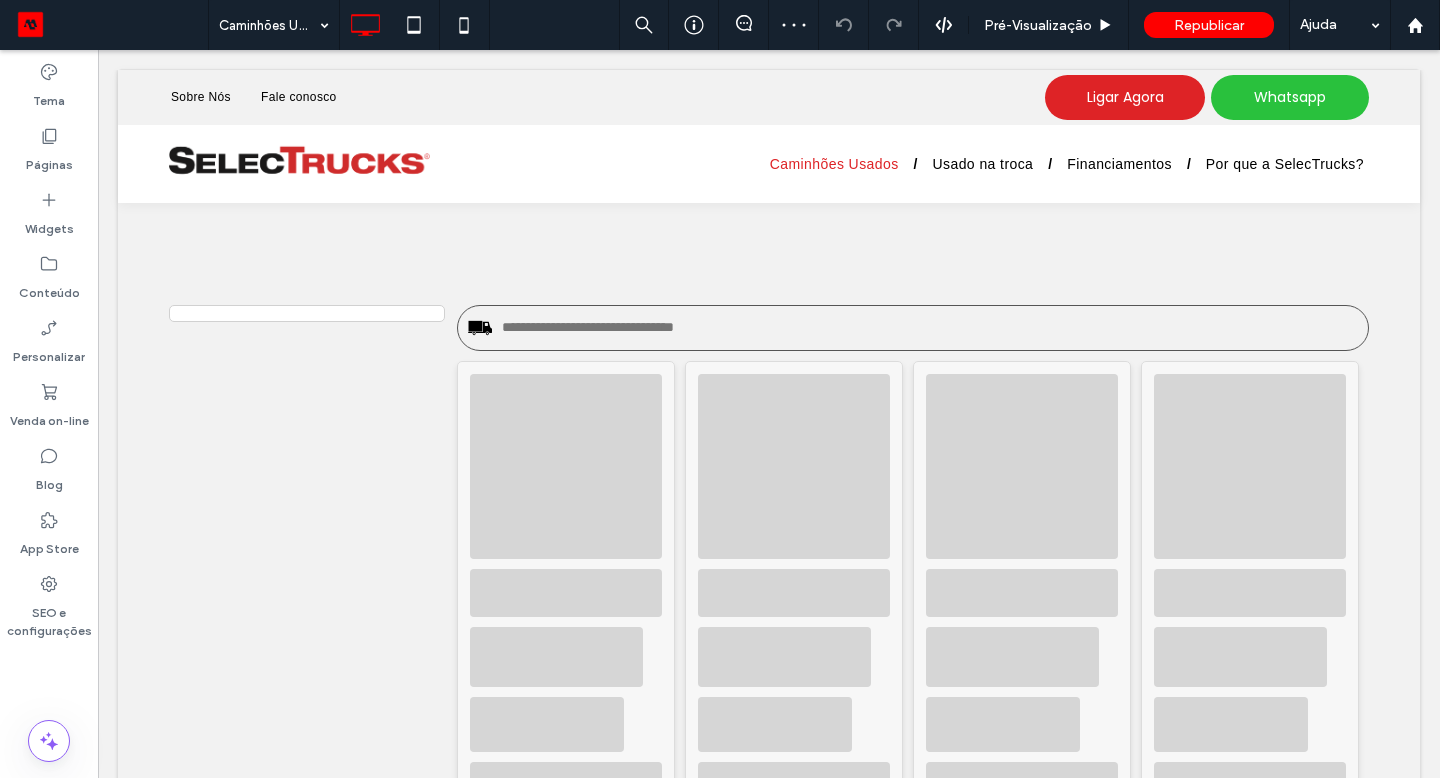 scroll, scrollTop: 0, scrollLeft: 0, axis: both 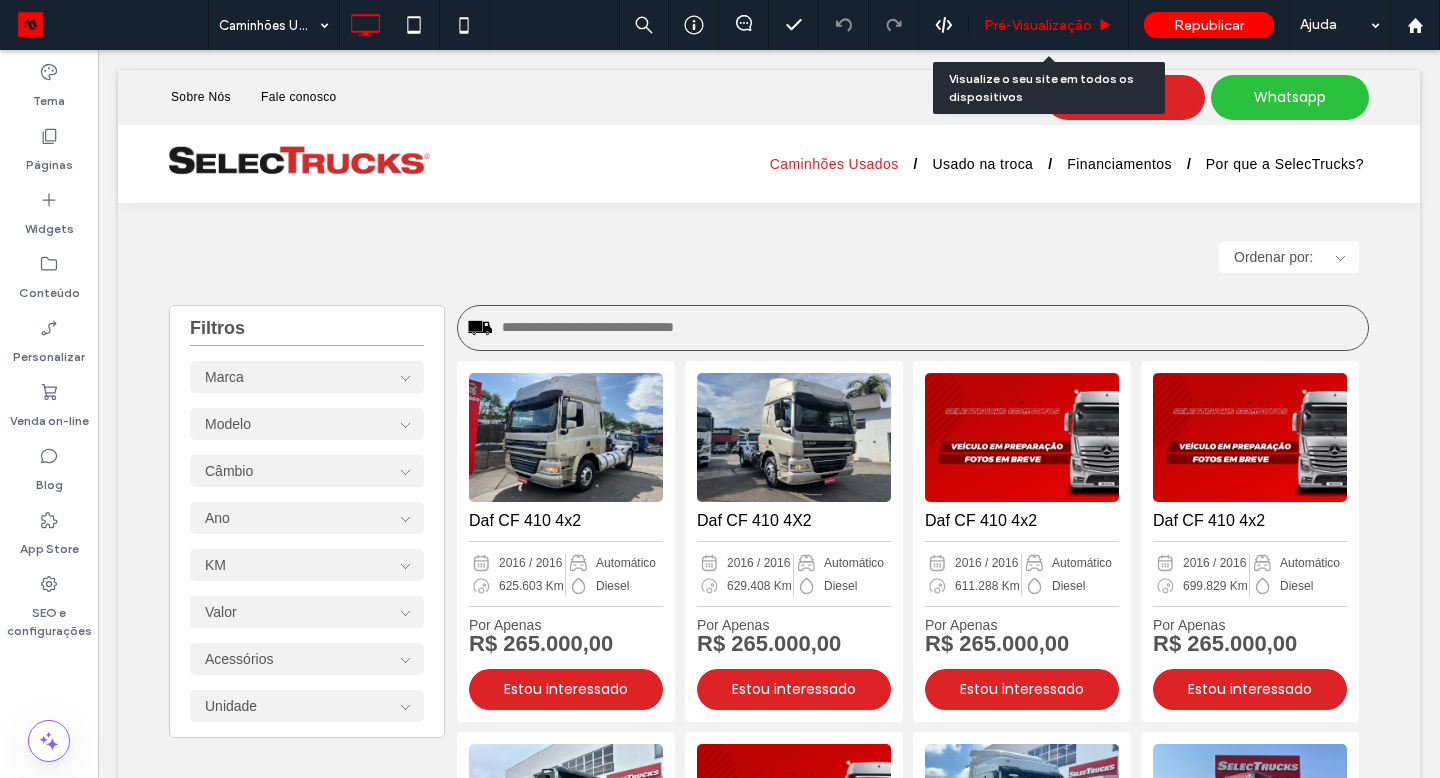 click on "Pré-Visualizaçāo" at bounding box center [1038, 25] 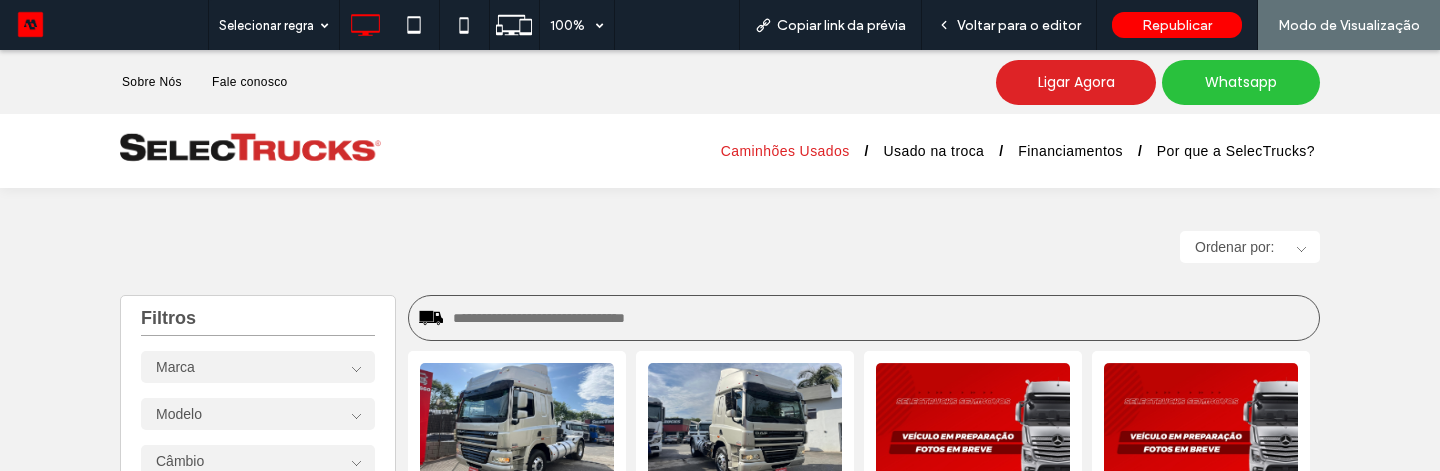 click at bounding box center [881, 318] 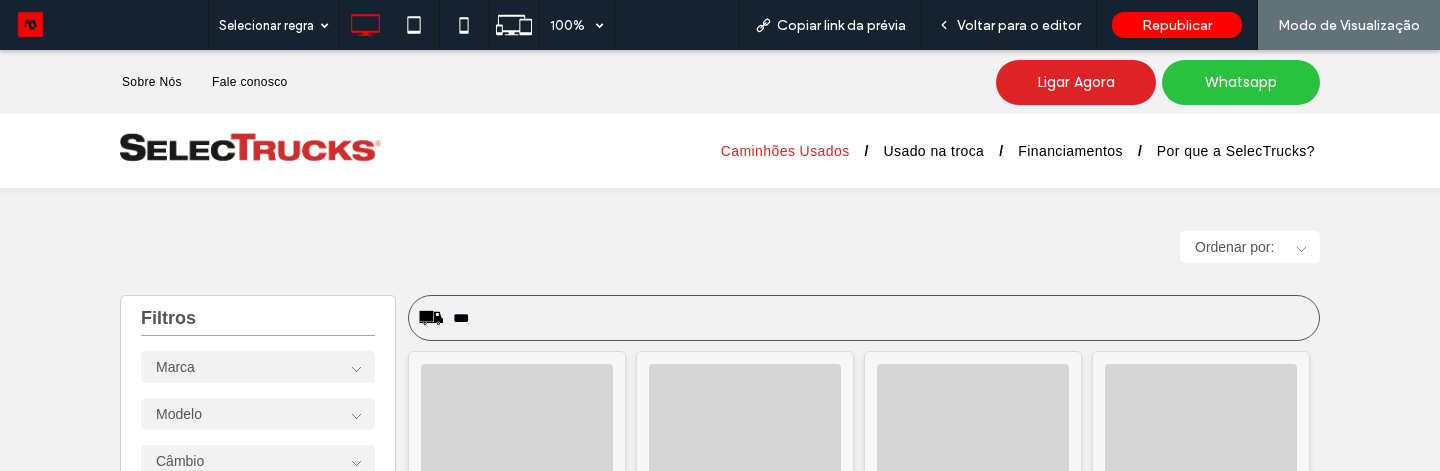 type on "***" 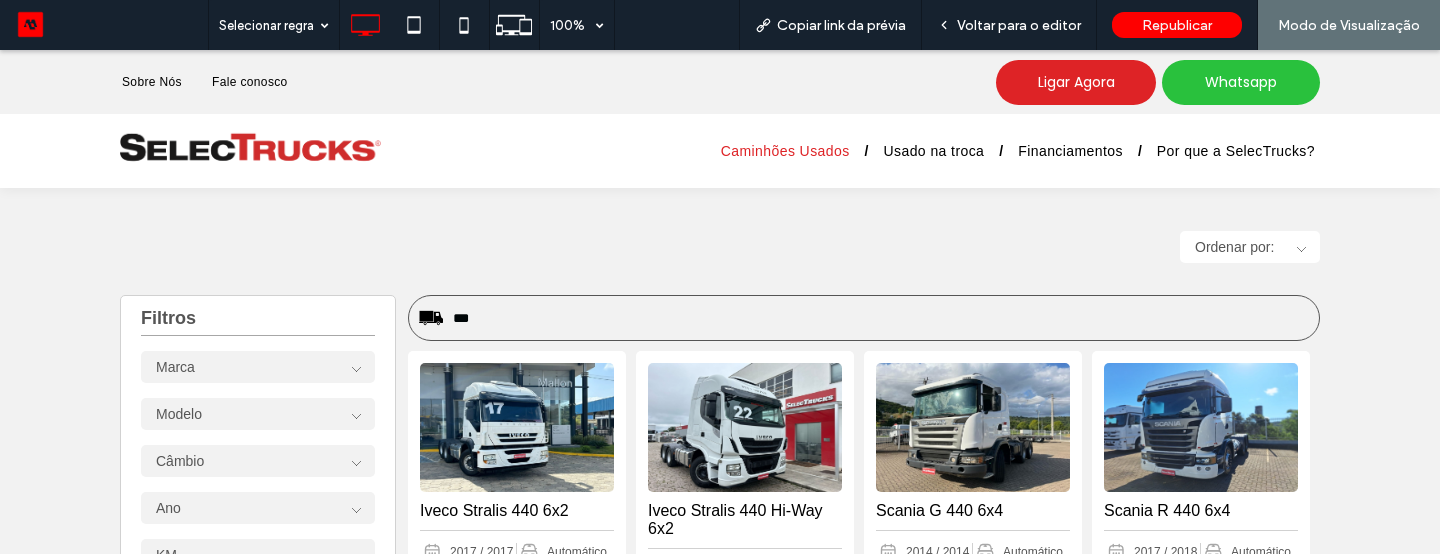 click on "Marca" at bounding box center [258, 367] 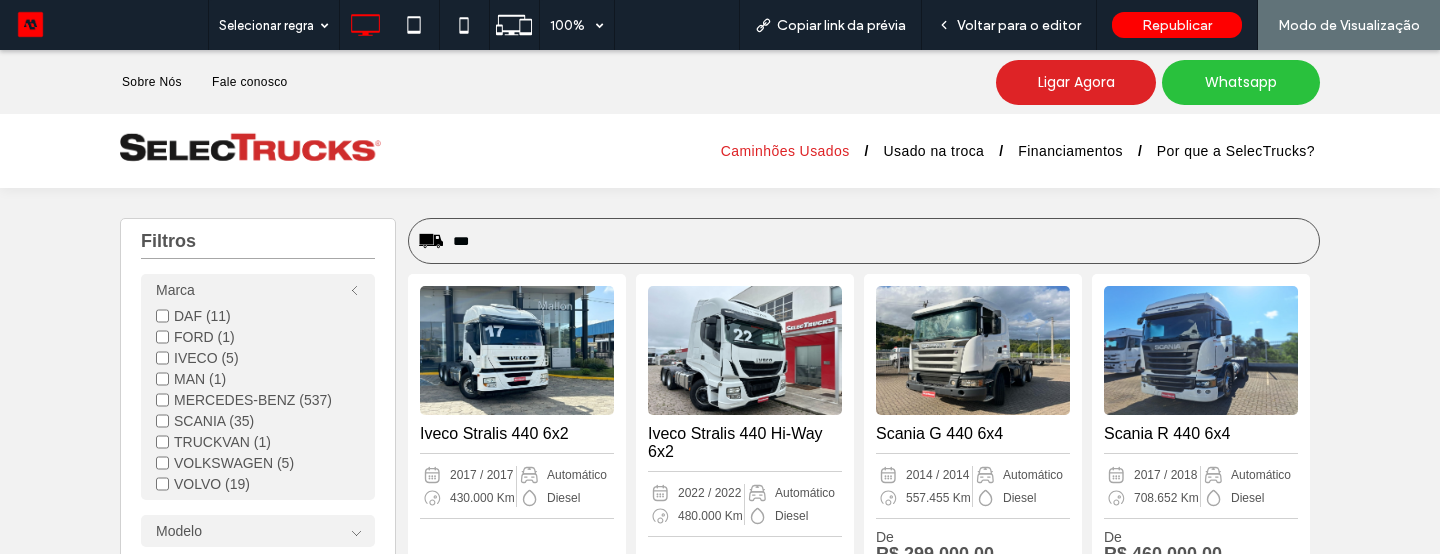 scroll, scrollTop: 80, scrollLeft: 0, axis: vertical 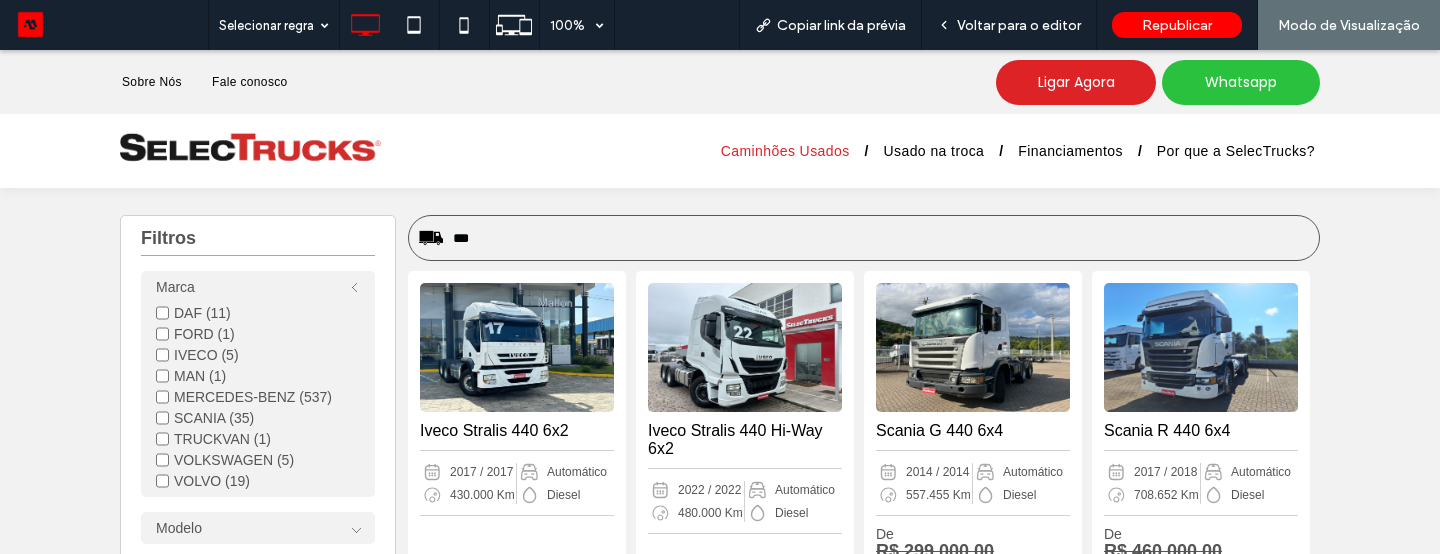 click on "SCANIA (35)" at bounding box center [258, 418] 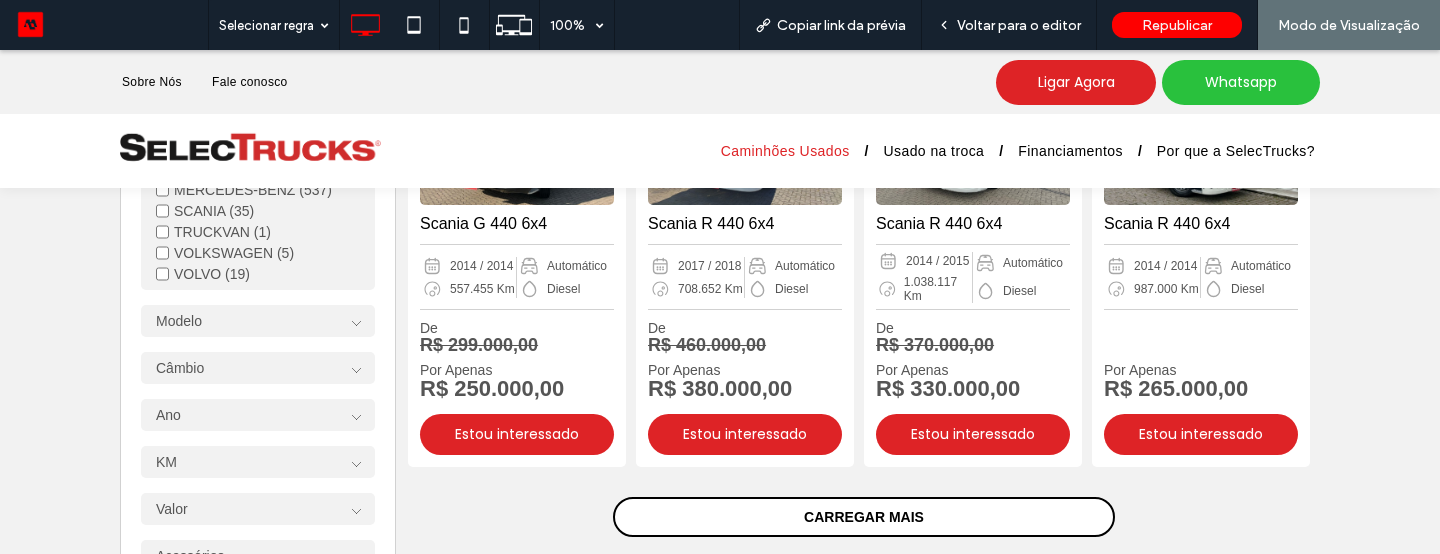 scroll, scrollTop: 306, scrollLeft: 0, axis: vertical 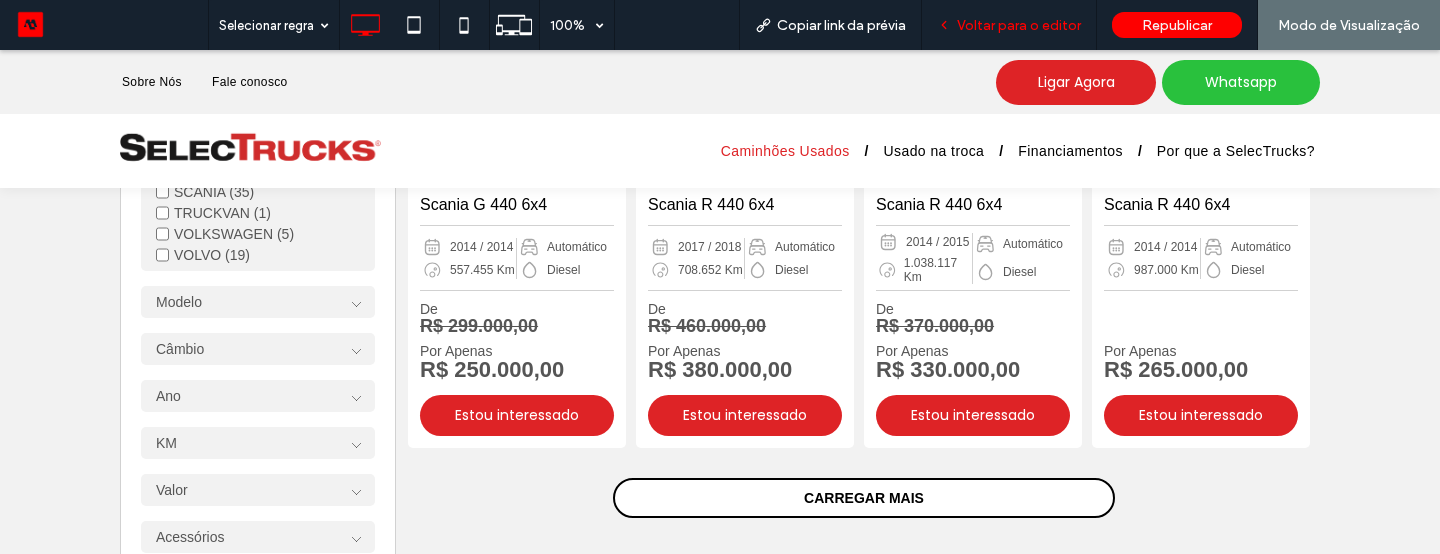 click on "Voltar para o editor" at bounding box center (1019, 25) 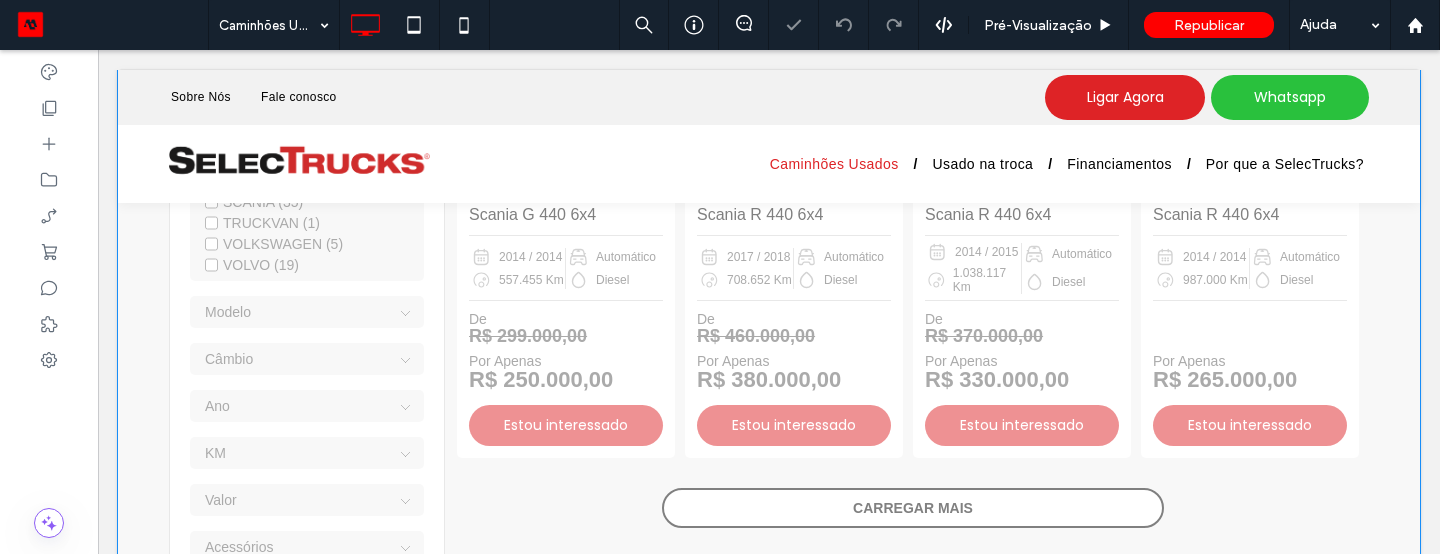 scroll, scrollTop: 301, scrollLeft: 0, axis: vertical 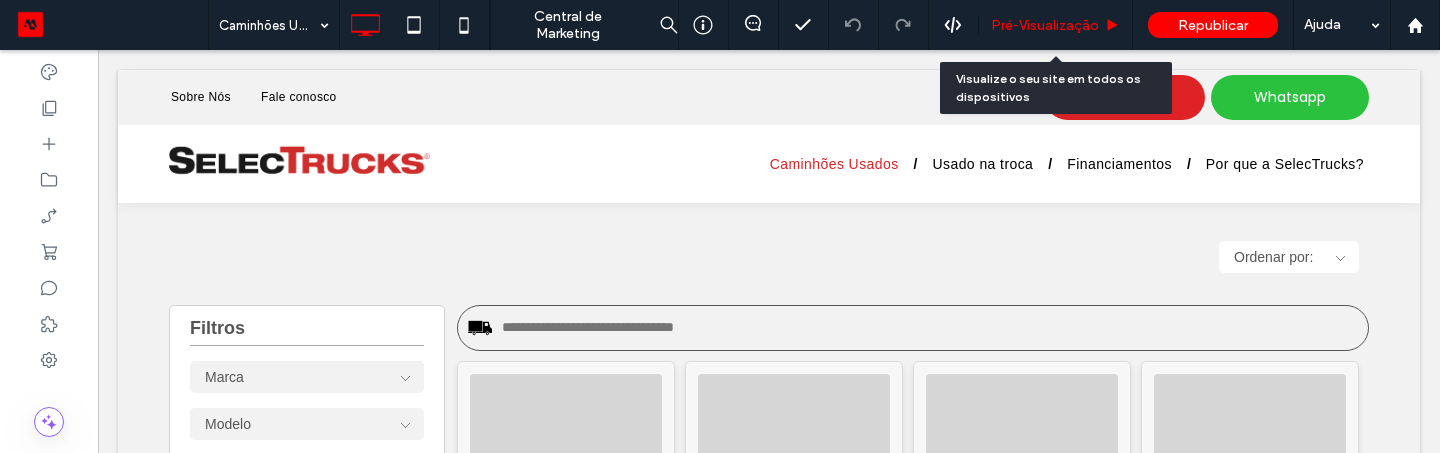 click on "Pré-Visualizaçāo" at bounding box center [1045, 25] 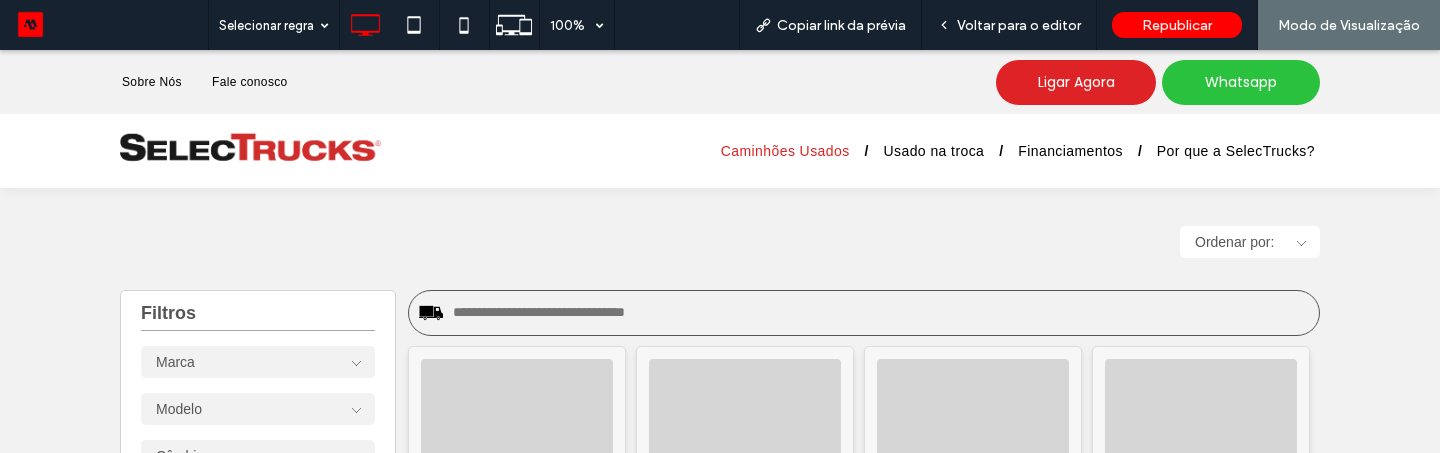 drag, startPoint x: 362, startPoint y: 163, endPoint x: 361, endPoint y: 213, distance: 50.01 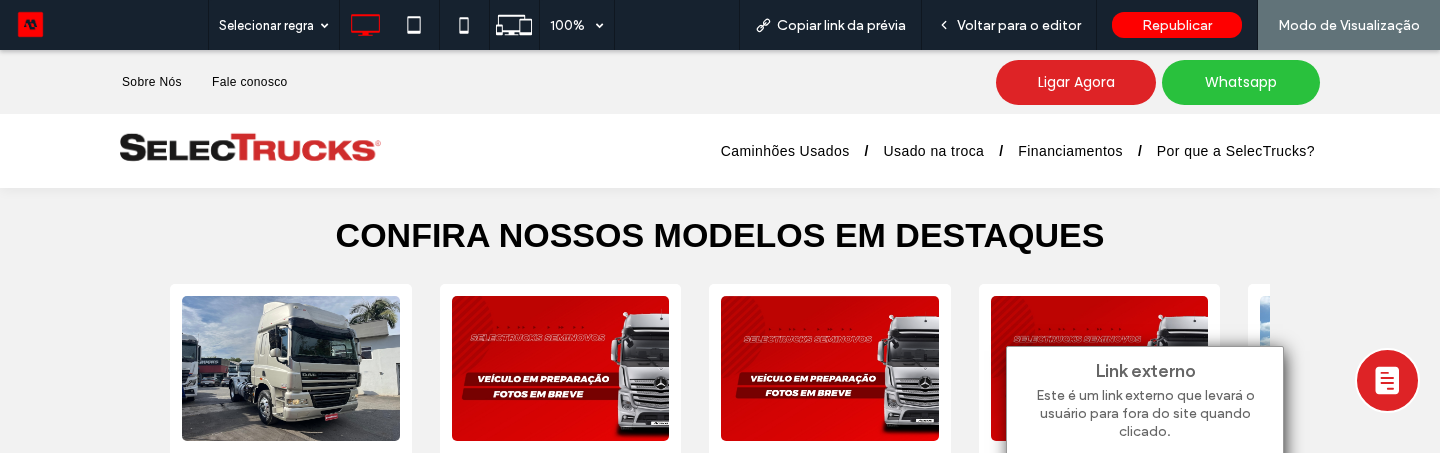 scroll, scrollTop: 457, scrollLeft: 0, axis: vertical 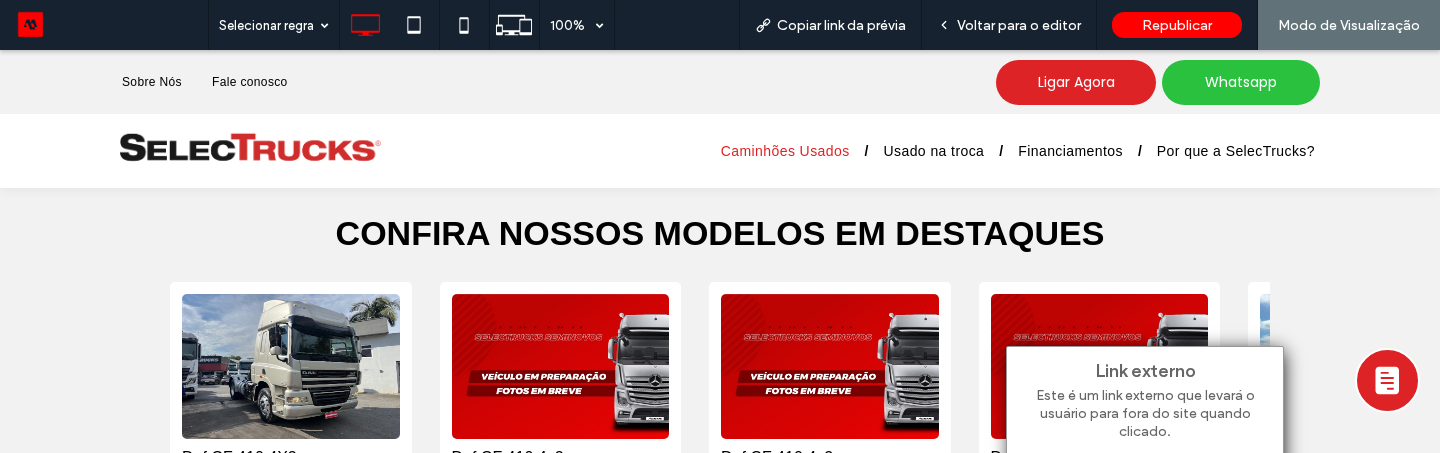drag, startPoint x: 778, startPoint y: 152, endPoint x: 660, endPoint y: 269, distance: 166.1716 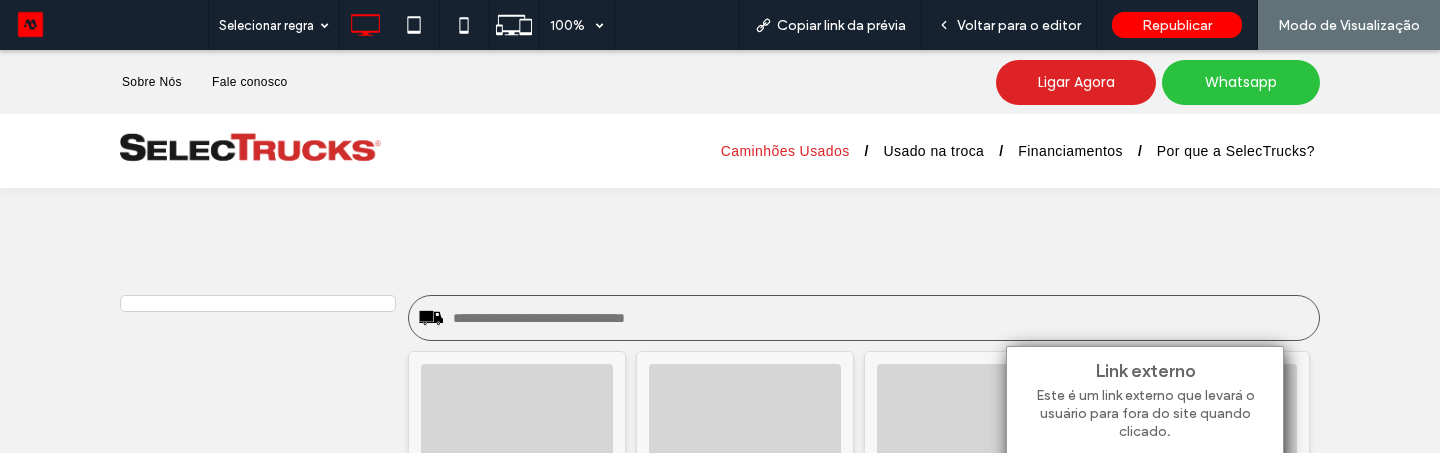 scroll, scrollTop: 0, scrollLeft: 0, axis: both 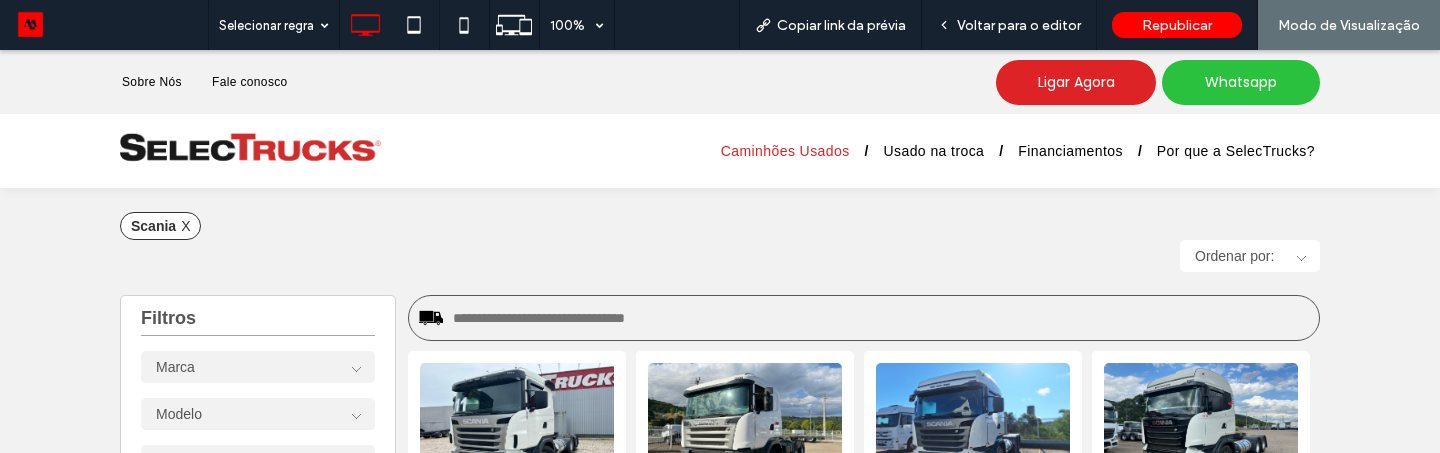 click at bounding box center [881, 318] 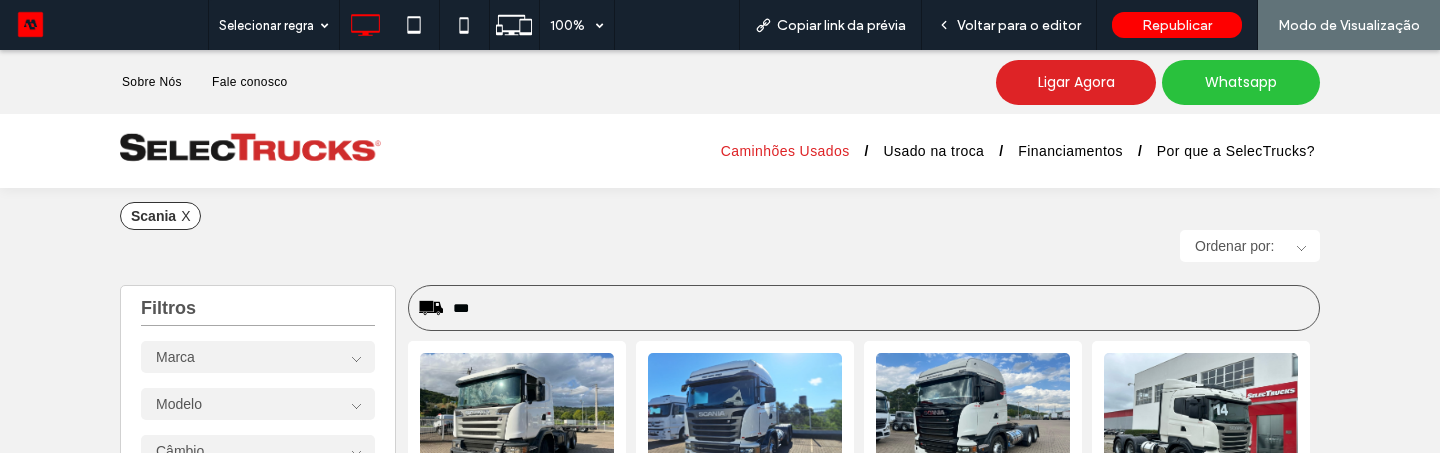 scroll, scrollTop: 9, scrollLeft: 0, axis: vertical 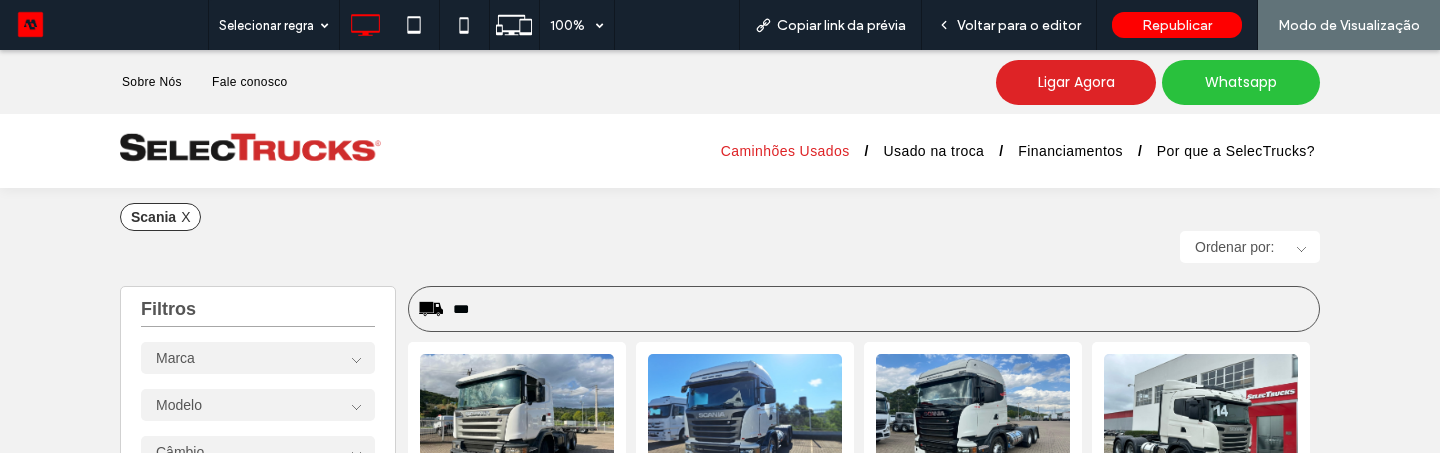type on "***" 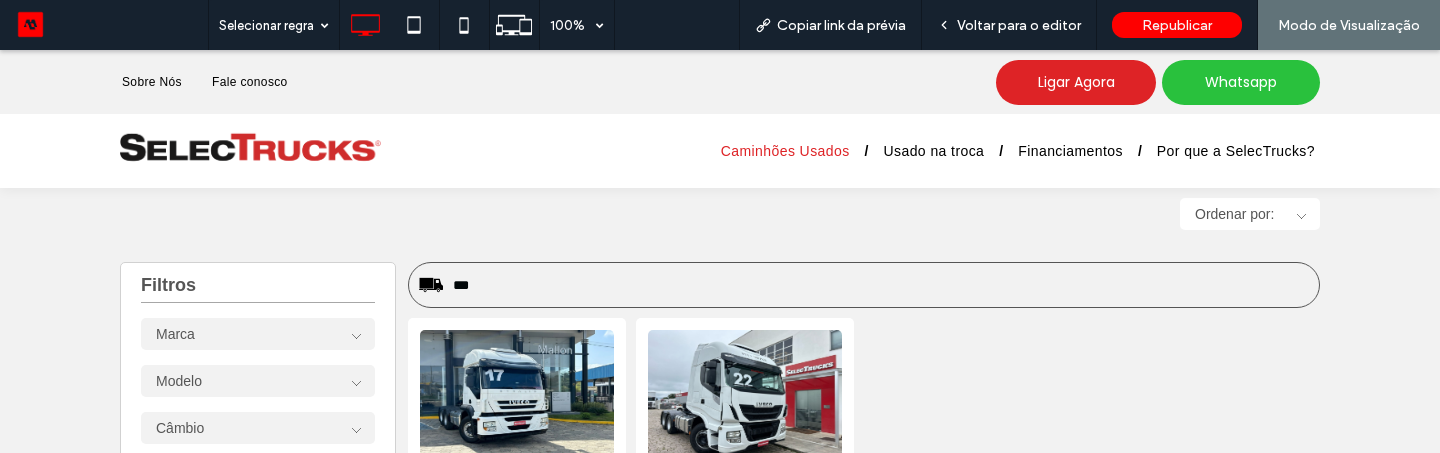scroll, scrollTop: 34, scrollLeft: 0, axis: vertical 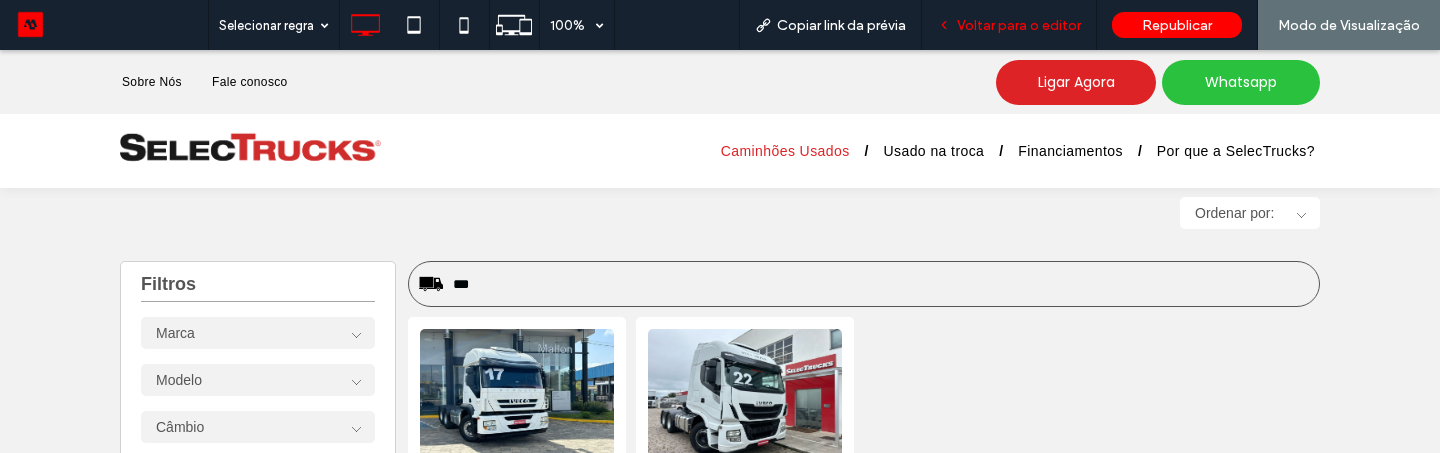 click on "Voltar para o editor" at bounding box center [1019, 25] 